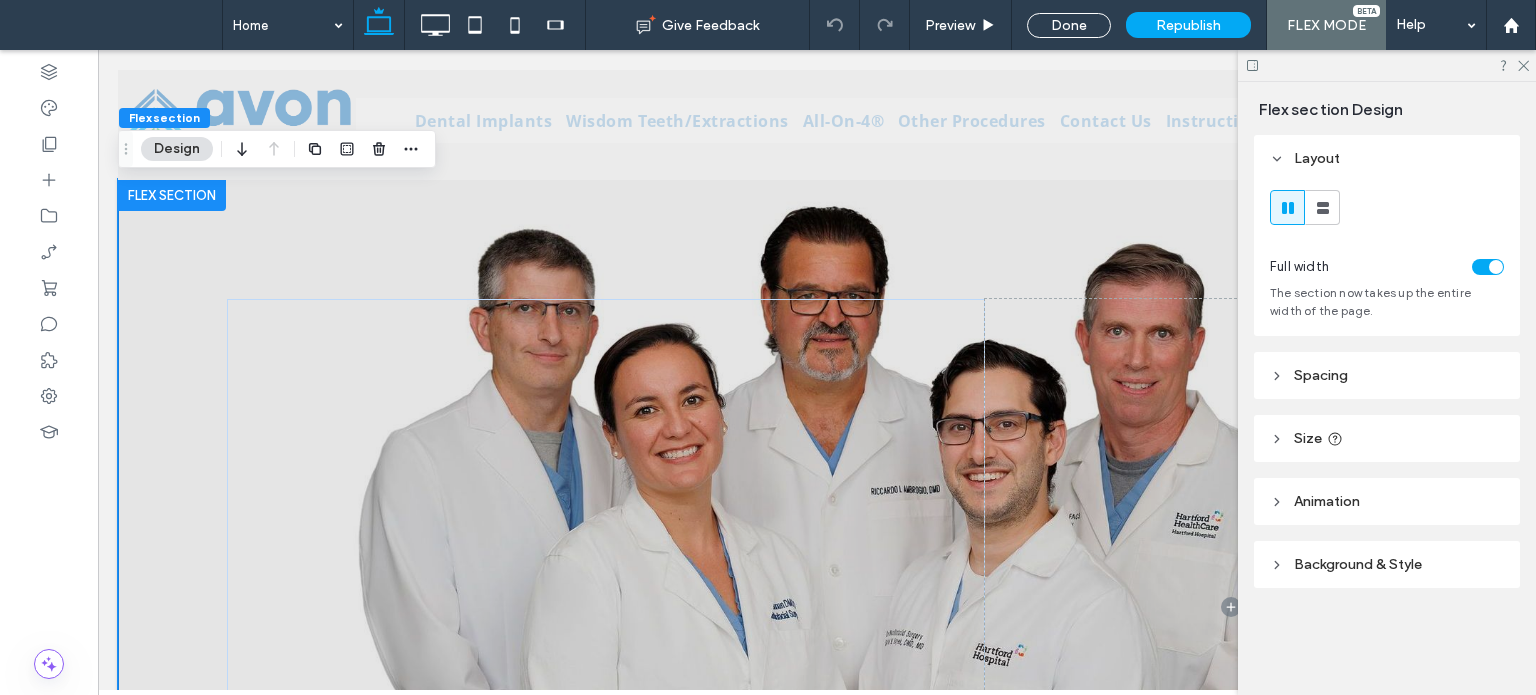 scroll, scrollTop: 0, scrollLeft: 0, axis: both 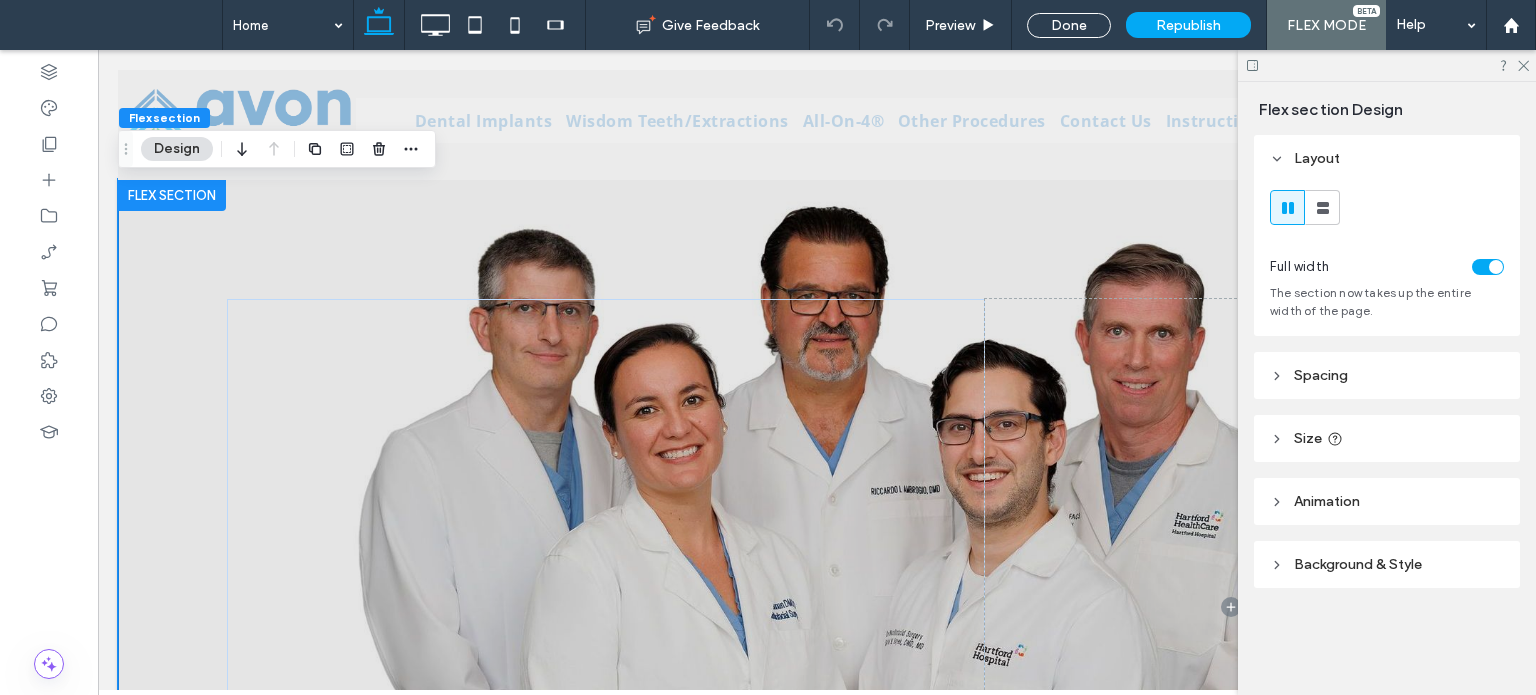 click on "Background & Style" at bounding box center (1358, 564) 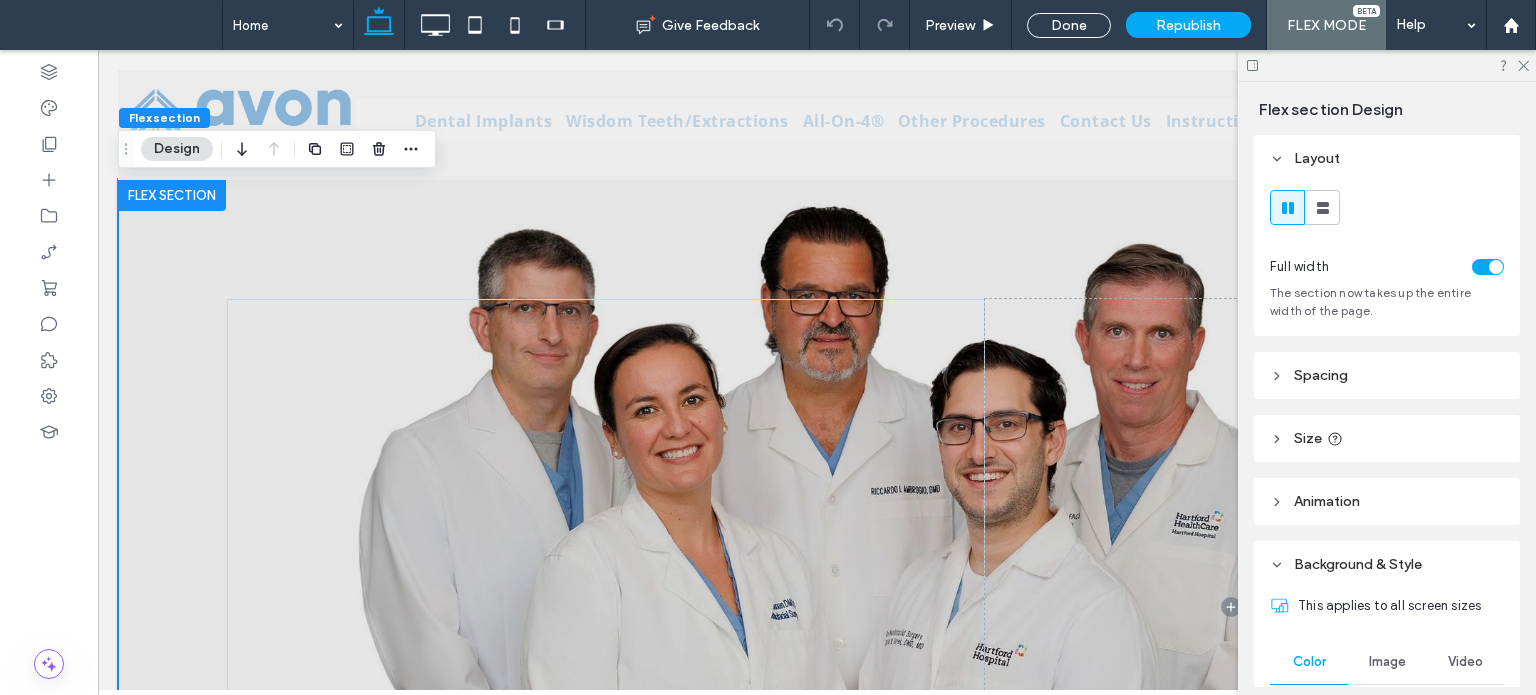 scroll, scrollTop: 300, scrollLeft: 0, axis: vertical 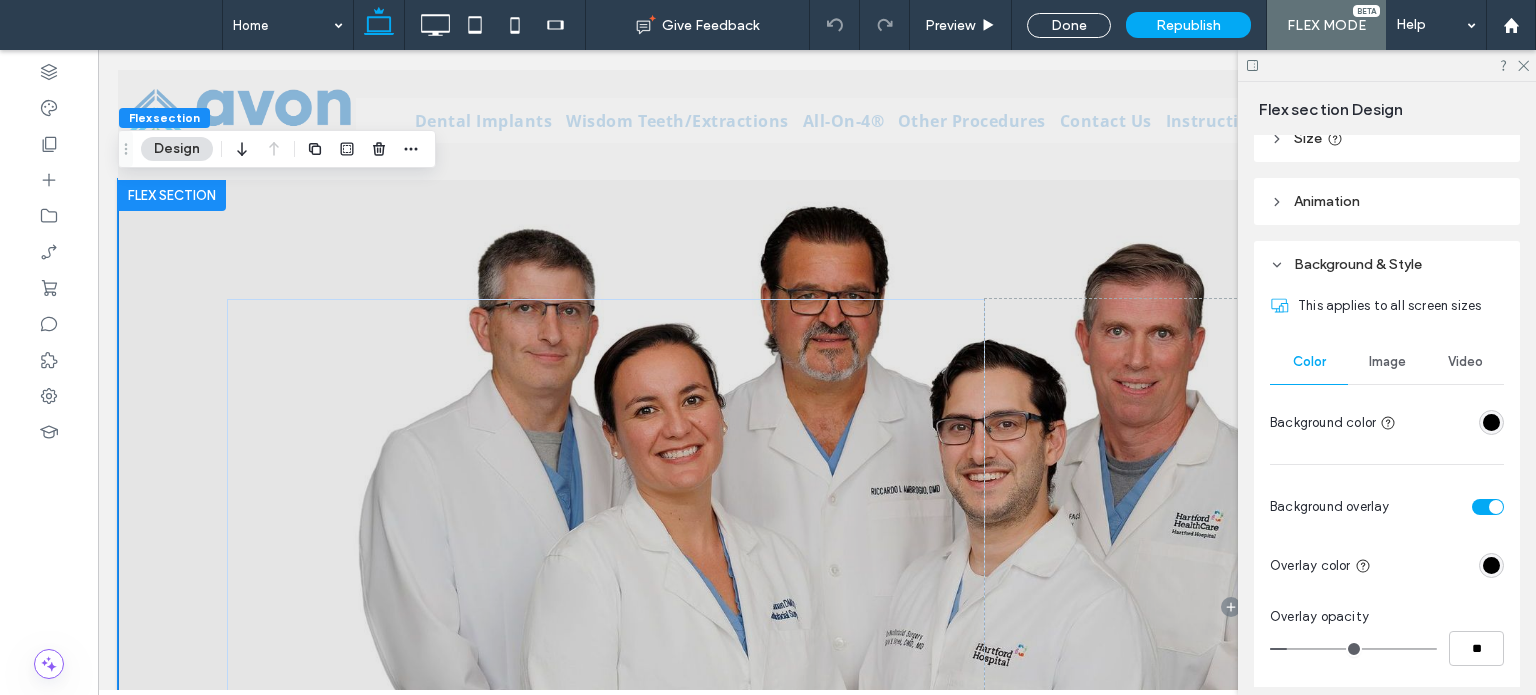 click on "Image" at bounding box center [1387, 362] 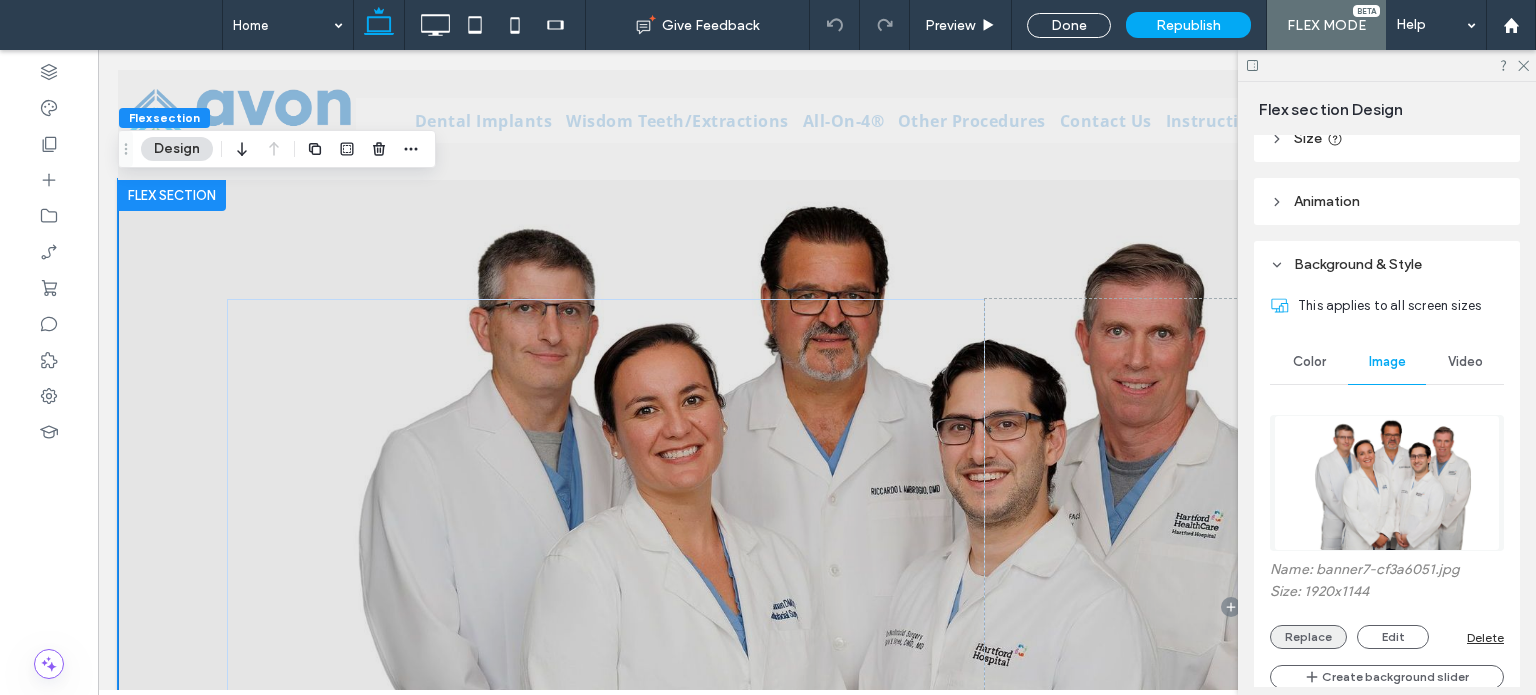 click on "Replace" at bounding box center (1308, 637) 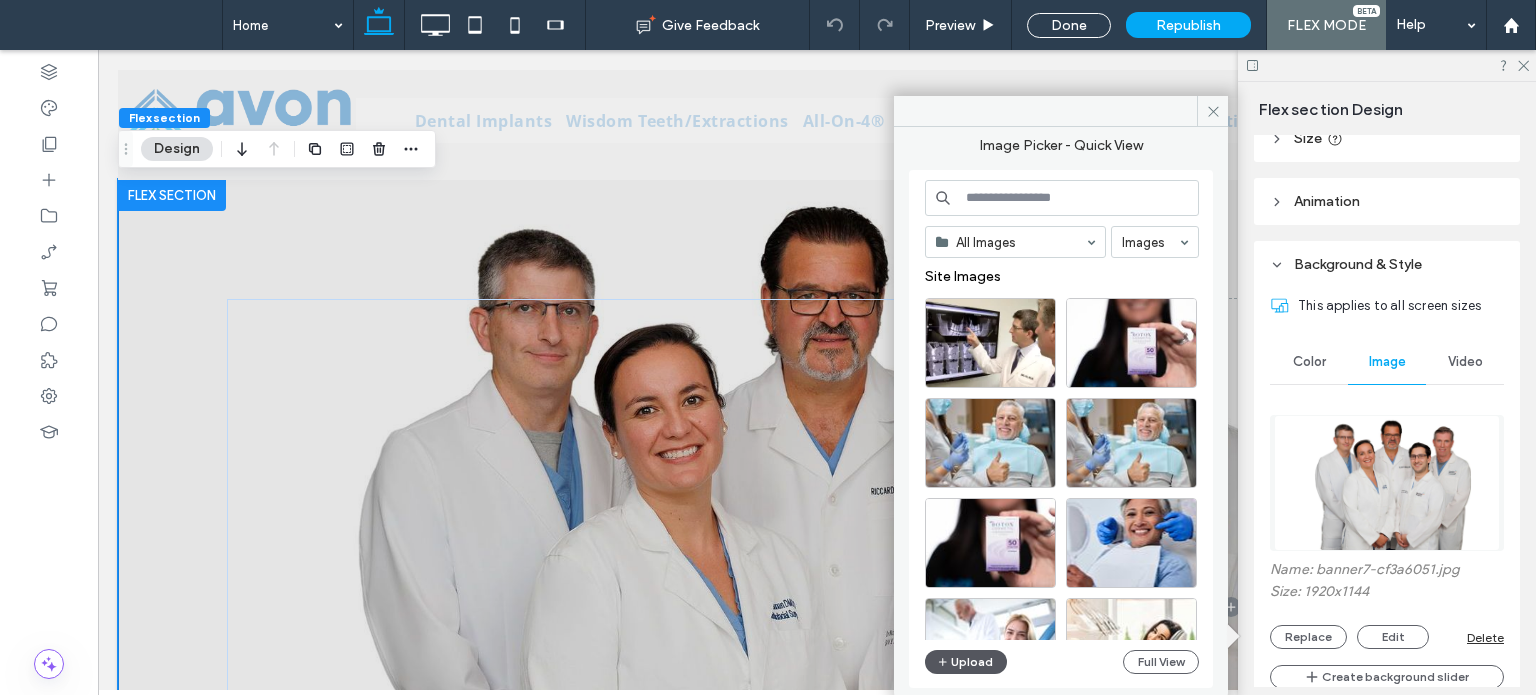 click on "Upload" at bounding box center [966, 662] 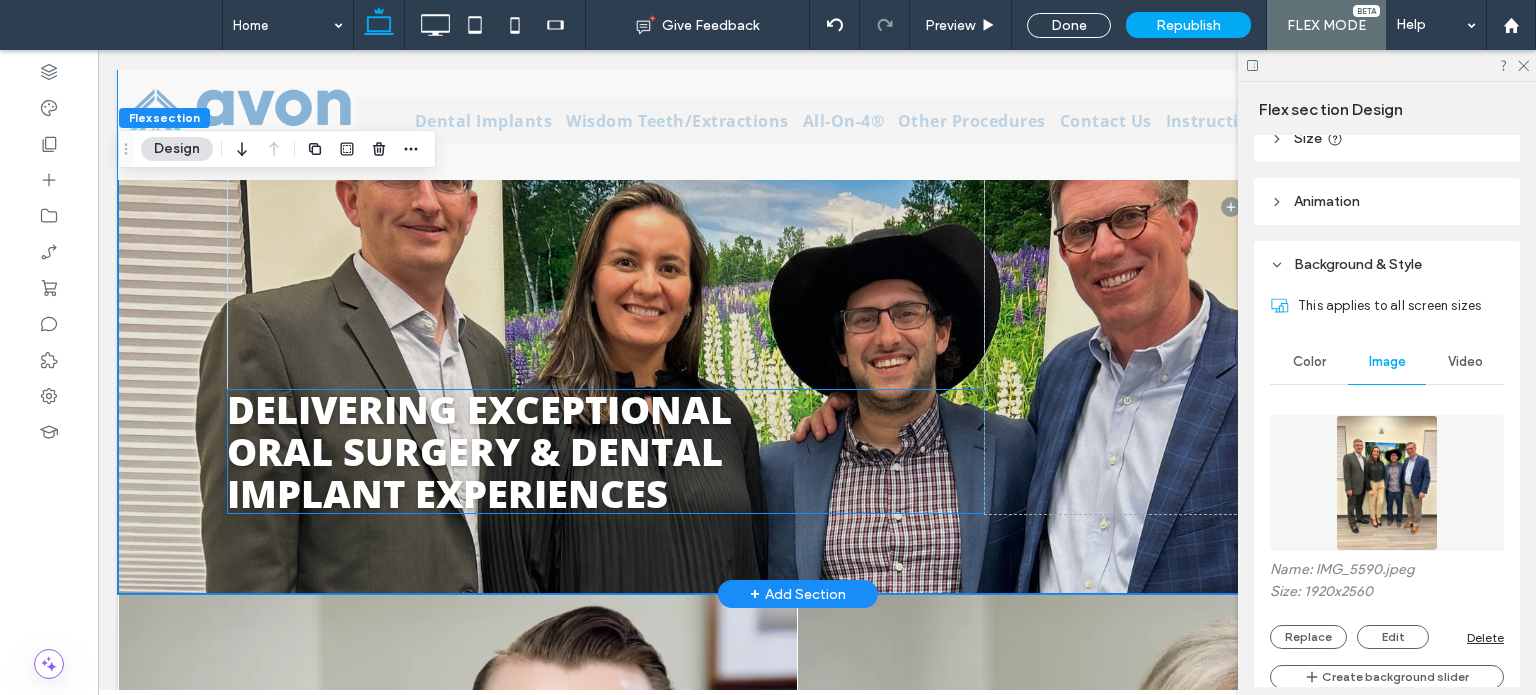 scroll, scrollTop: 300, scrollLeft: 0, axis: vertical 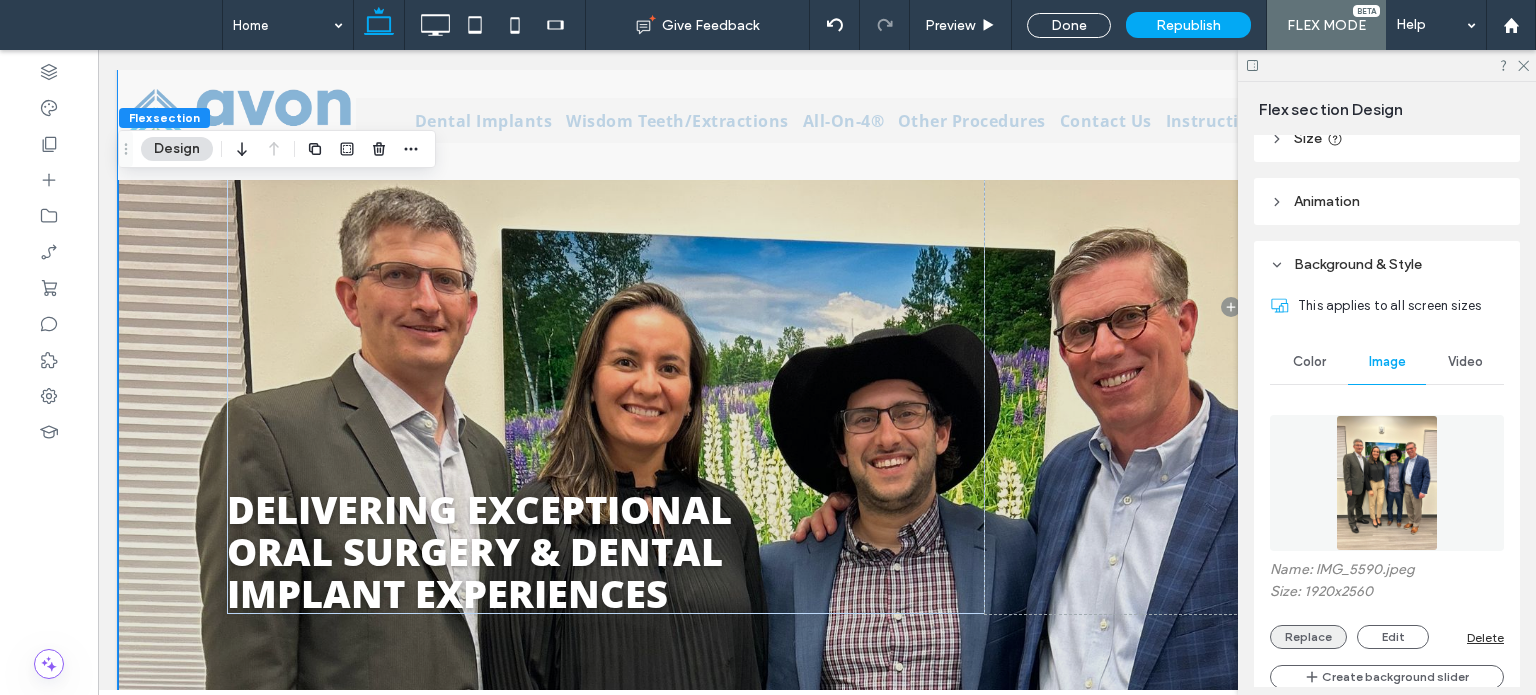 click on "Replace" at bounding box center [1308, 637] 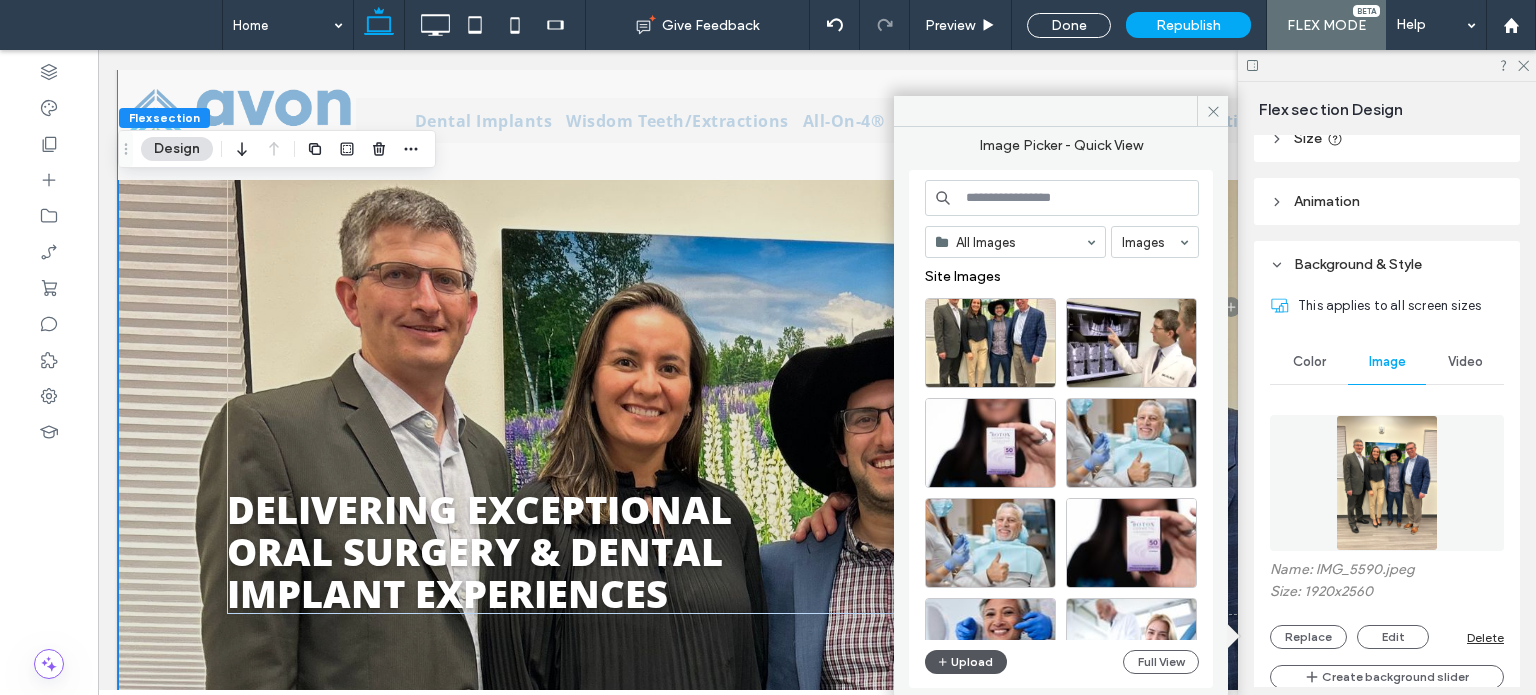 click on "Upload" at bounding box center (966, 662) 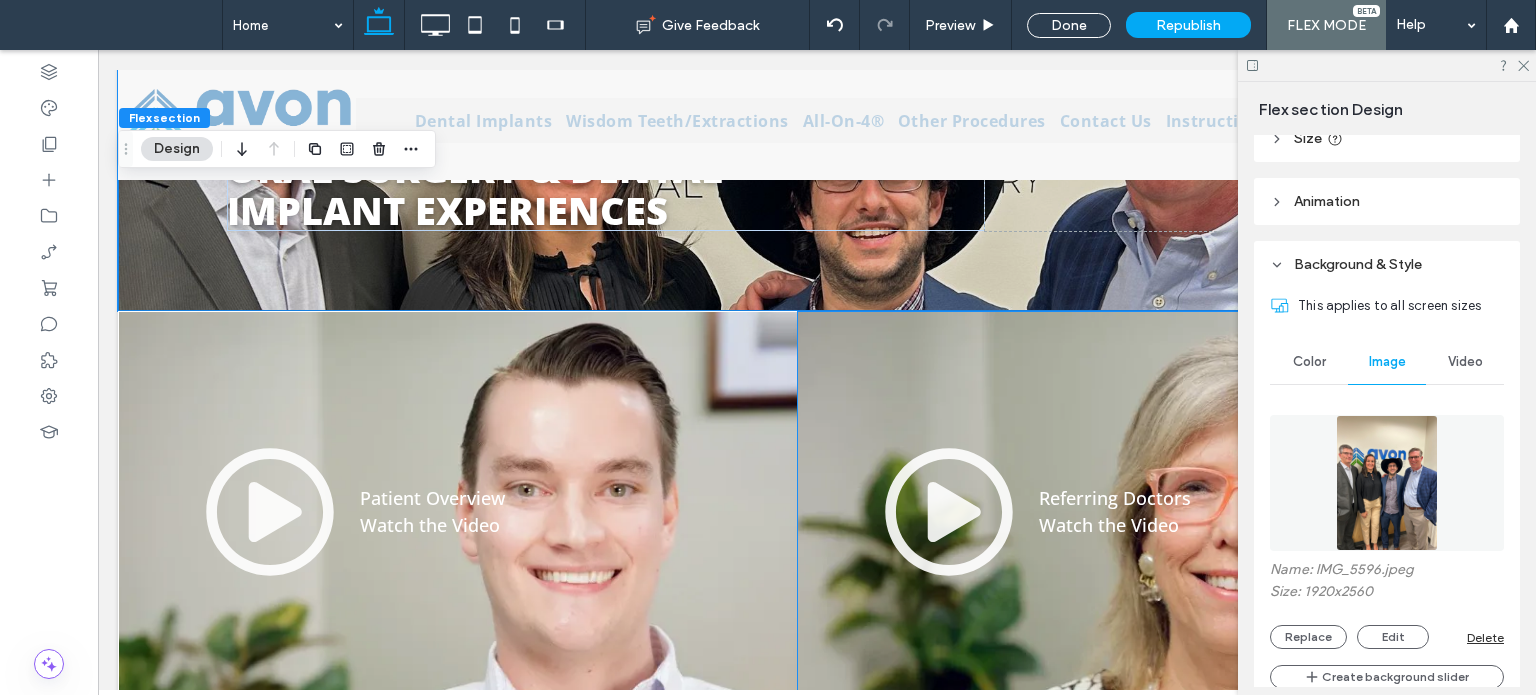 scroll, scrollTop: 800, scrollLeft: 0, axis: vertical 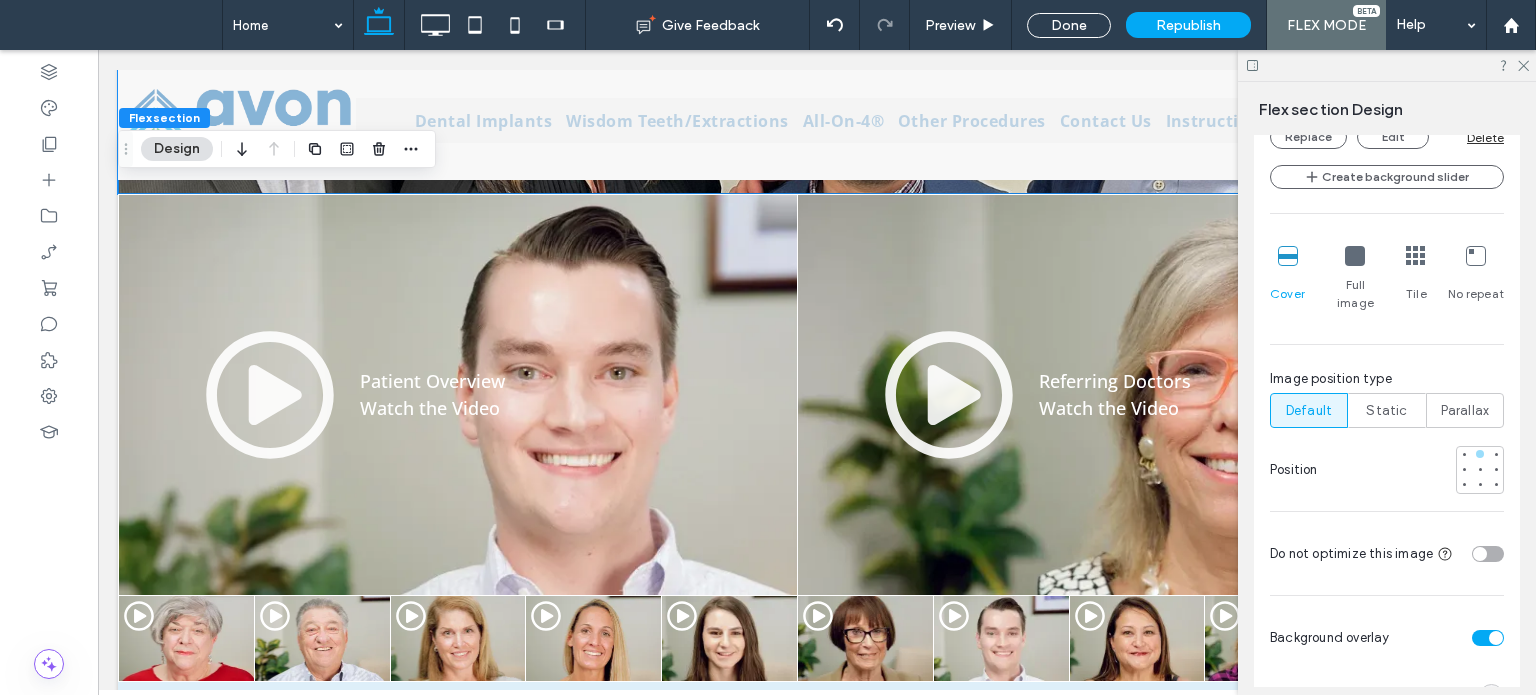 click at bounding box center [1480, 454] 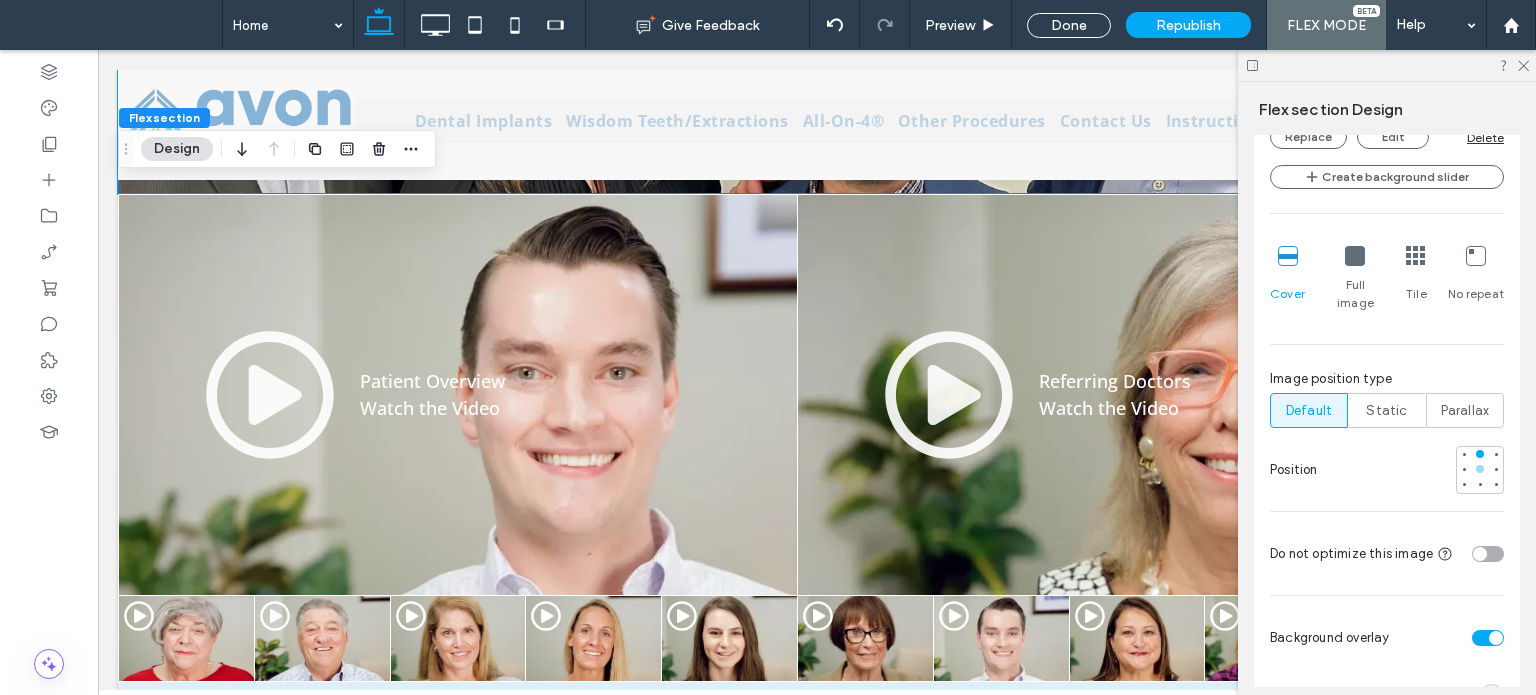 click at bounding box center (1480, 469) 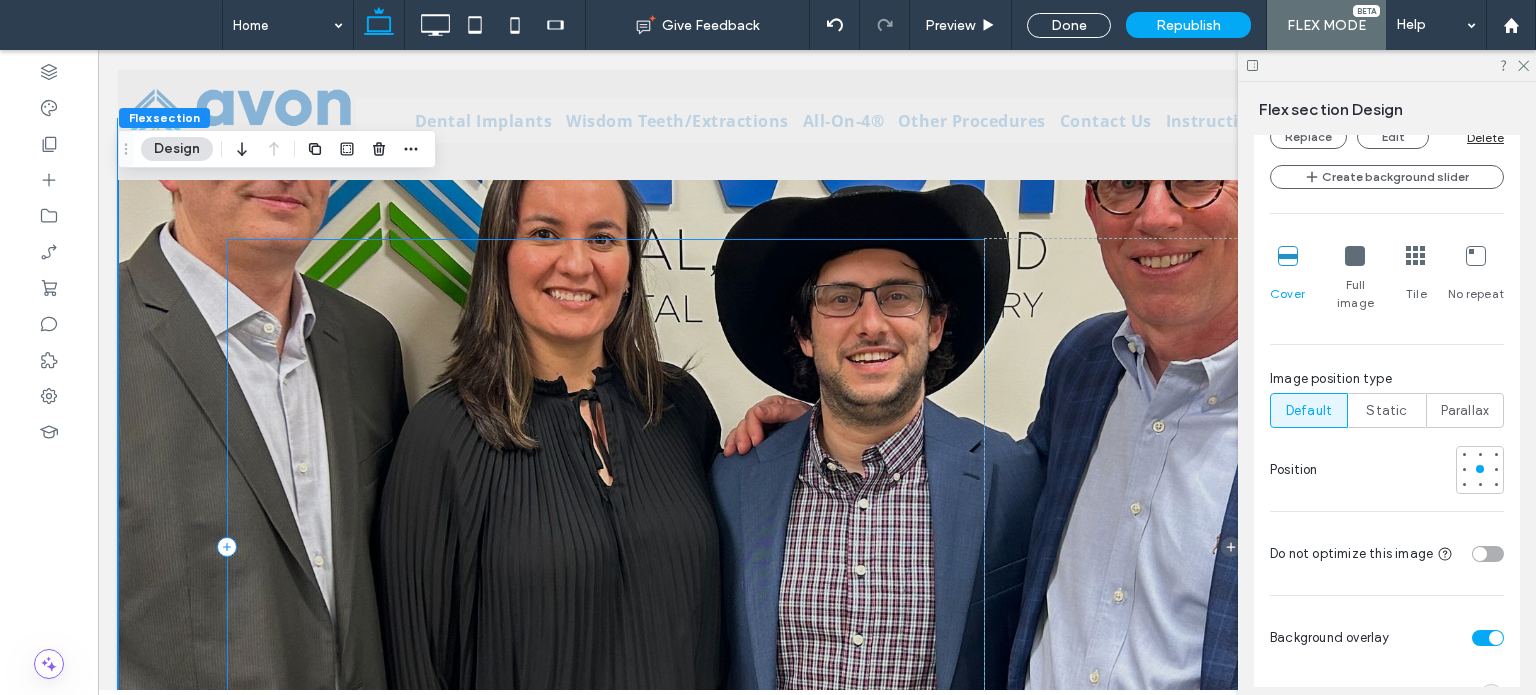 scroll, scrollTop: 0, scrollLeft: 0, axis: both 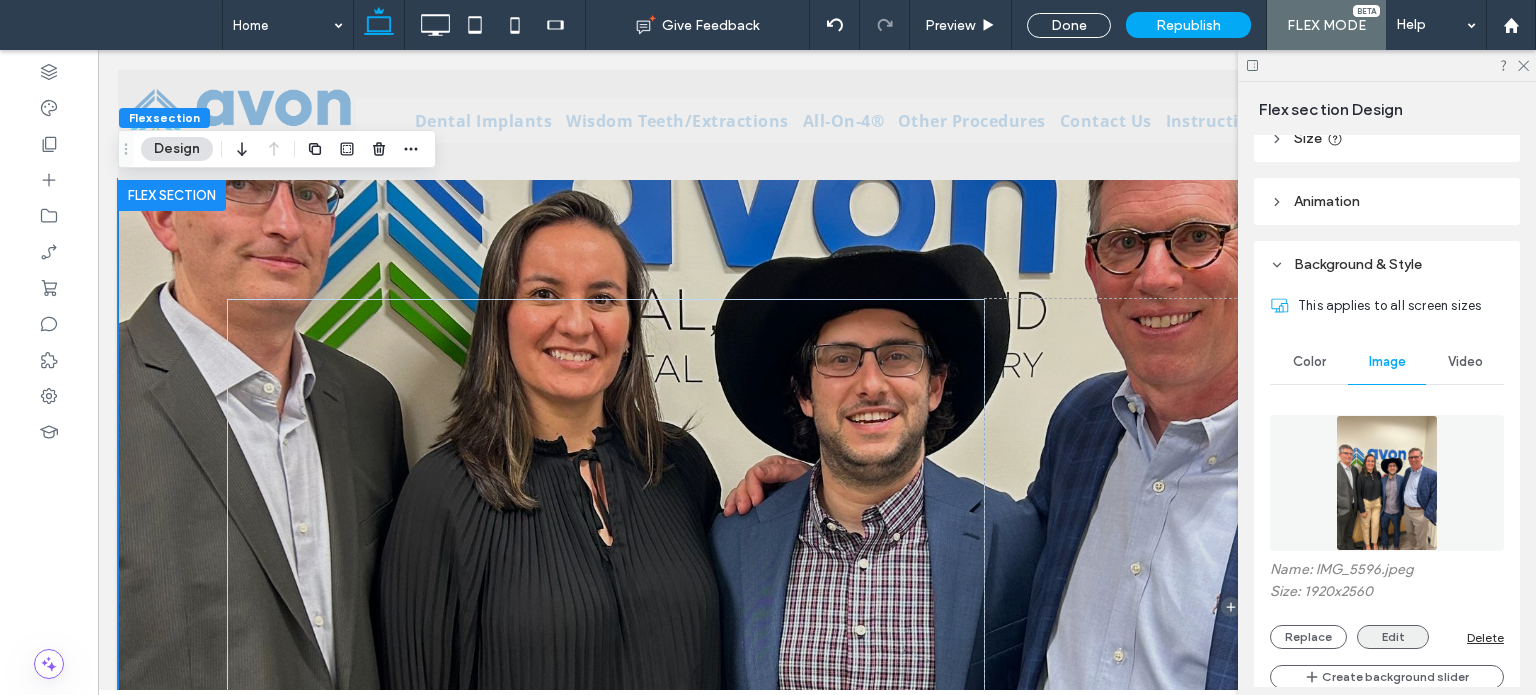 click on "Edit" at bounding box center [1393, 637] 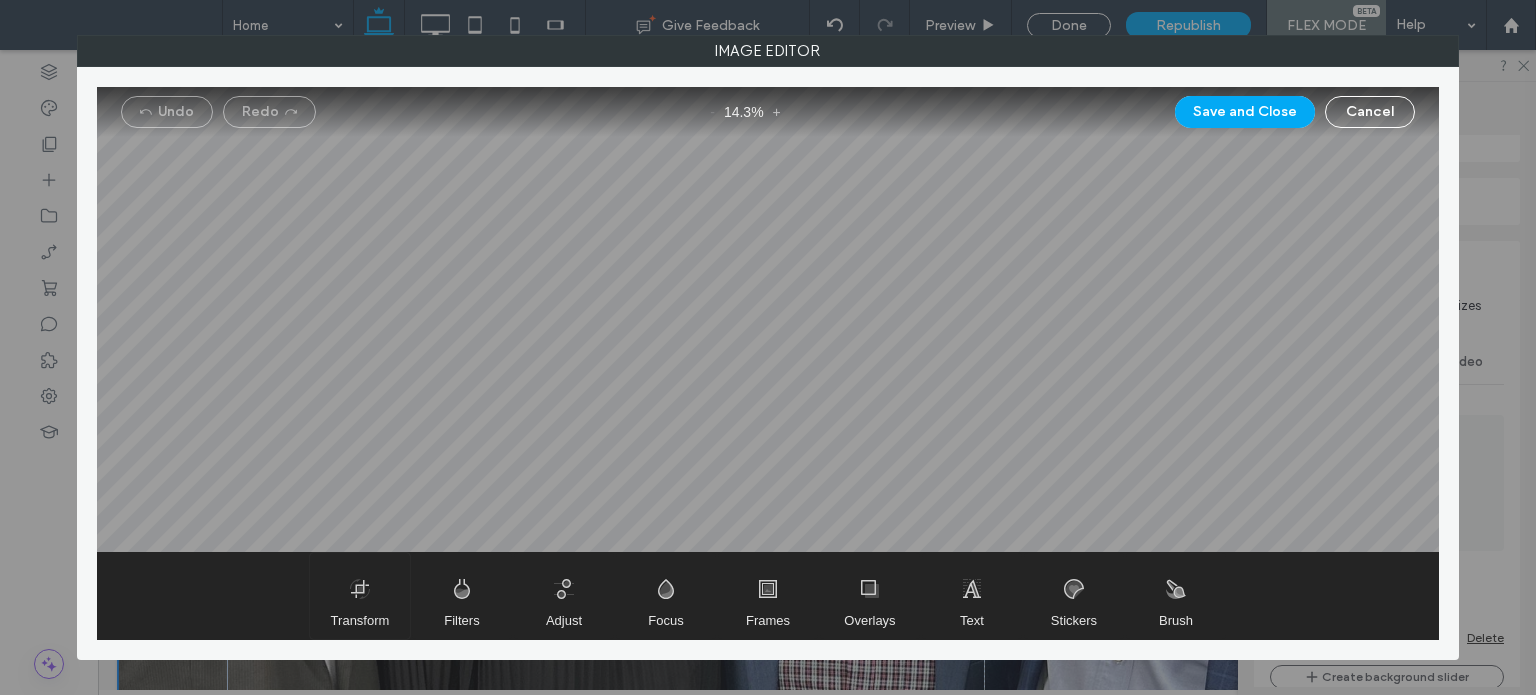 click at bounding box center [360, 596] 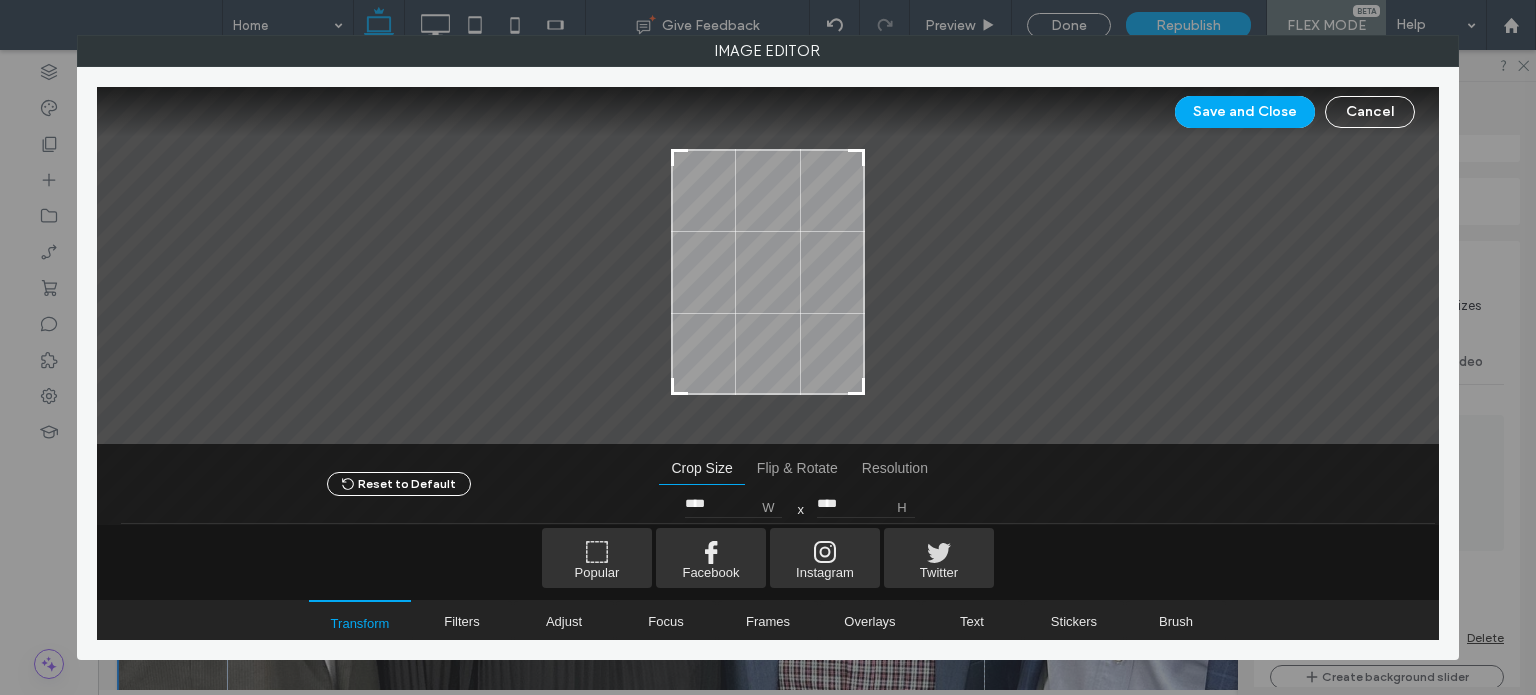 type on "****" 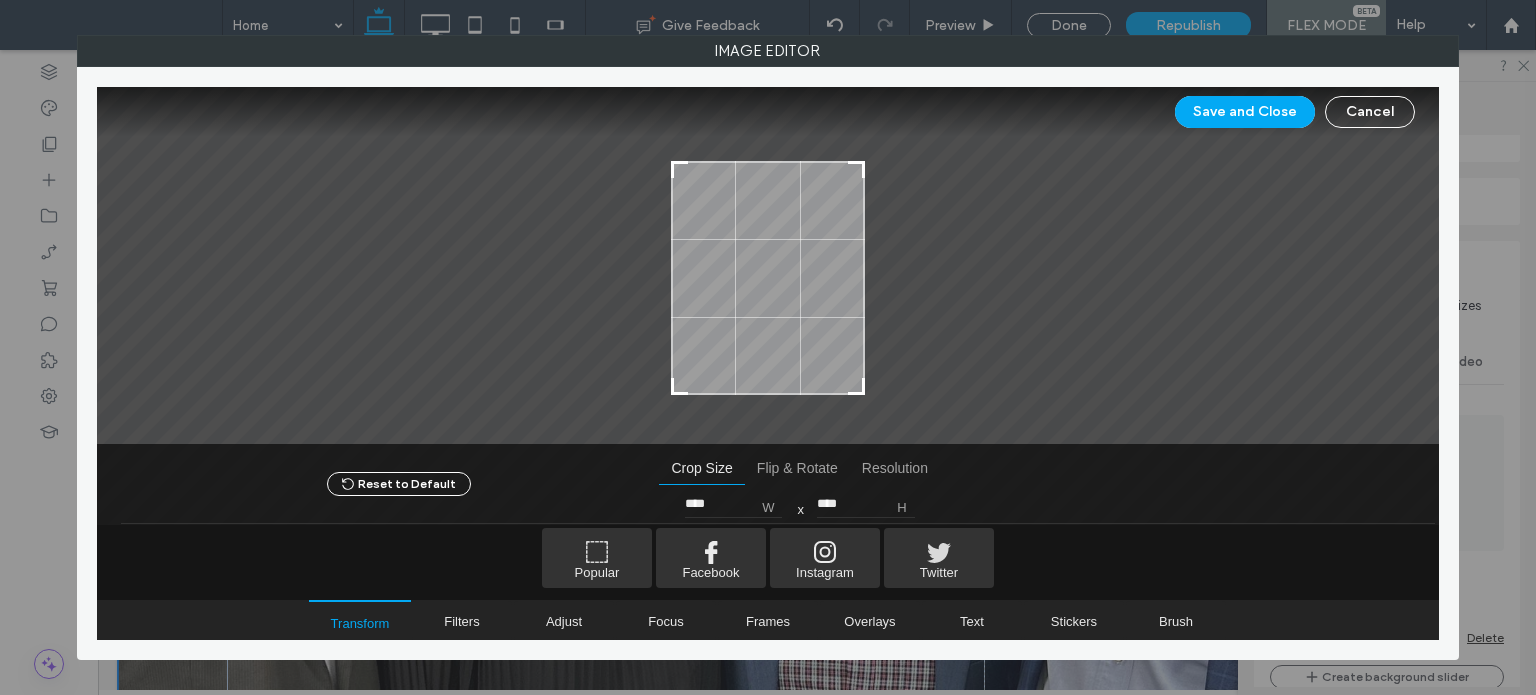 drag, startPoint x: 675, startPoint y: 139, endPoint x: 656, endPoint y: 163, distance: 30.610456 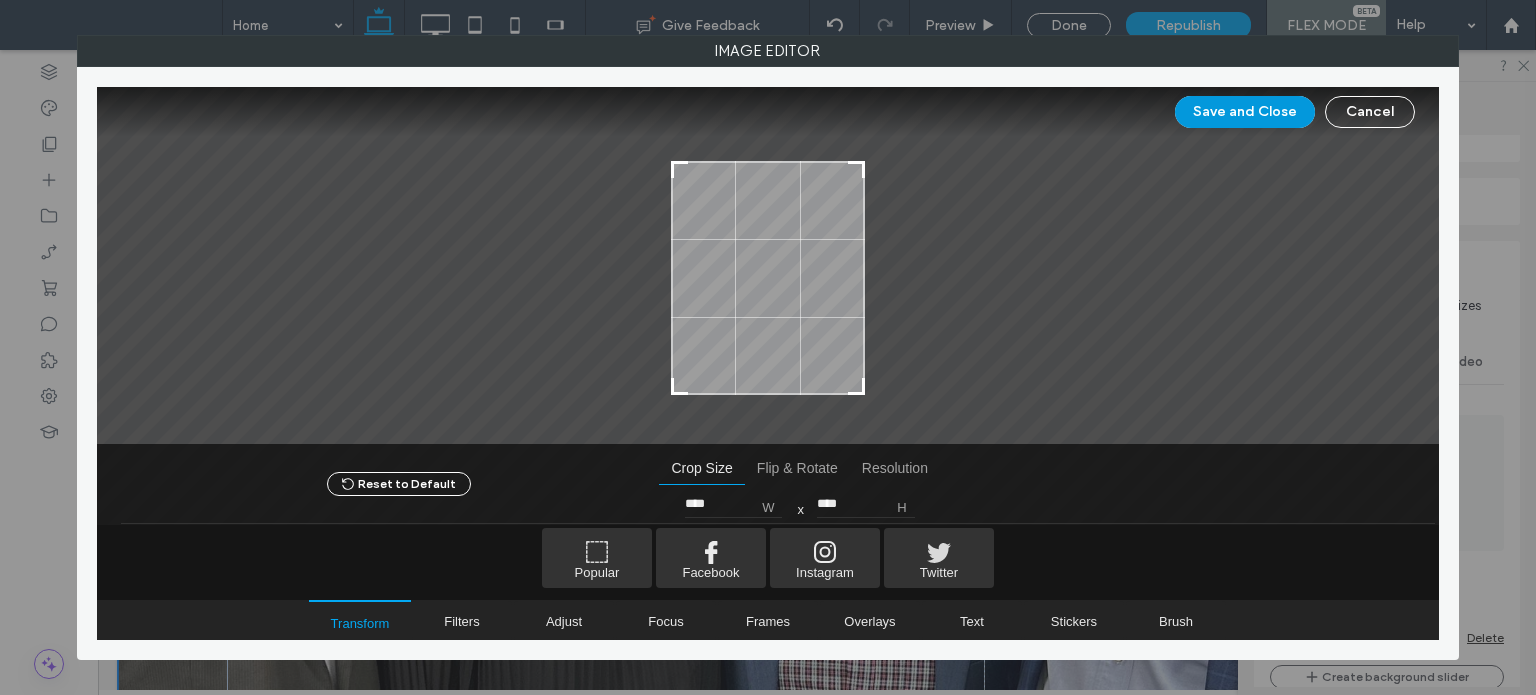 click on "Save and Close" at bounding box center [1245, 112] 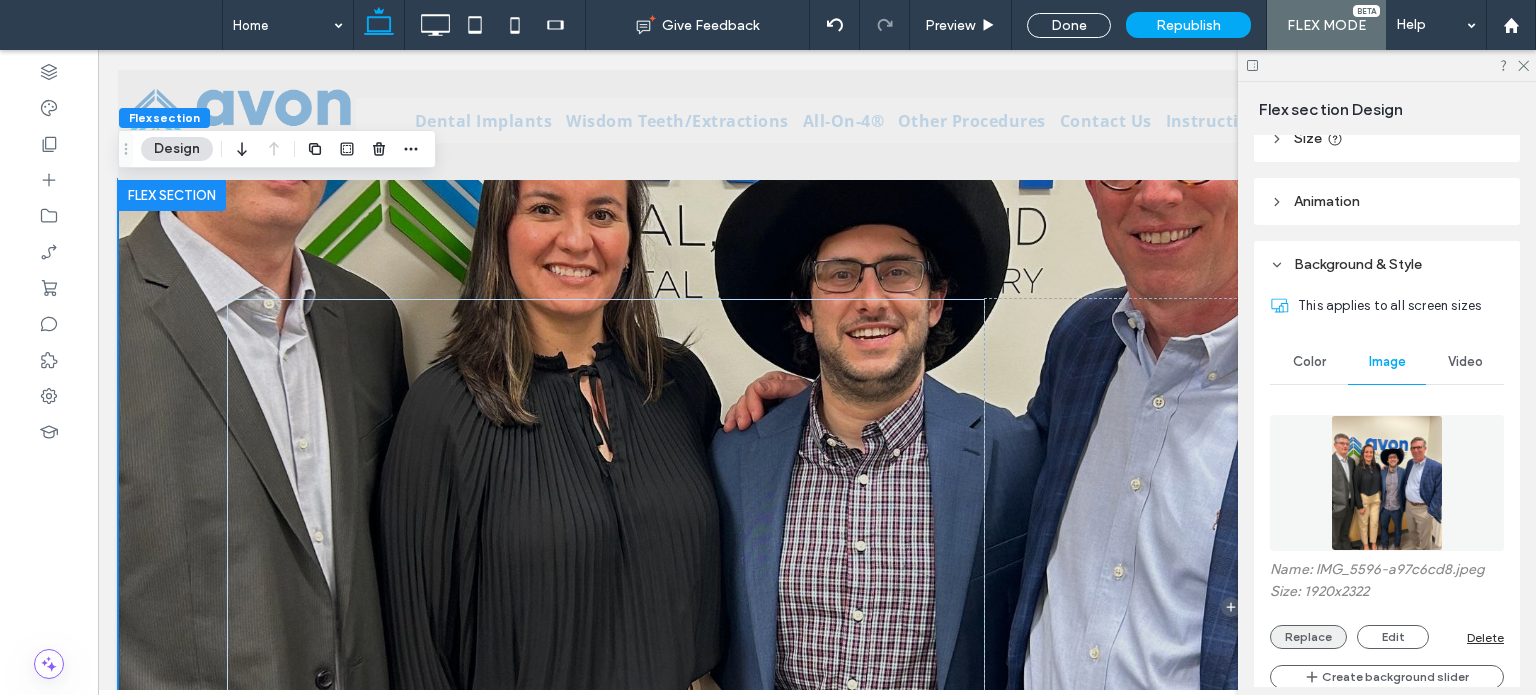 click on "Replace" at bounding box center [1308, 637] 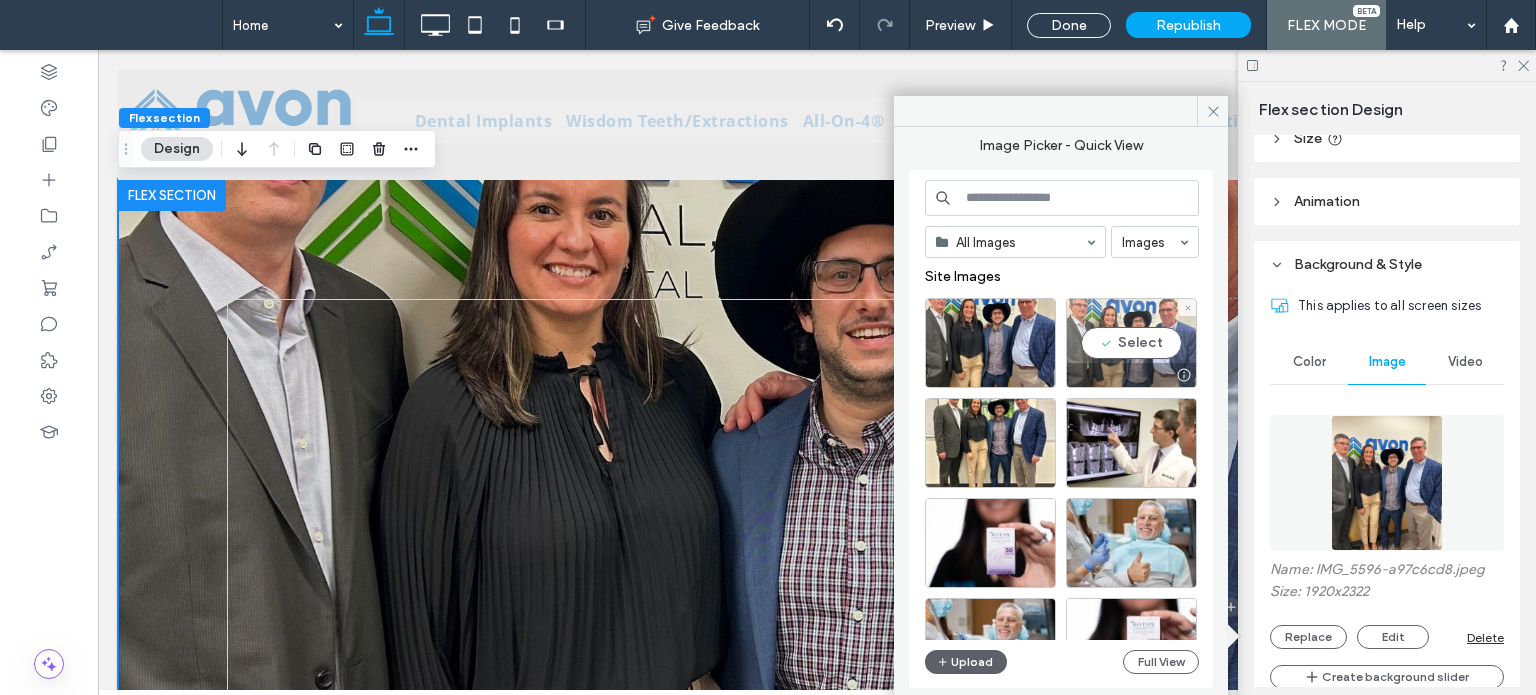 click on "Select" at bounding box center [1131, 343] 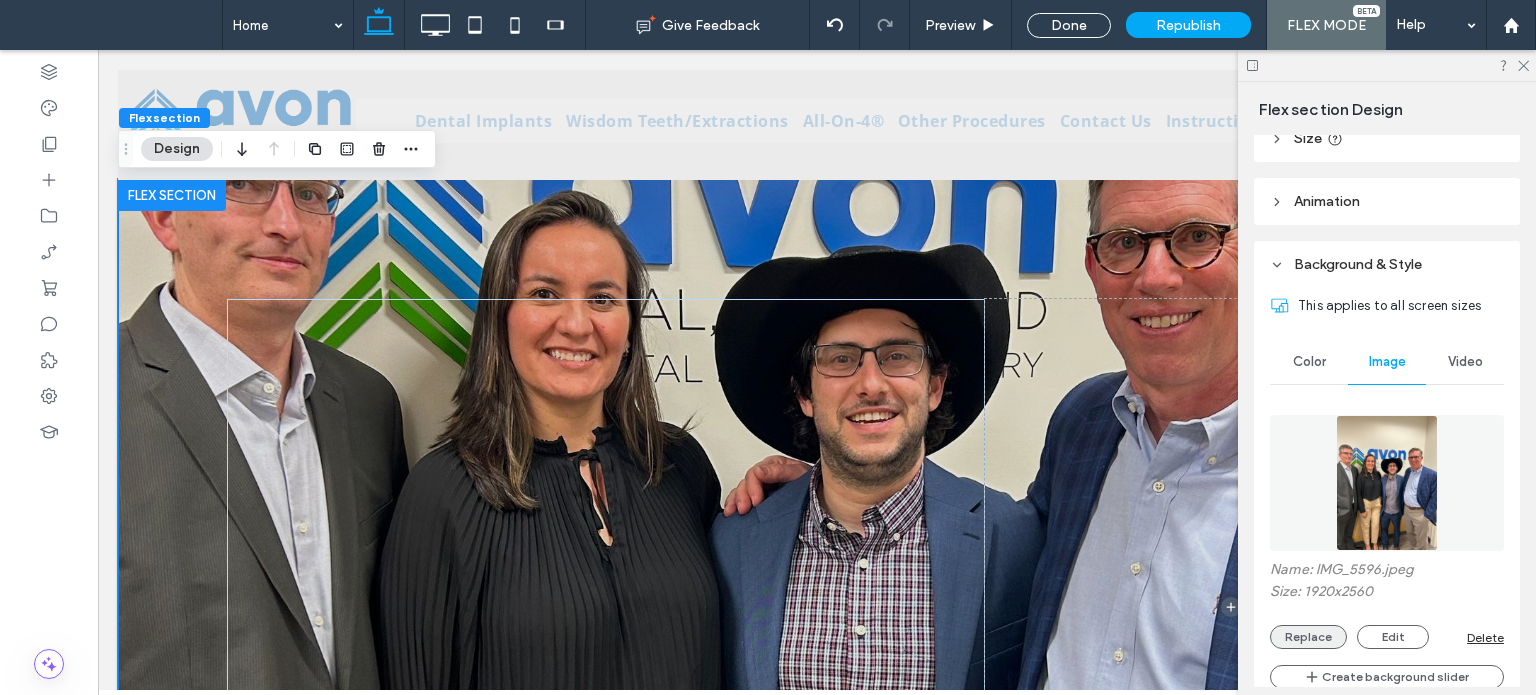 click on "Replace" at bounding box center [1308, 637] 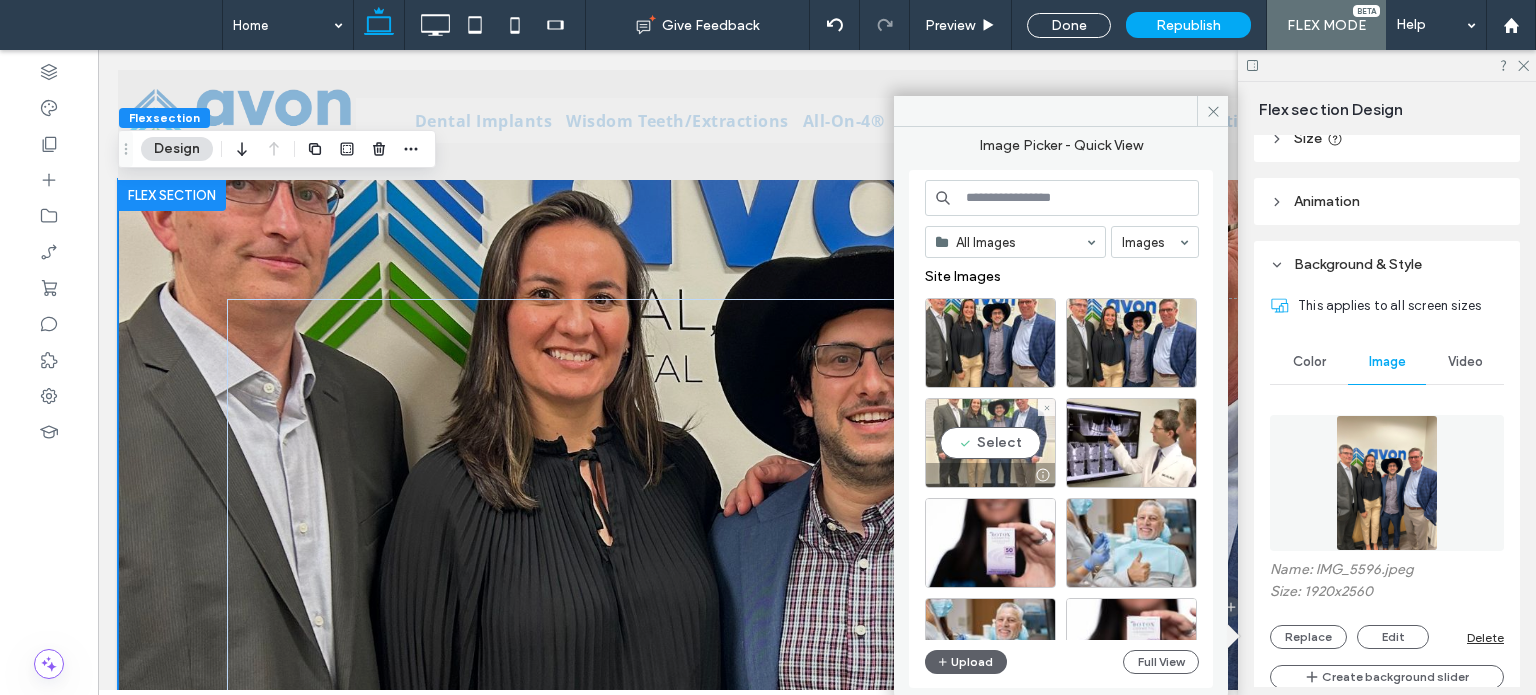 drag, startPoint x: 950, startPoint y: 445, endPoint x: 854, endPoint y: 393, distance: 109.17875 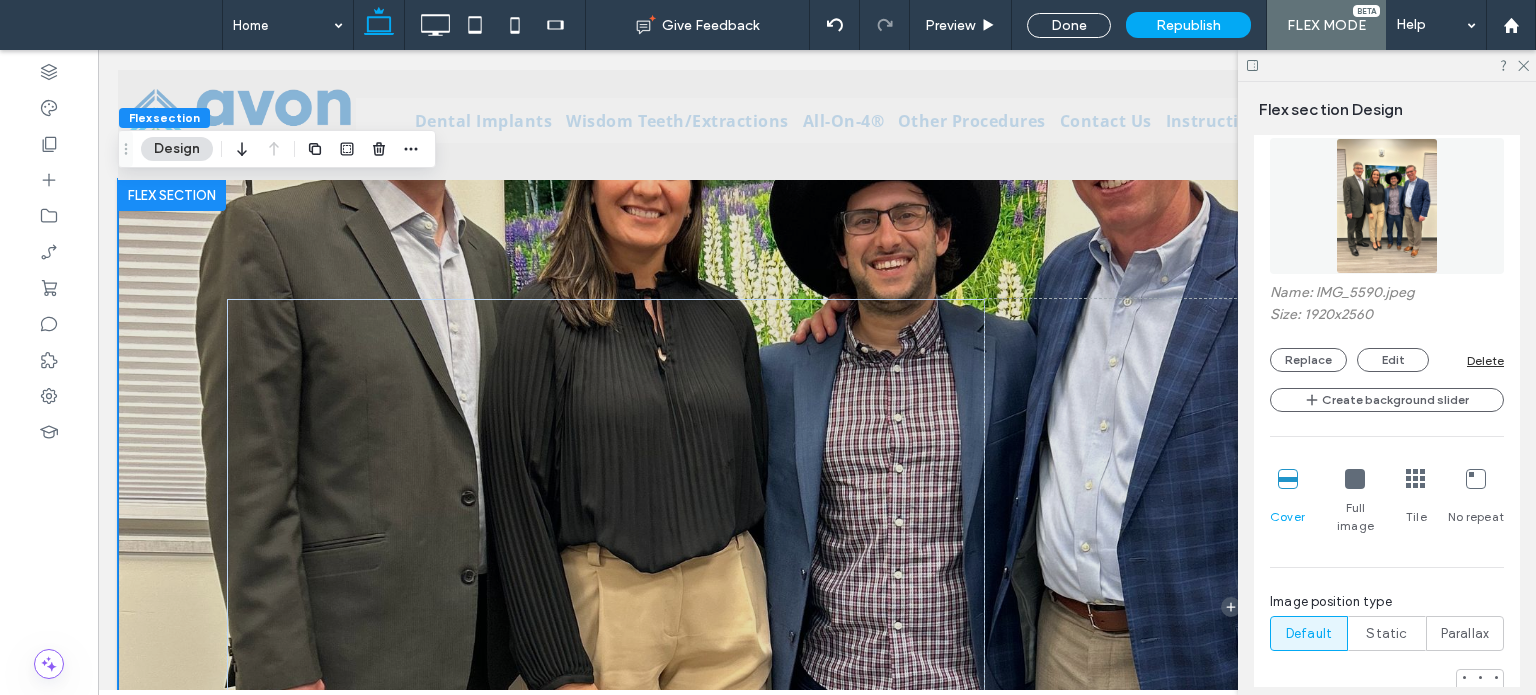 scroll, scrollTop: 700, scrollLeft: 0, axis: vertical 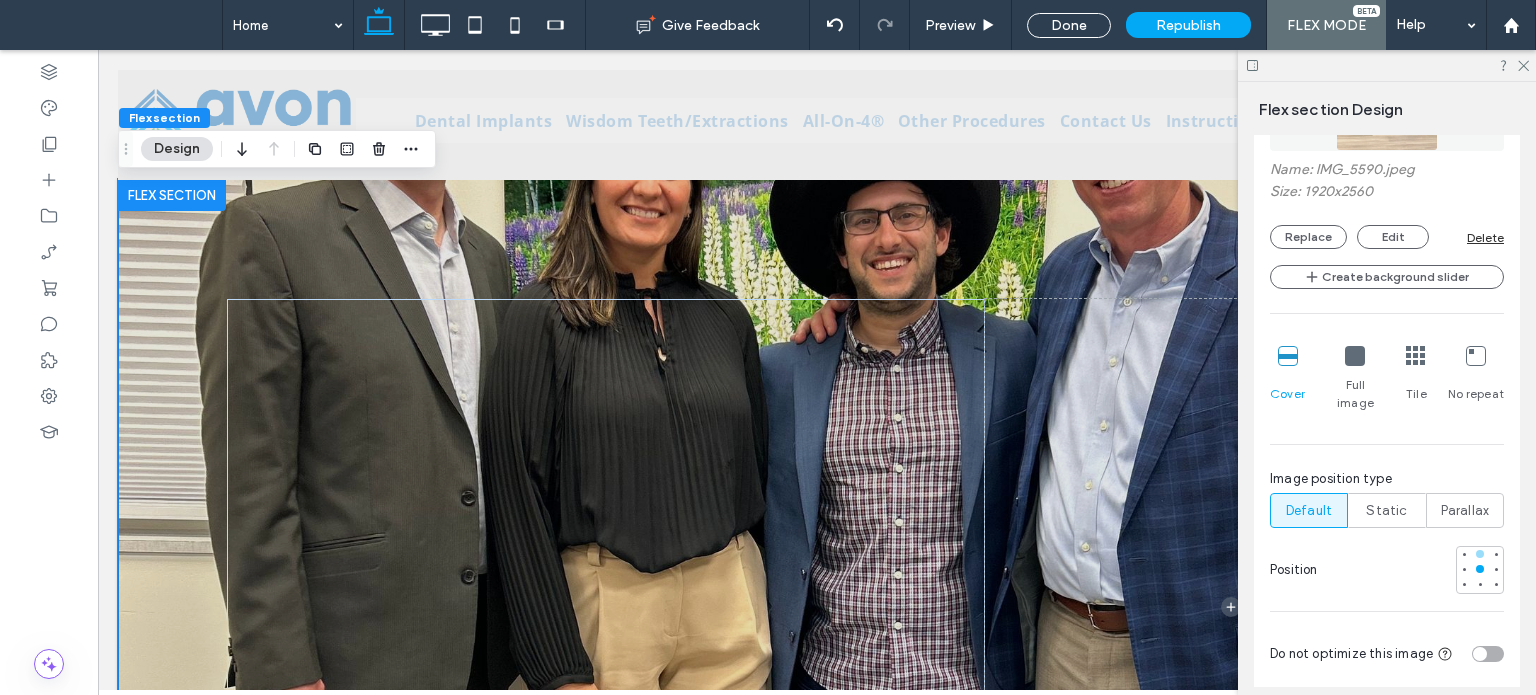 click at bounding box center [1480, 554] 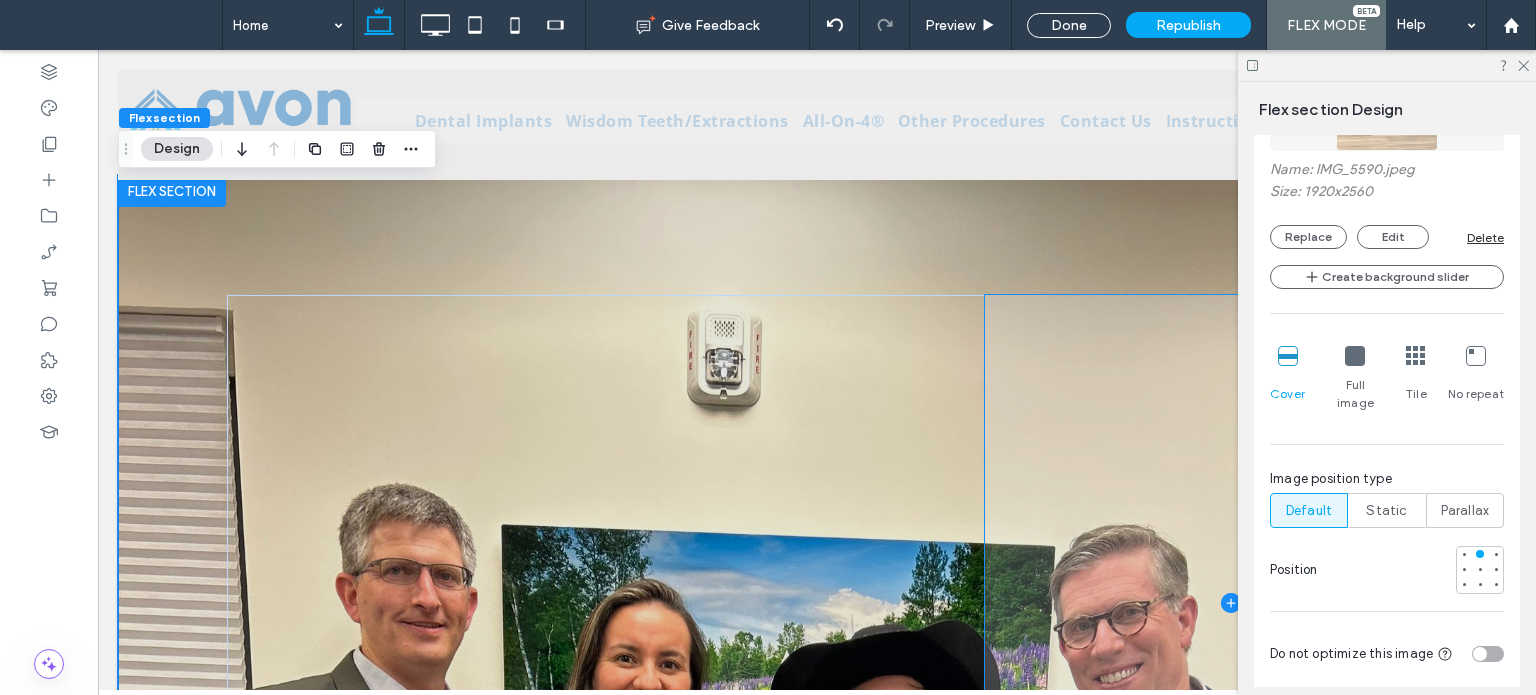 scroll, scrollTop: 0, scrollLeft: 0, axis: both 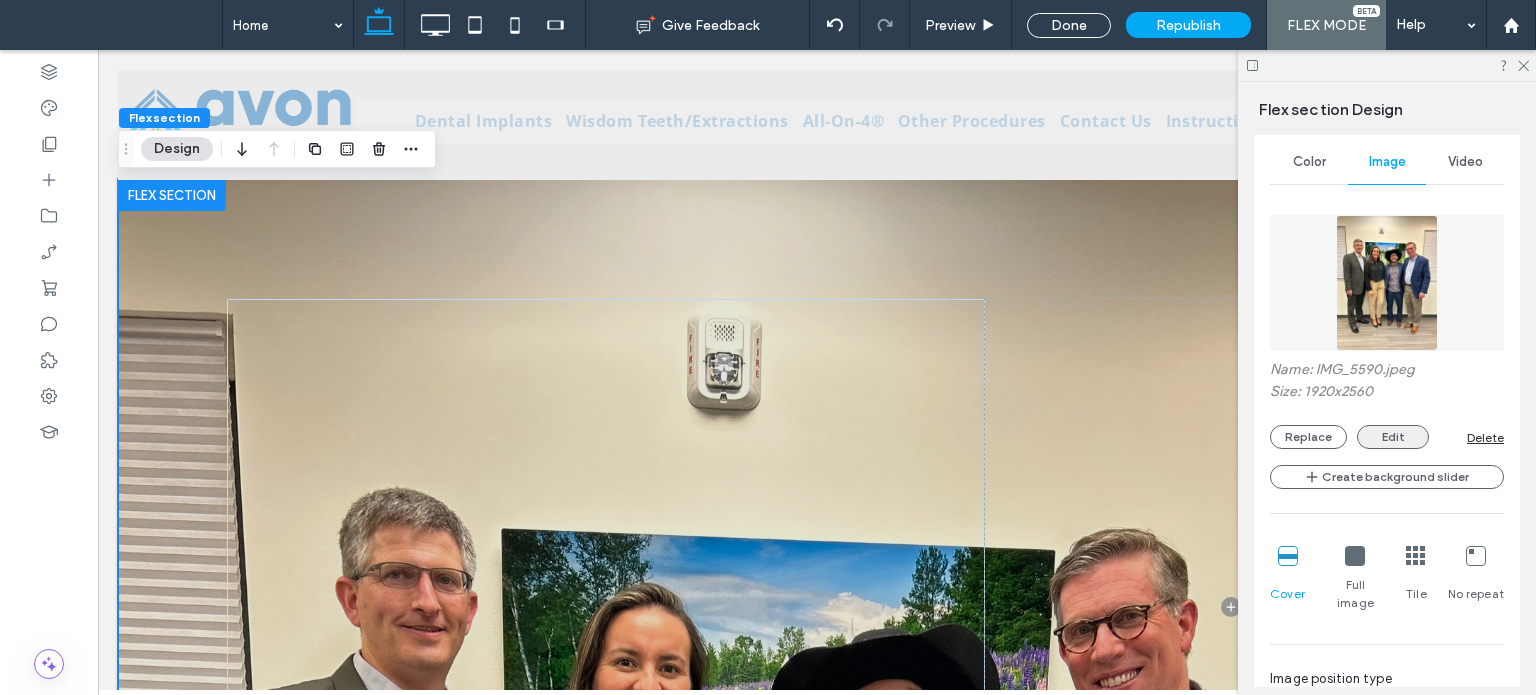 click on "Edit" at bounding box center [1393, 437] 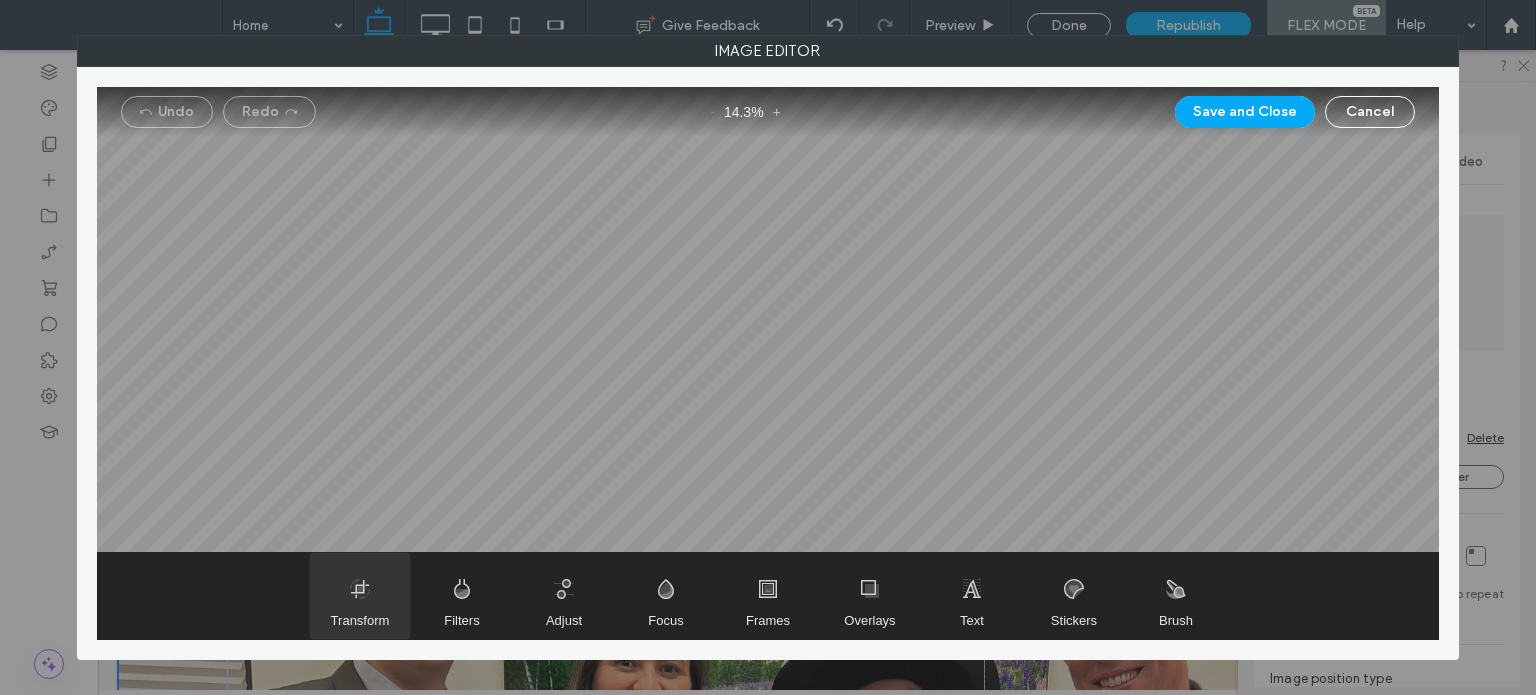 click at bounding box center (360, 596) 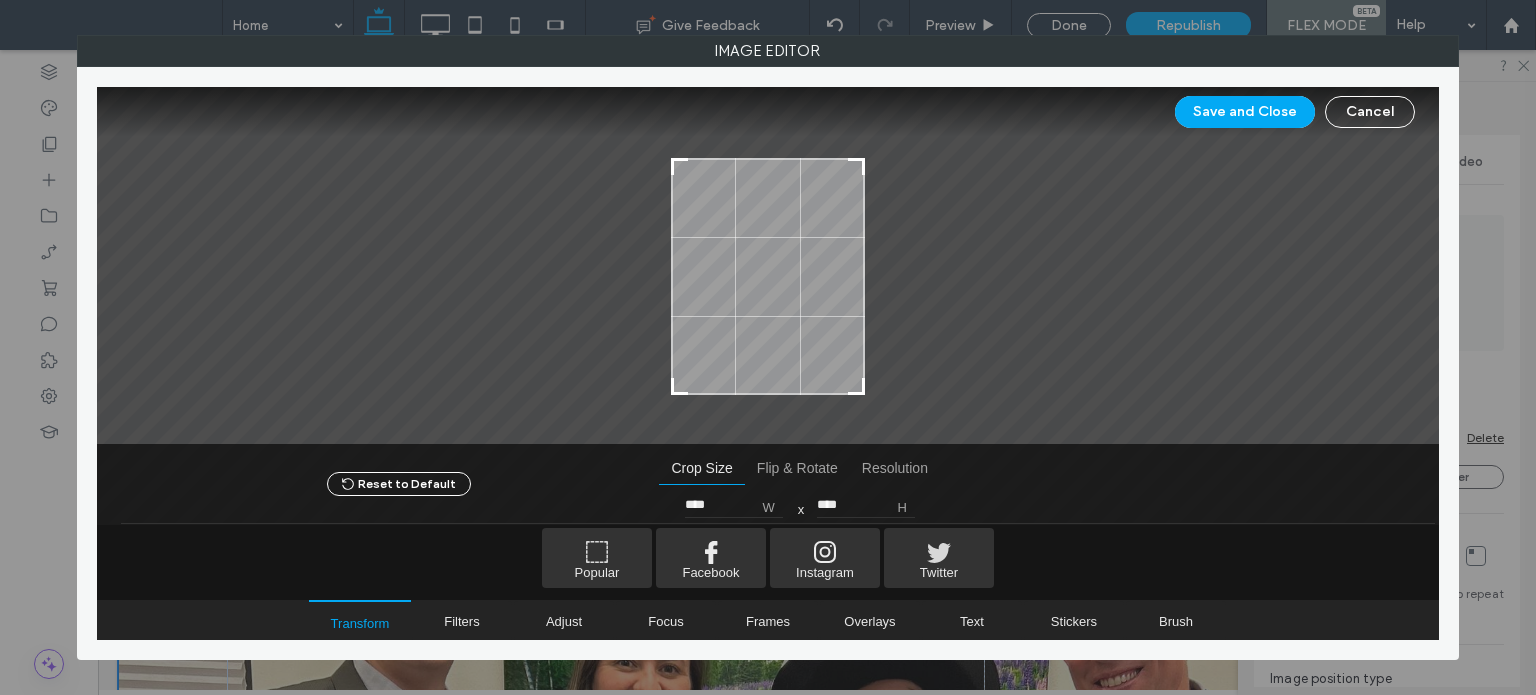 type on "****" 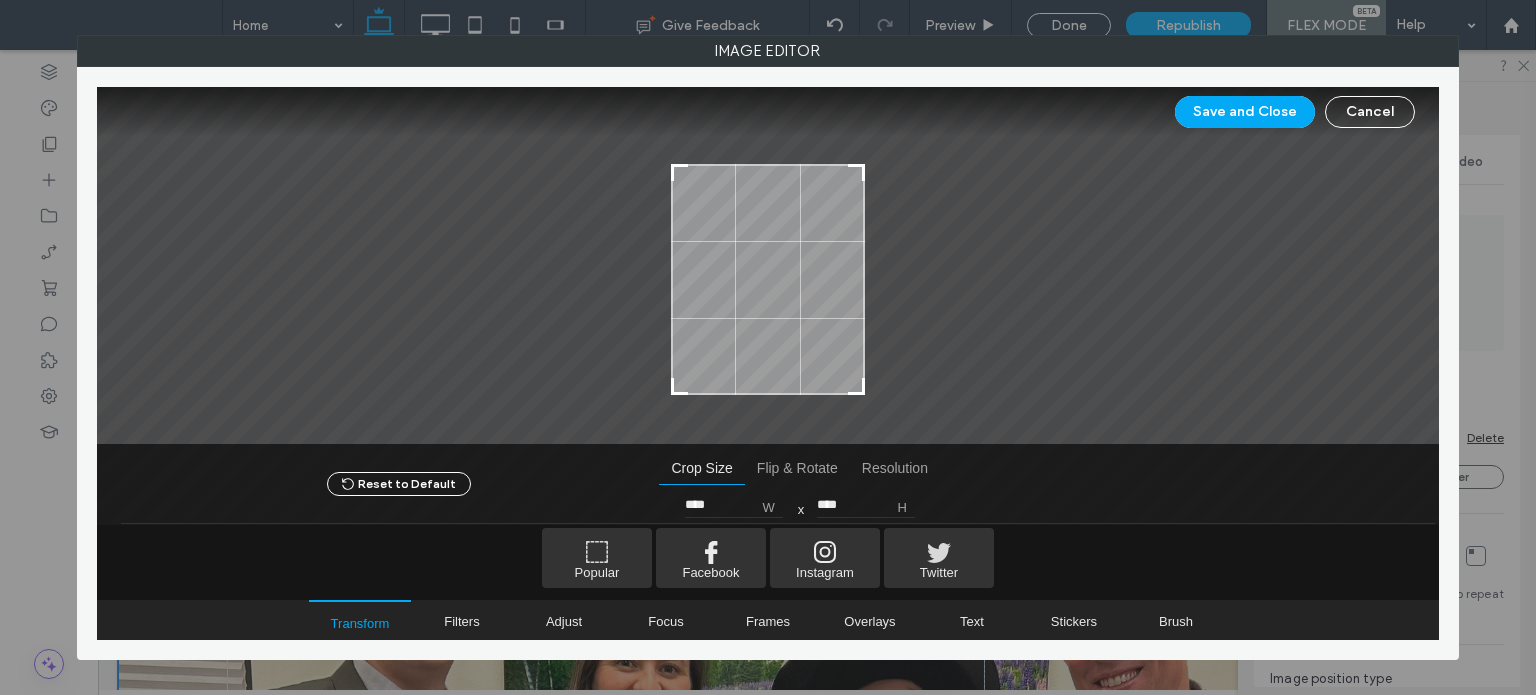 drag, startPoint x: 676, startPoint y: 139, endPoint x: 663, endPoint y: 166, distance: 29.966648 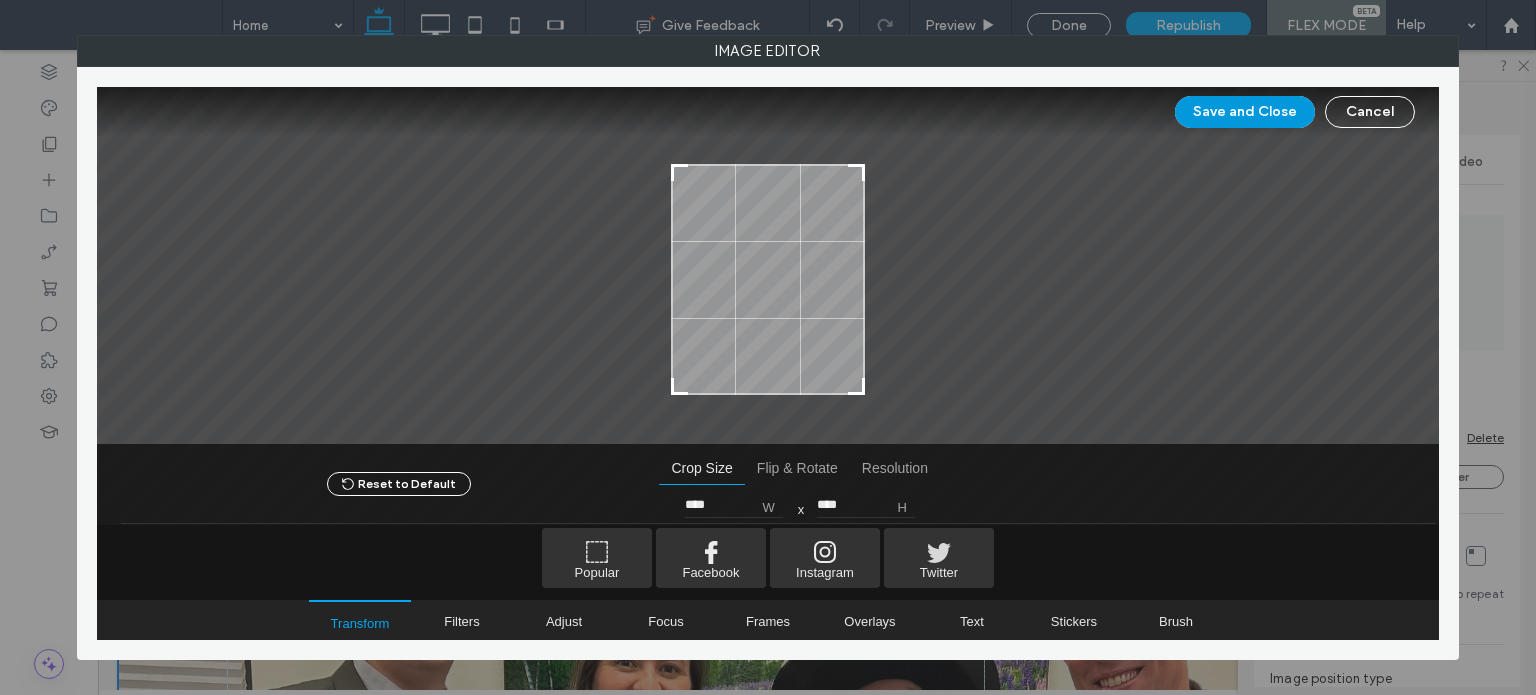 click on "Save and Close" at bounding box center [1245, 112] 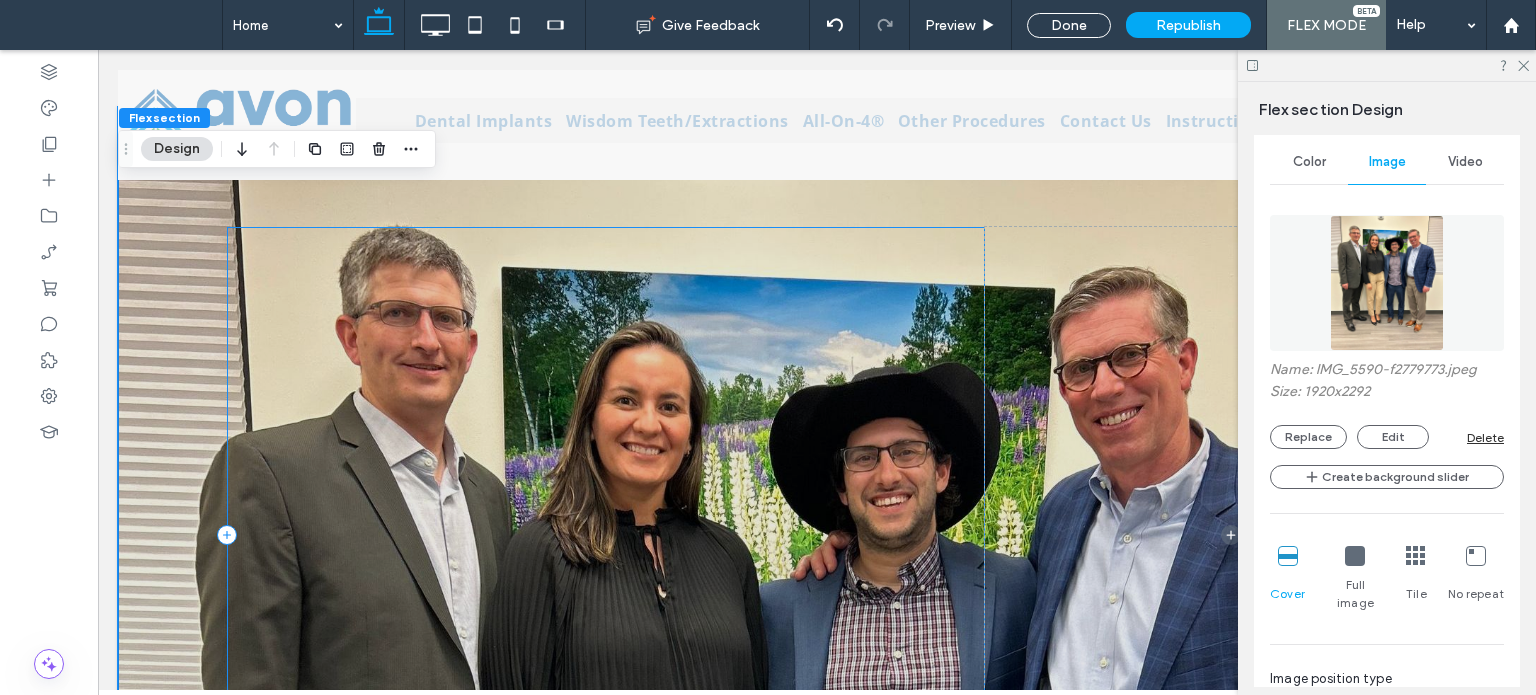 scroll, scrollTop: 0, scrollLeft: 0, axis: both 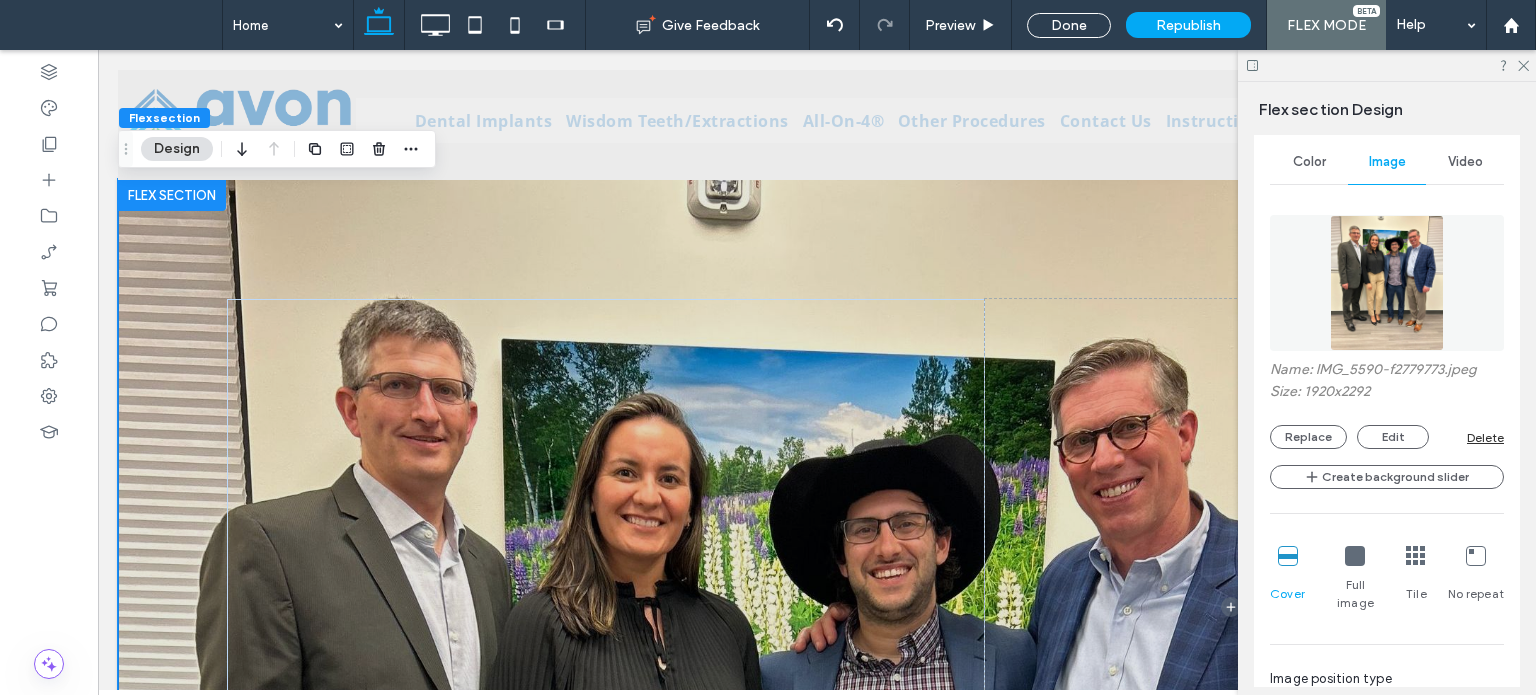 click at bounding box center [1387, 65] 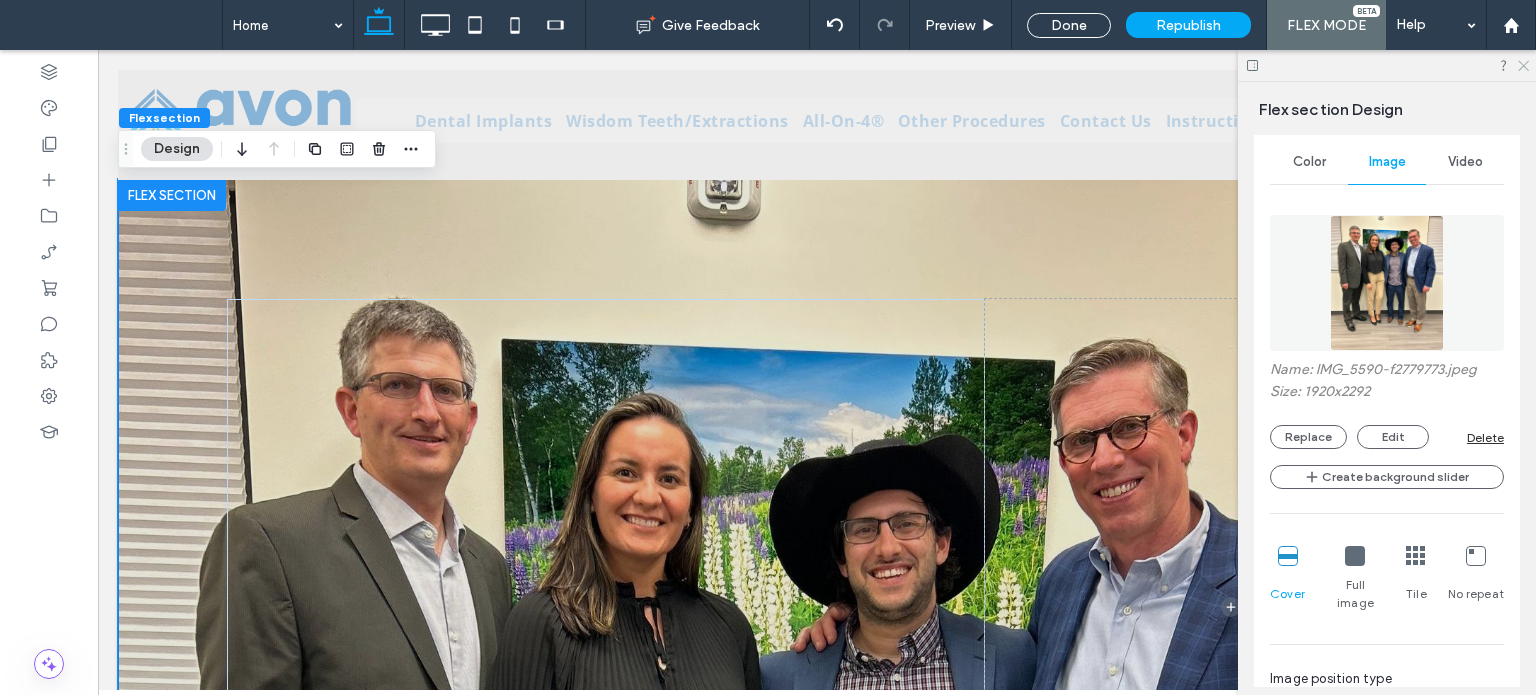 click 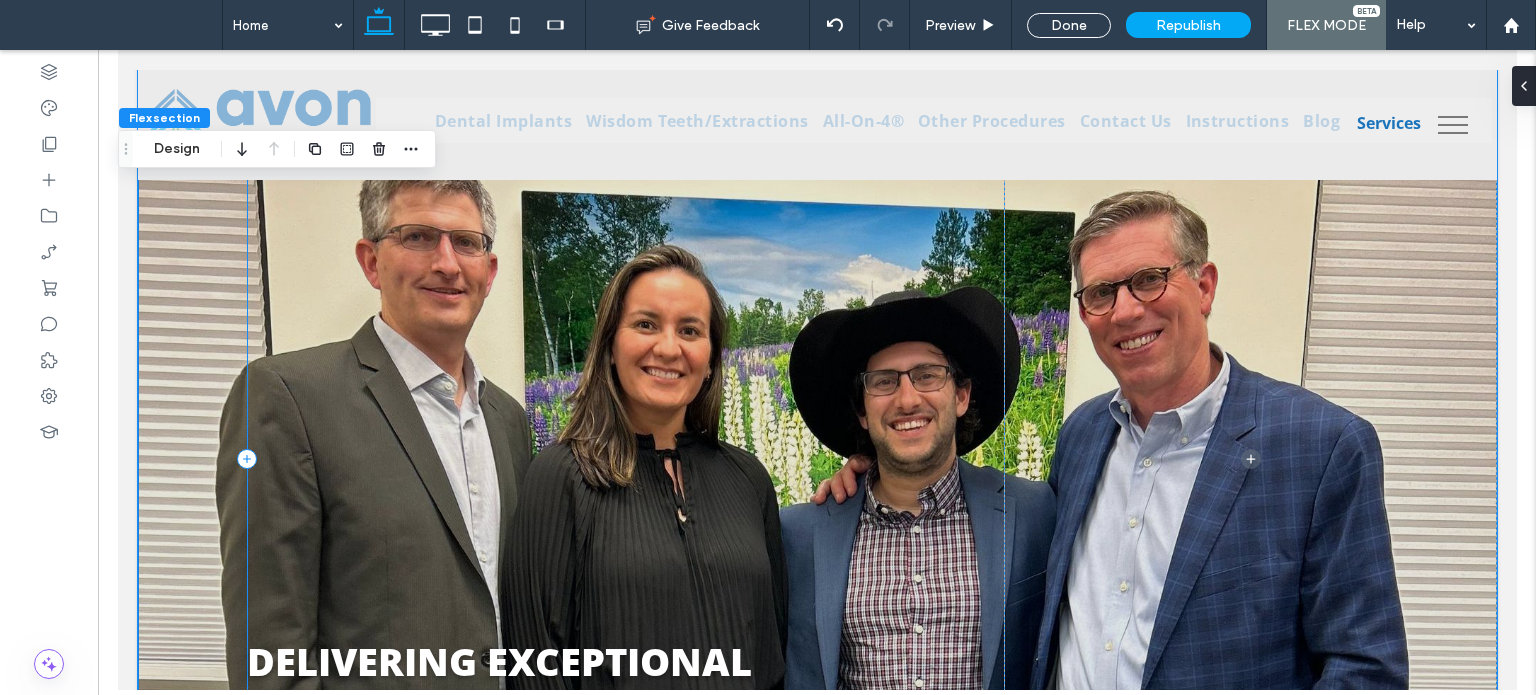 scroll, scrollTop: 400, scrollLeft: 0, axis: vertical 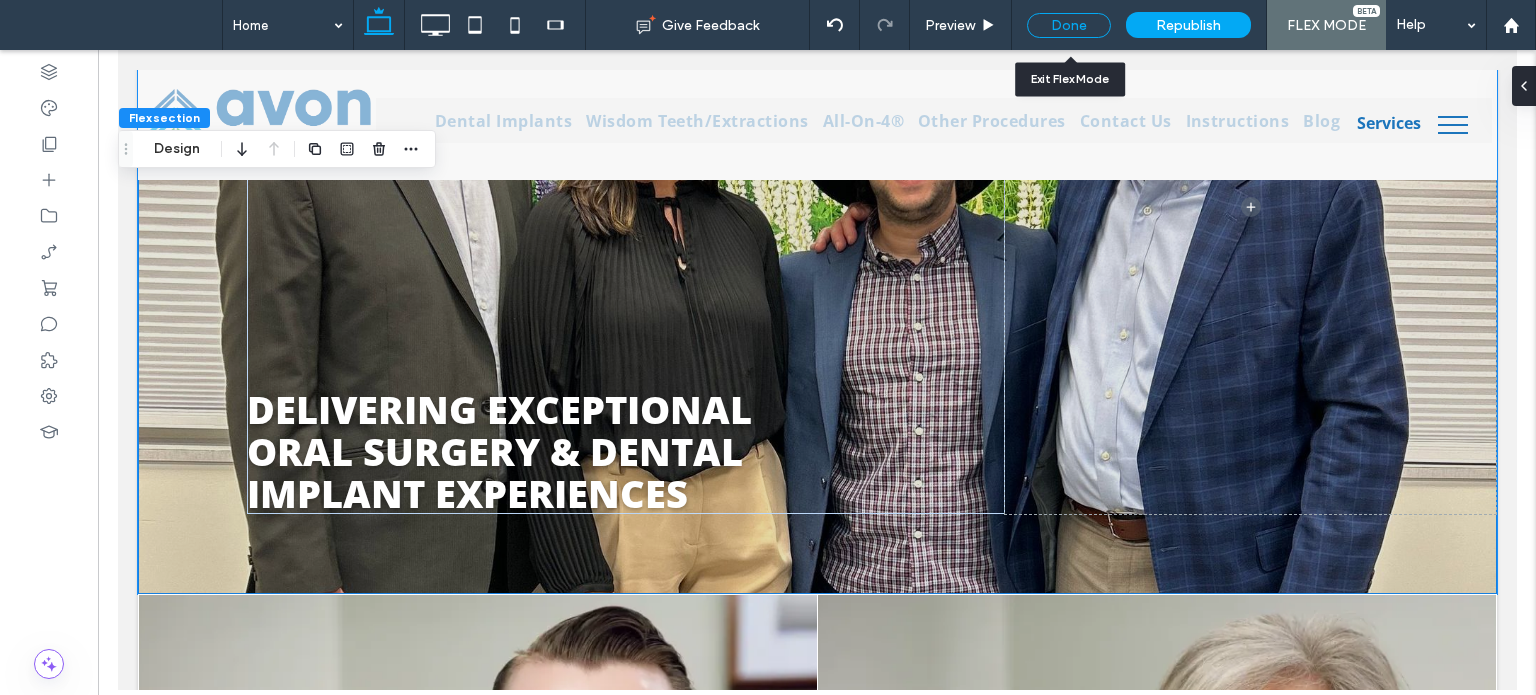 click on "Done" at bounding box center [1069, 25] 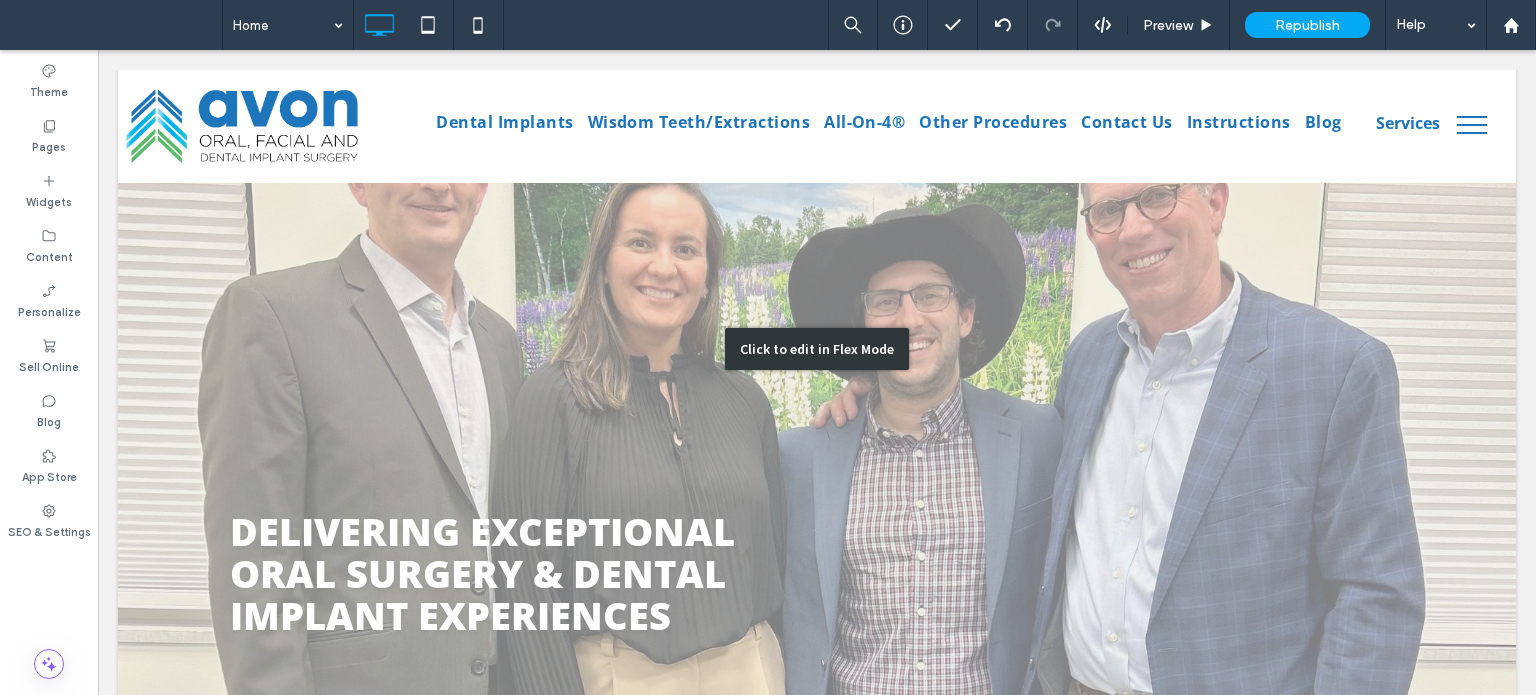 scroll, scrollTop: 0, scrollLeft: 0, axis: both 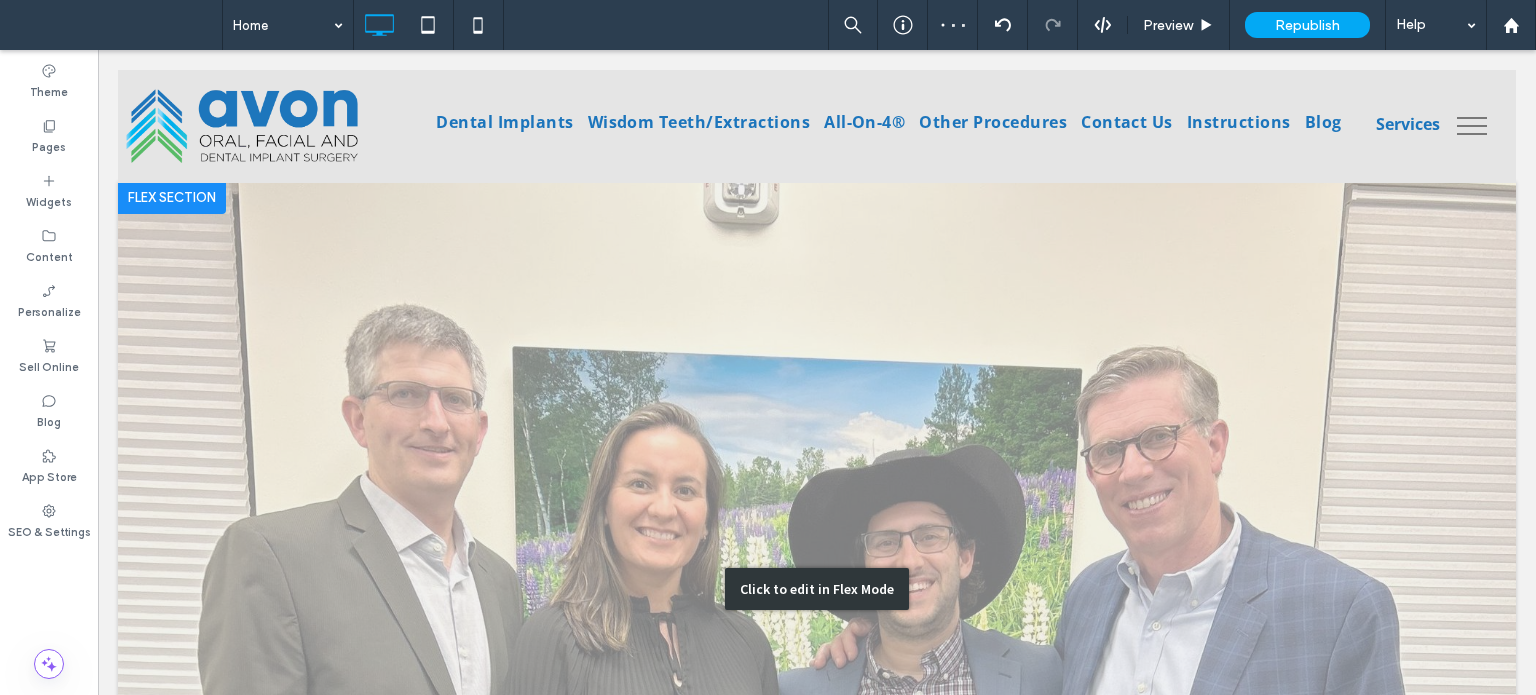click on "Click to edit in Flex Mode" at bounding box center [817, 589] 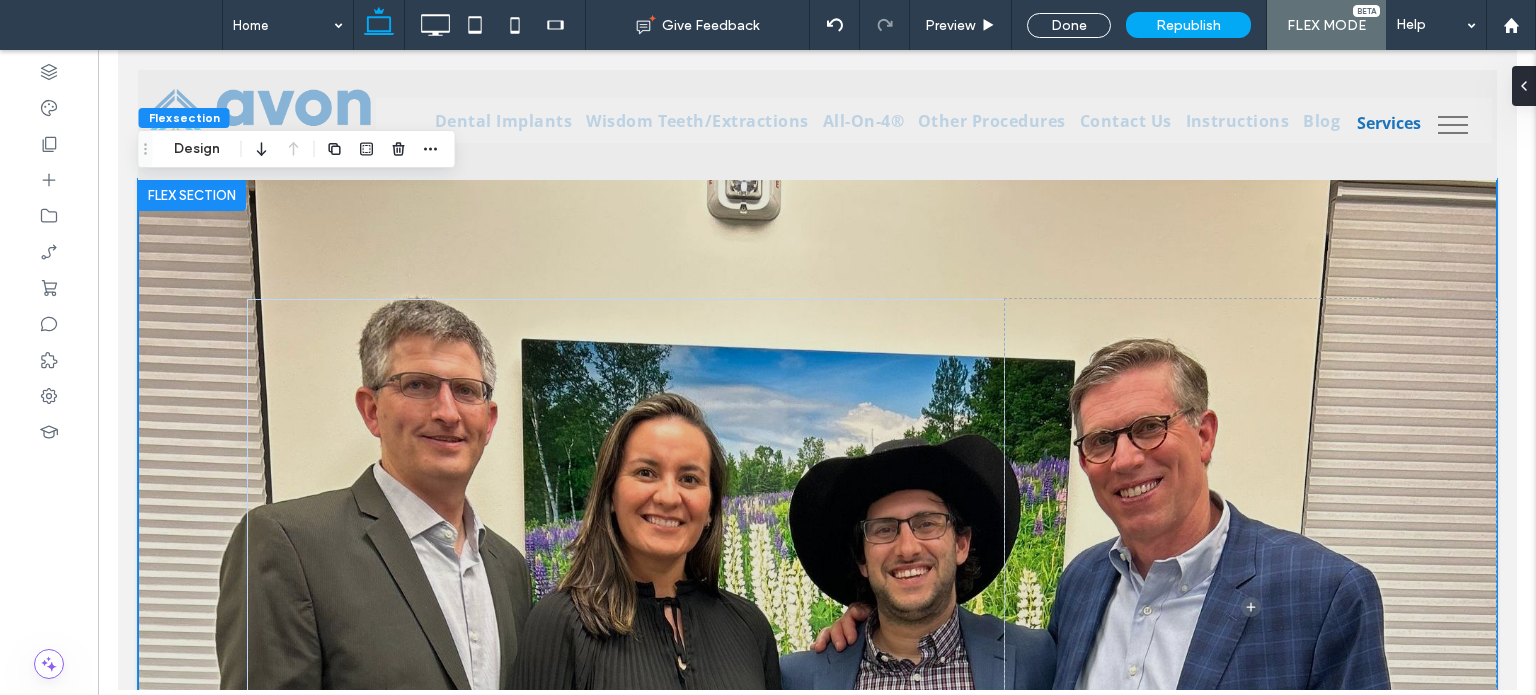 click on "DELIVERING EXCEPTIONAL ORAL SURGERY & DENTAL IMPLANT EXPERIENCES" at bounding box center [816, 586] 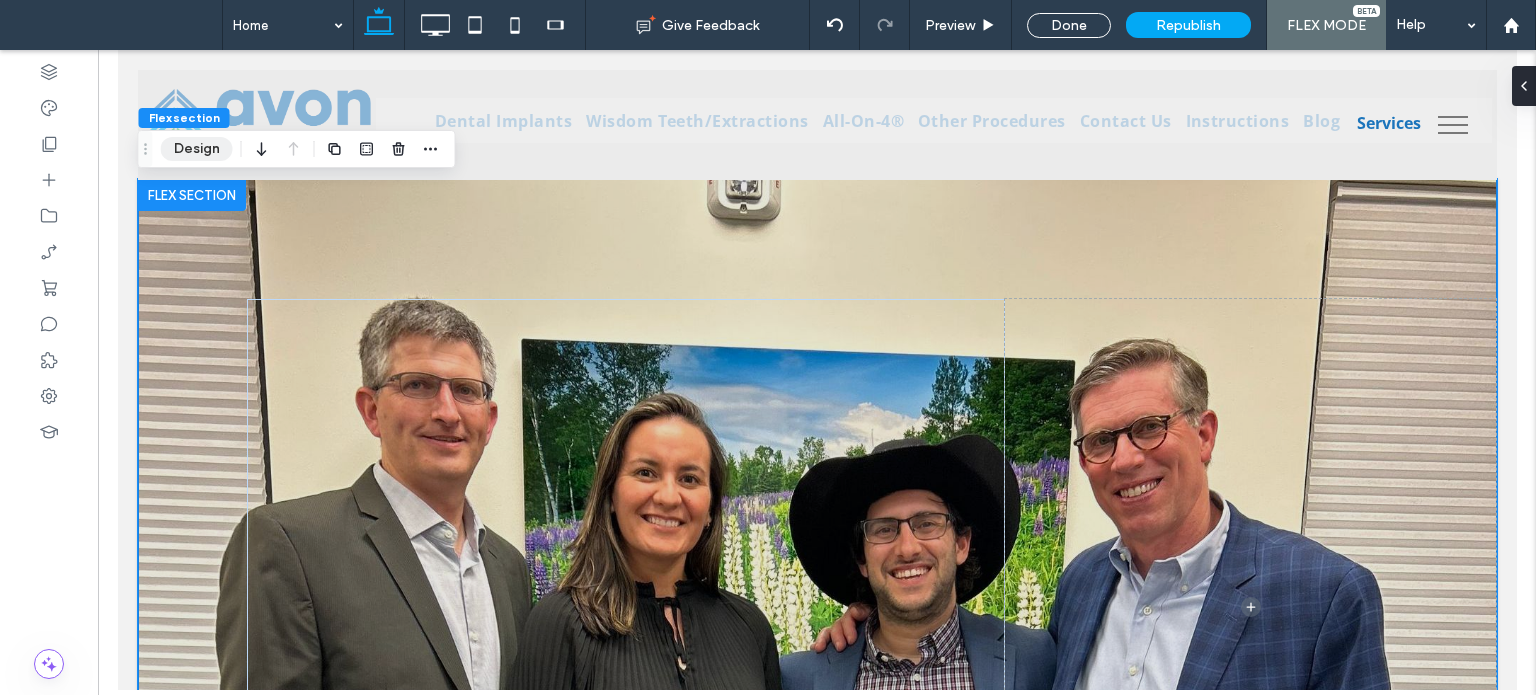 click on "Design" at bounding box center (197, 149) 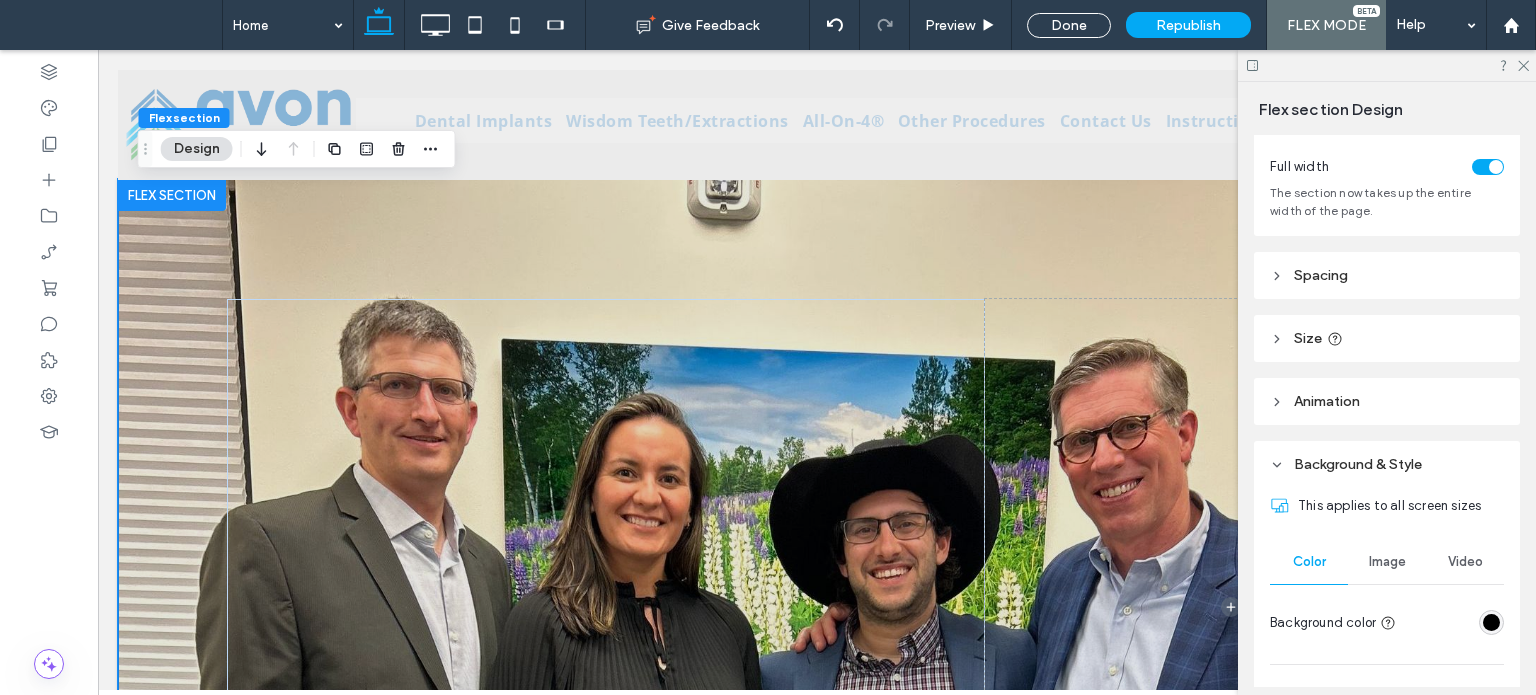 click on "Image" at bounding box center (1387, 562) 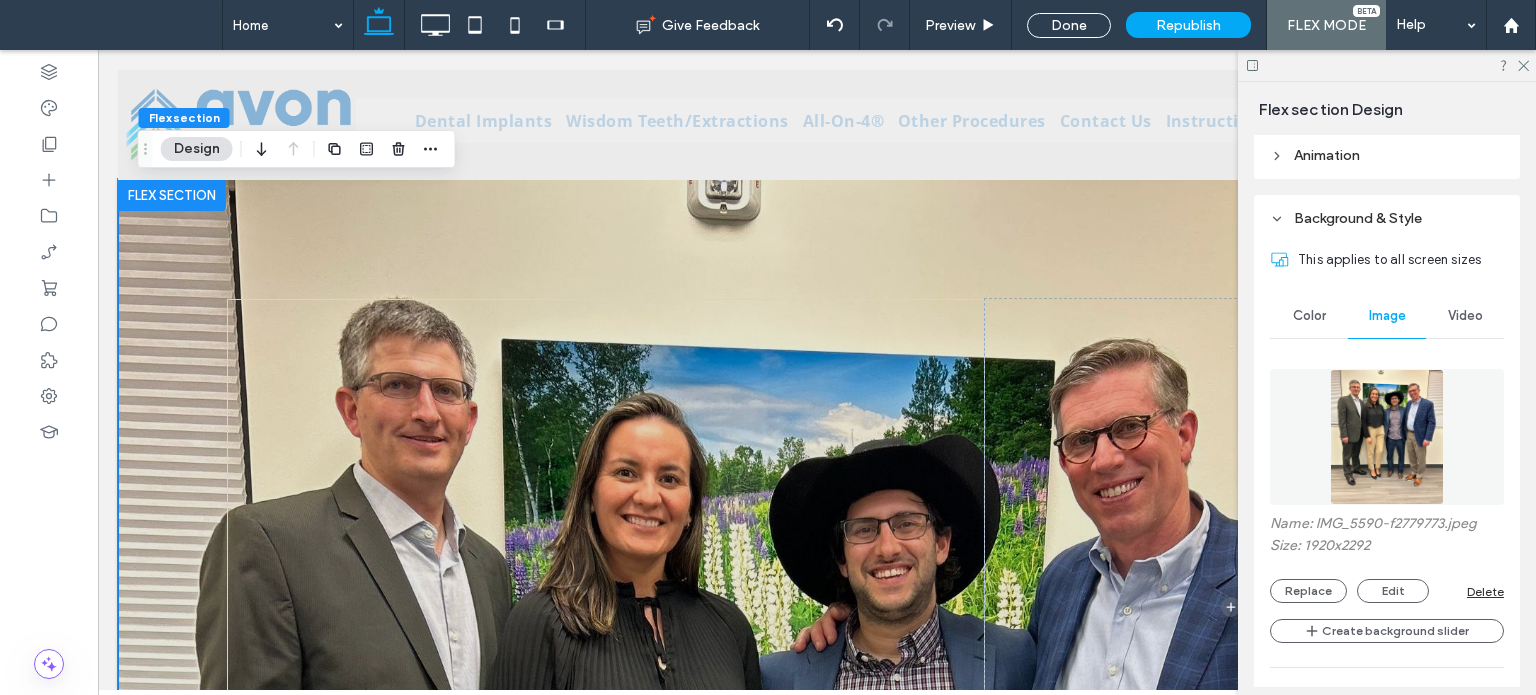 scroll, scrollTop: 500, scrollLeft: 0, axis: vertical 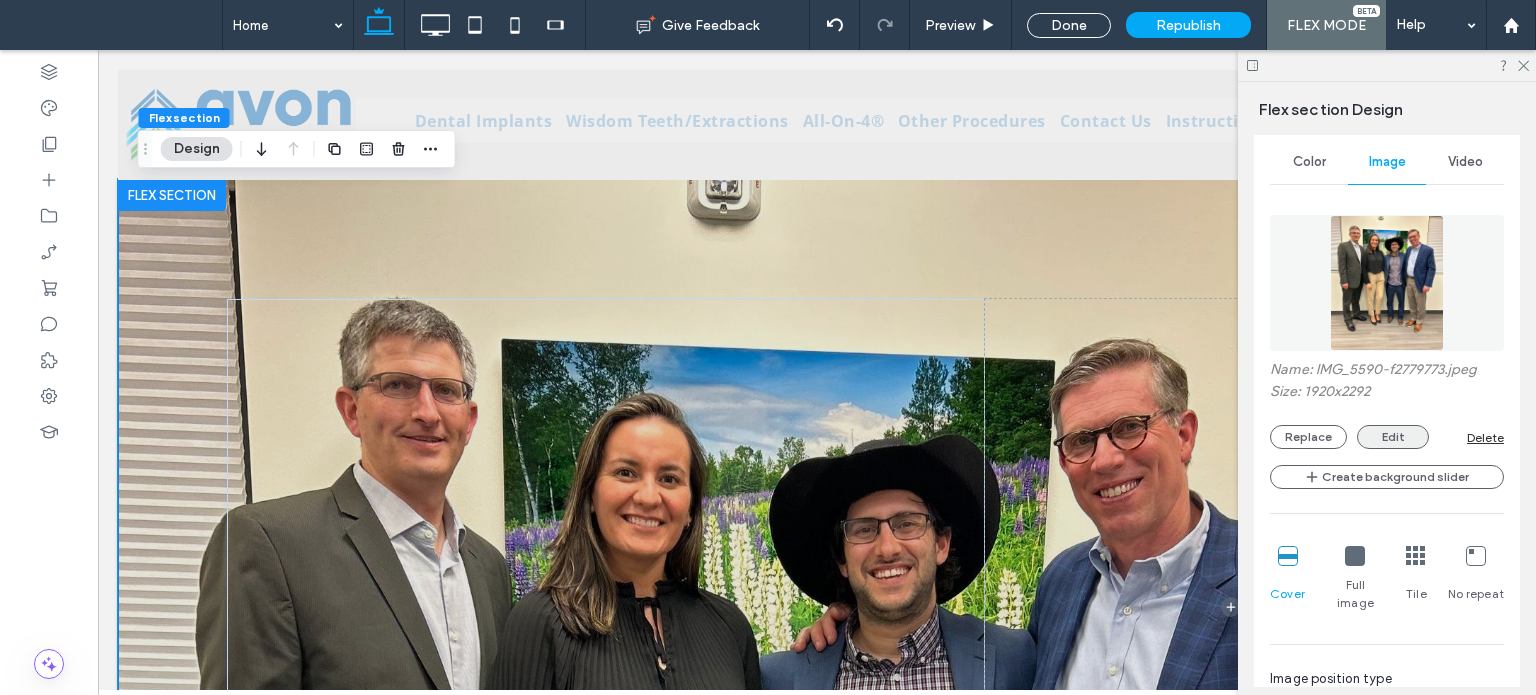 click on "Edit" at bounding box center [1393, 437] 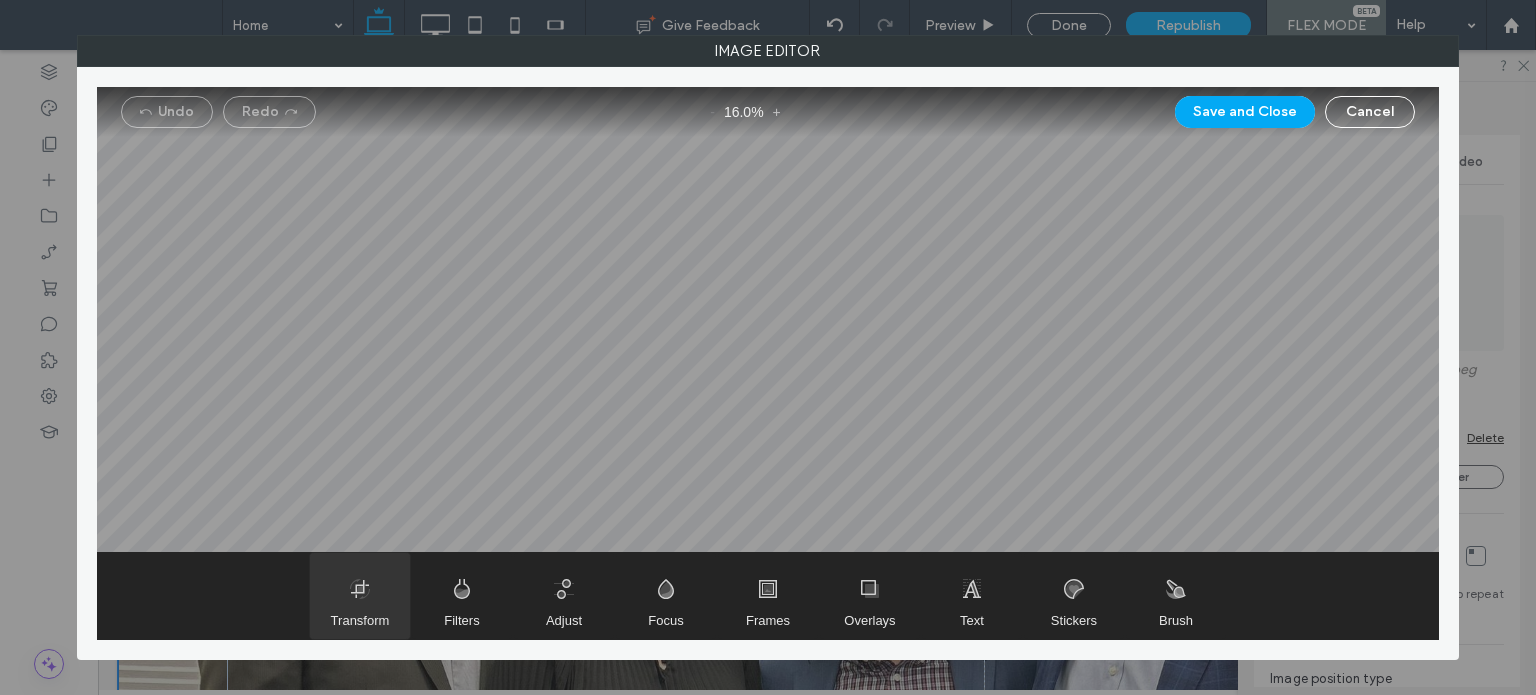 click at bounding box center (360, 596) 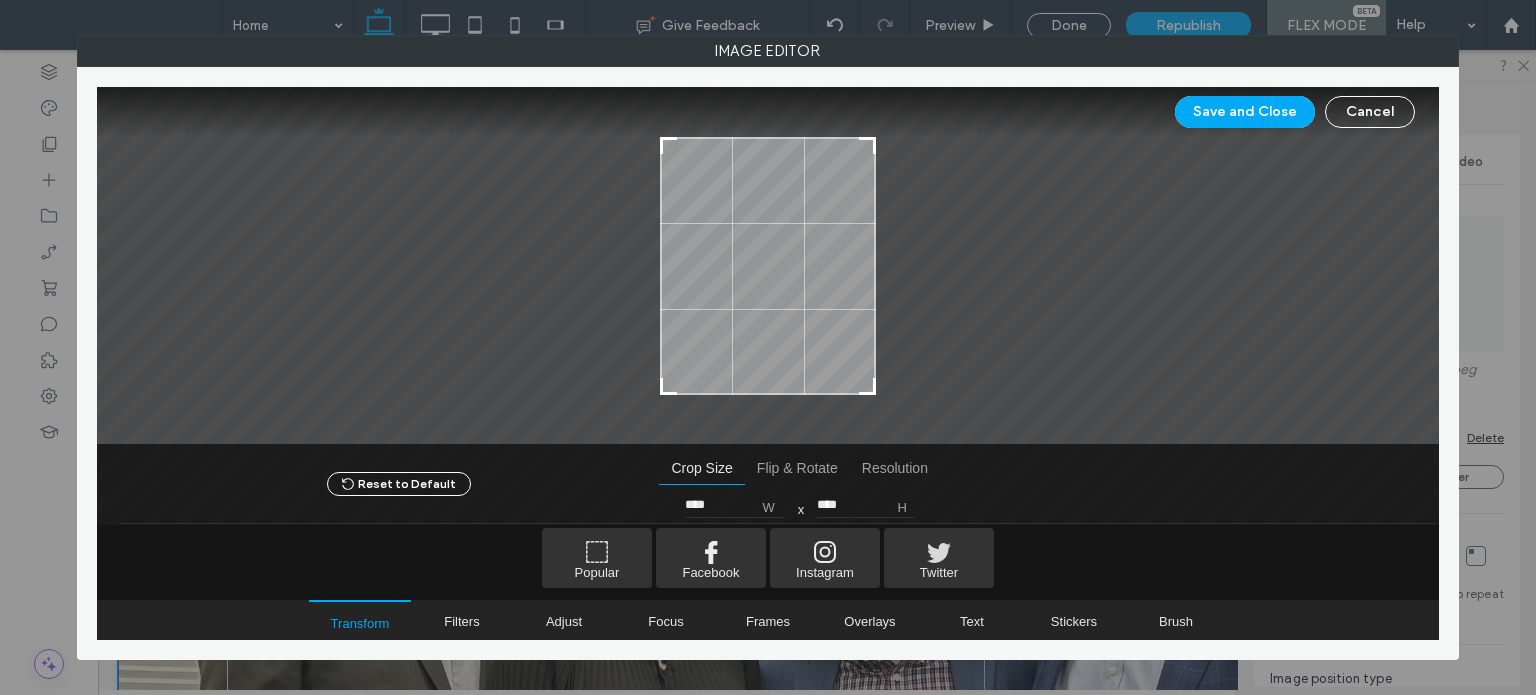 click on "Save and Close Cancel" at bounding box center (768, 112) 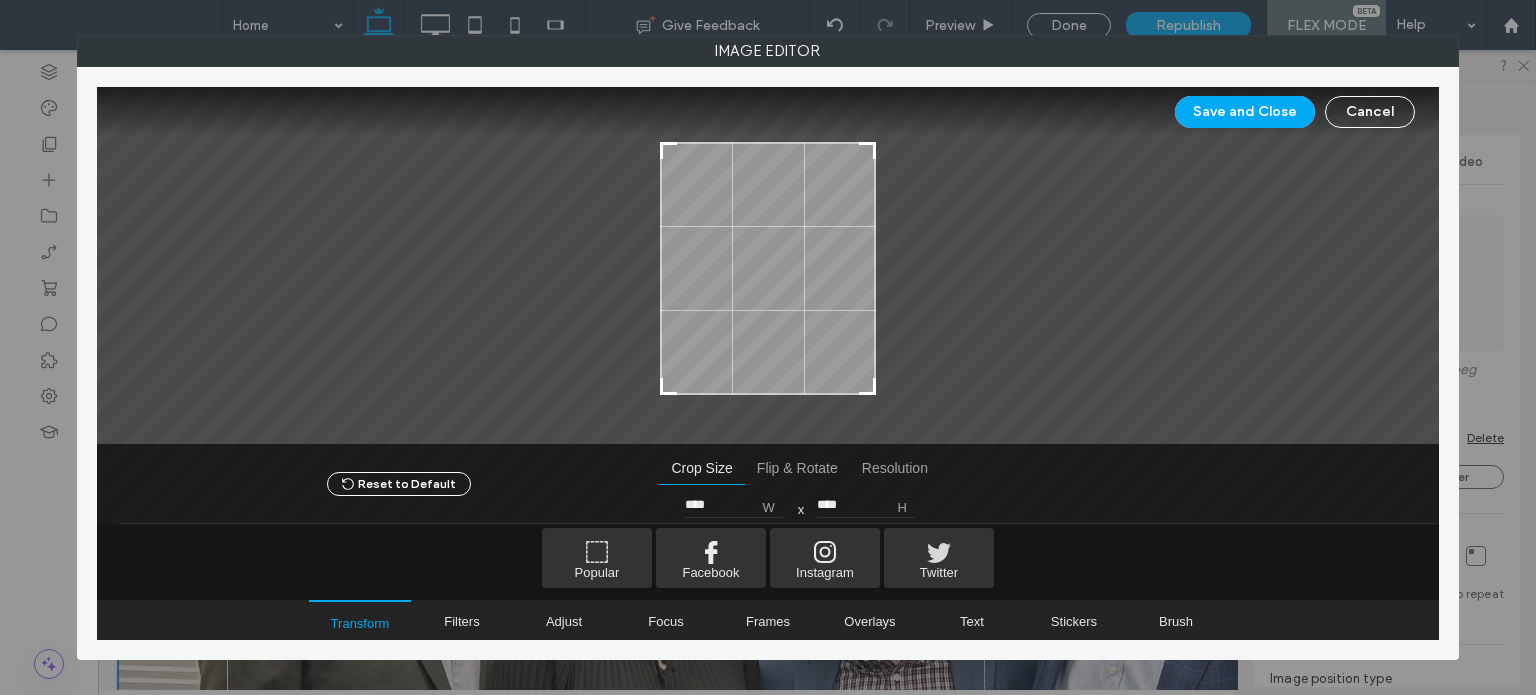 type on "****" 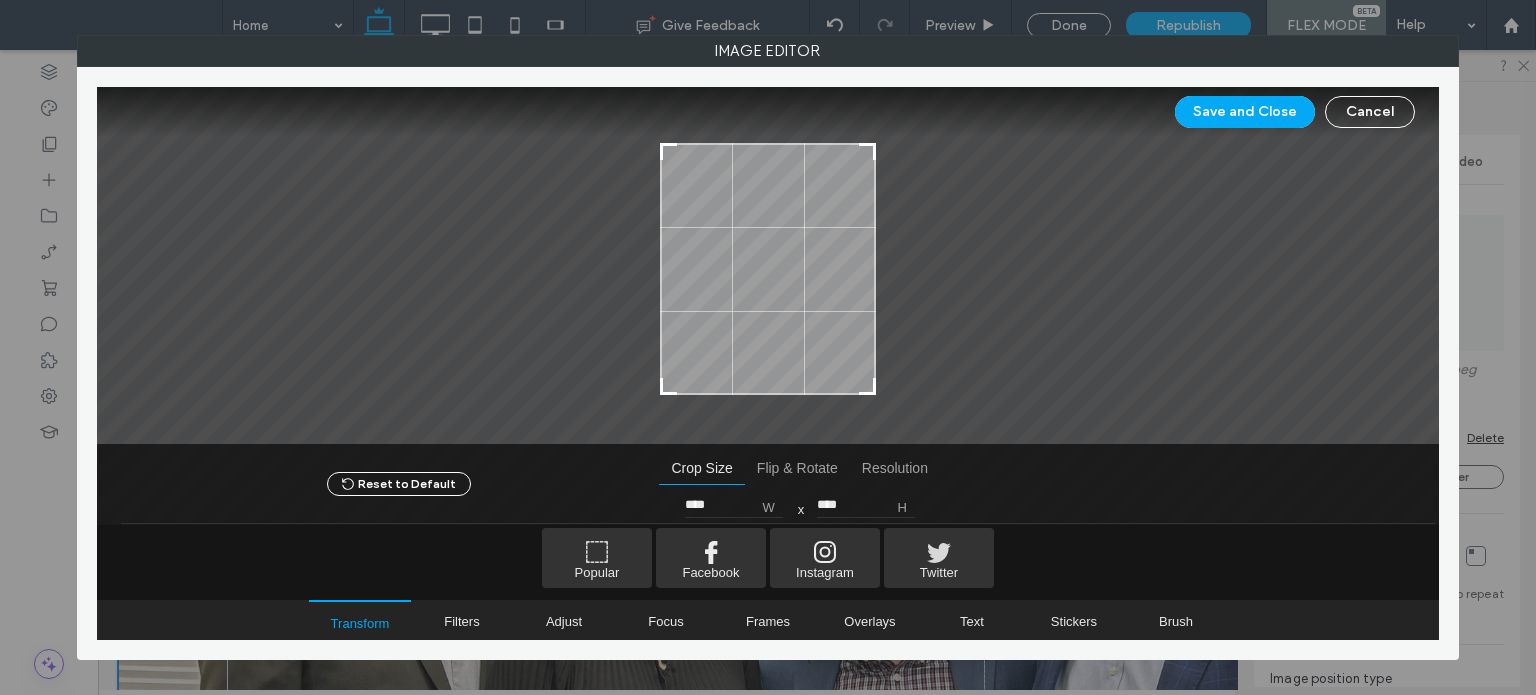 click at bounding box center [768, 266] 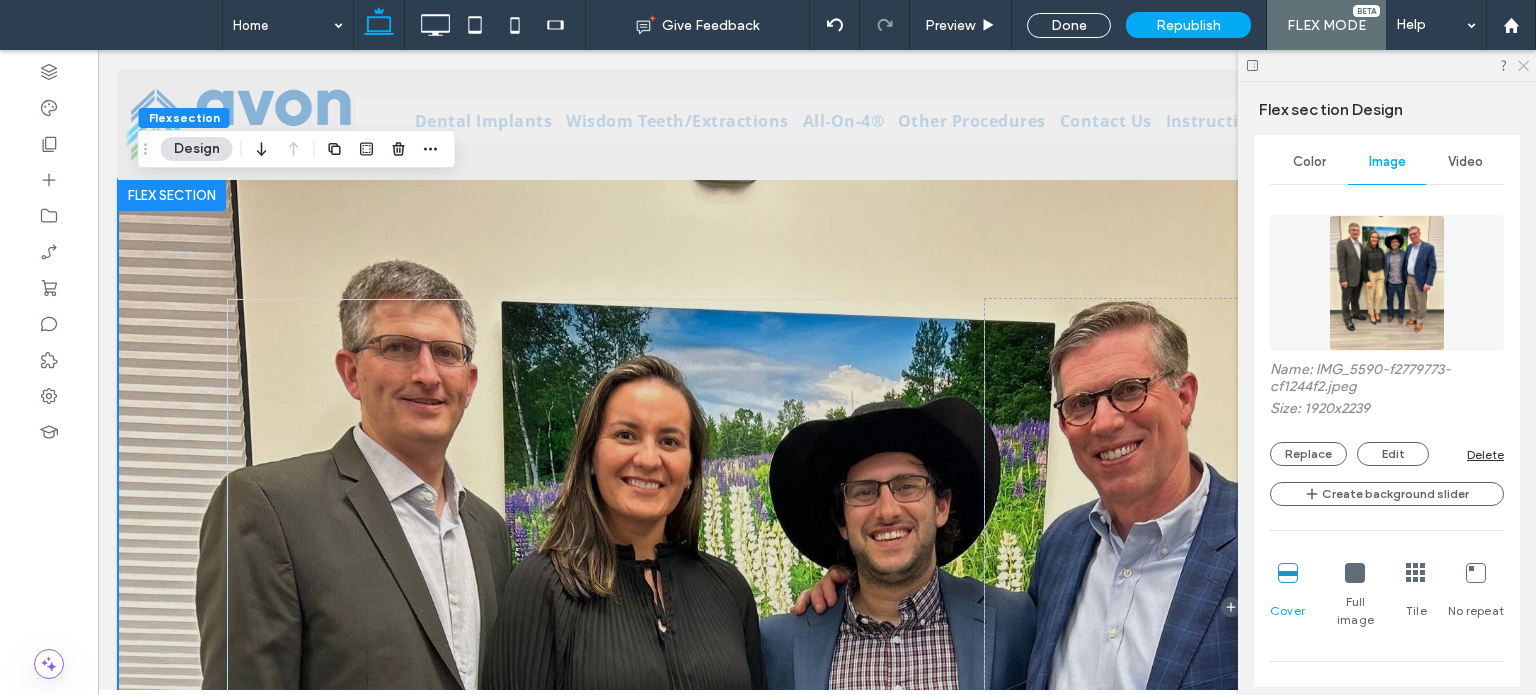 click 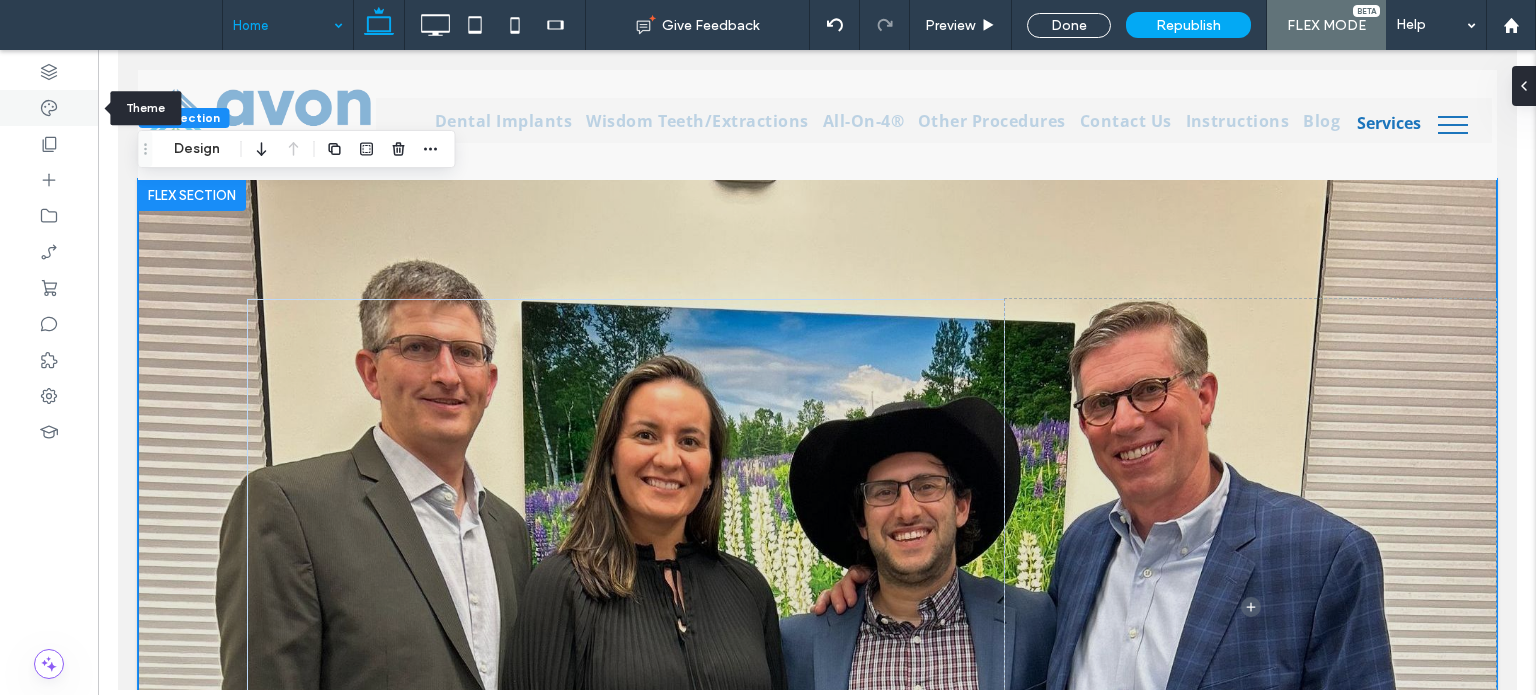scroll, scrollTop: 129, scrollLeft: 0, axis: vertical 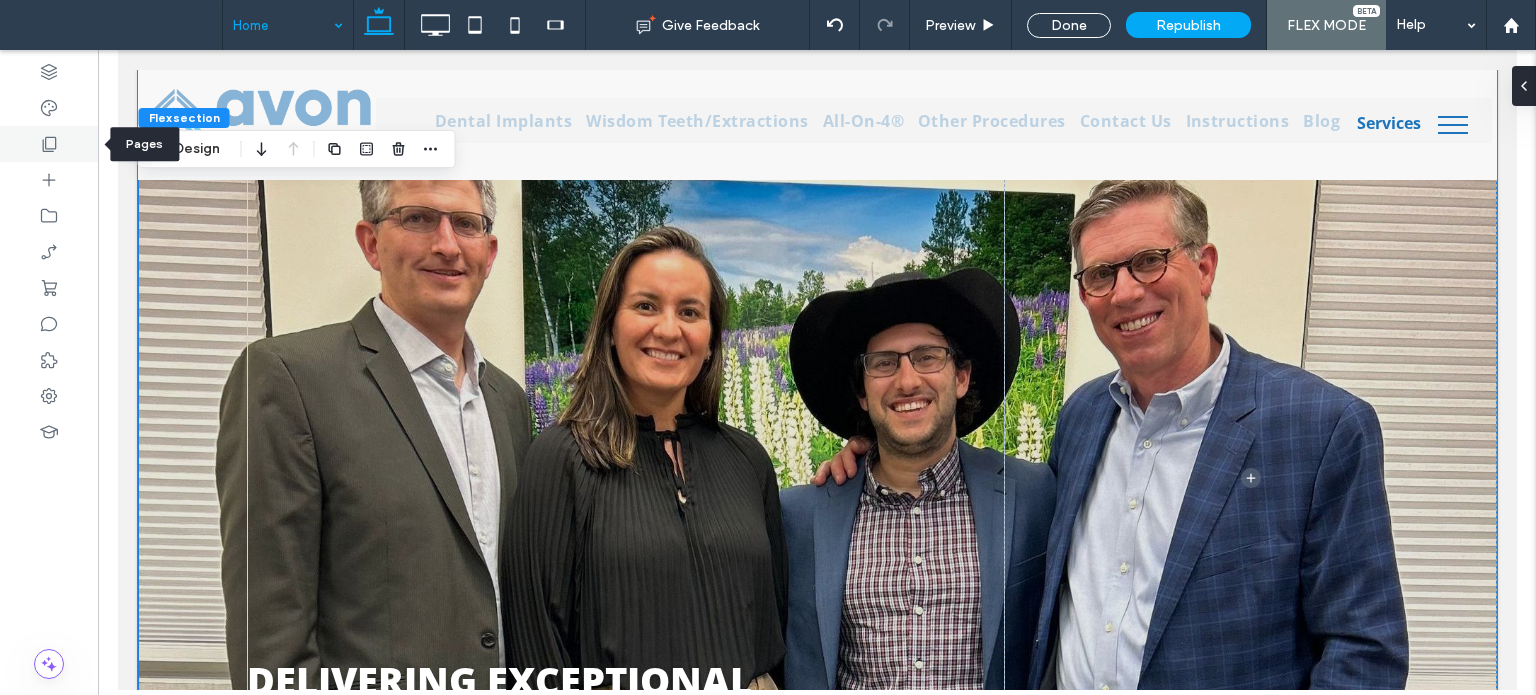 click 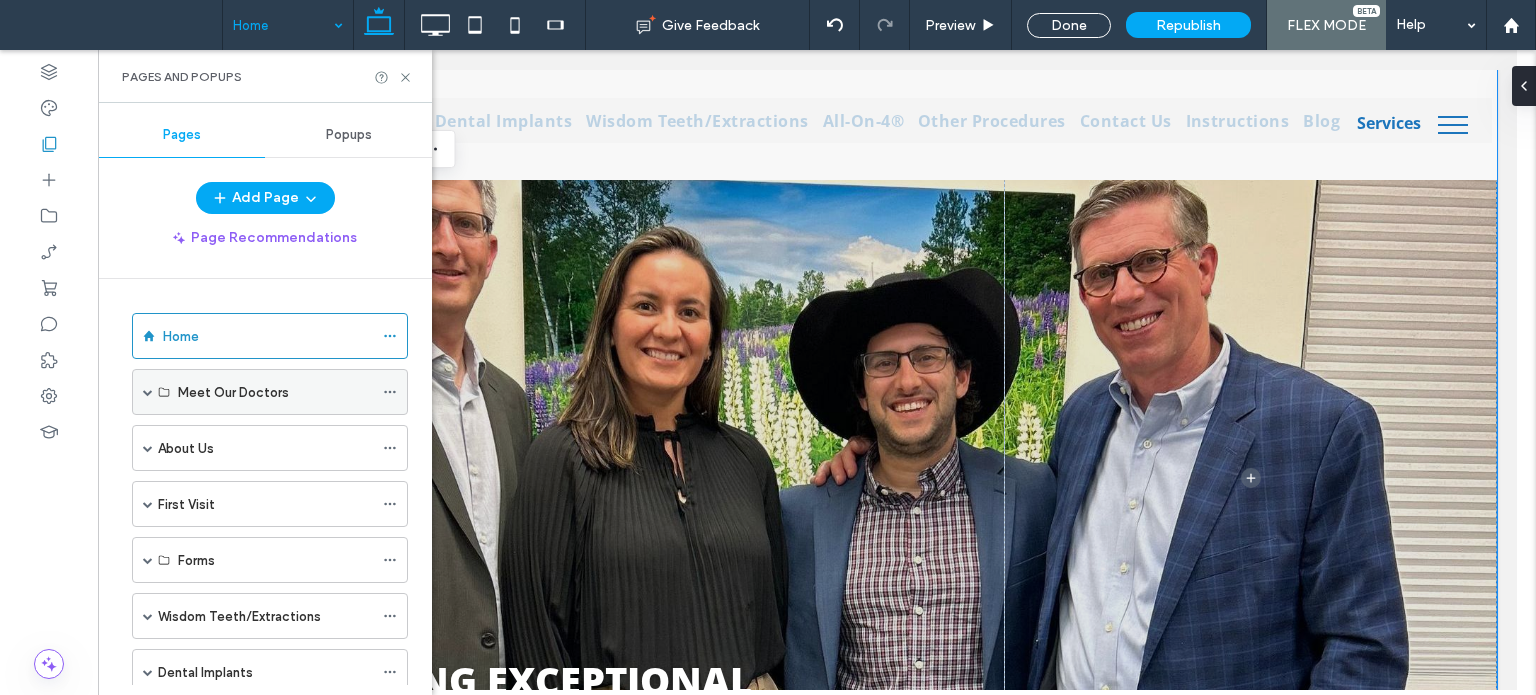 click on "Meet Our Doctors" at bounding box center [270, 392] 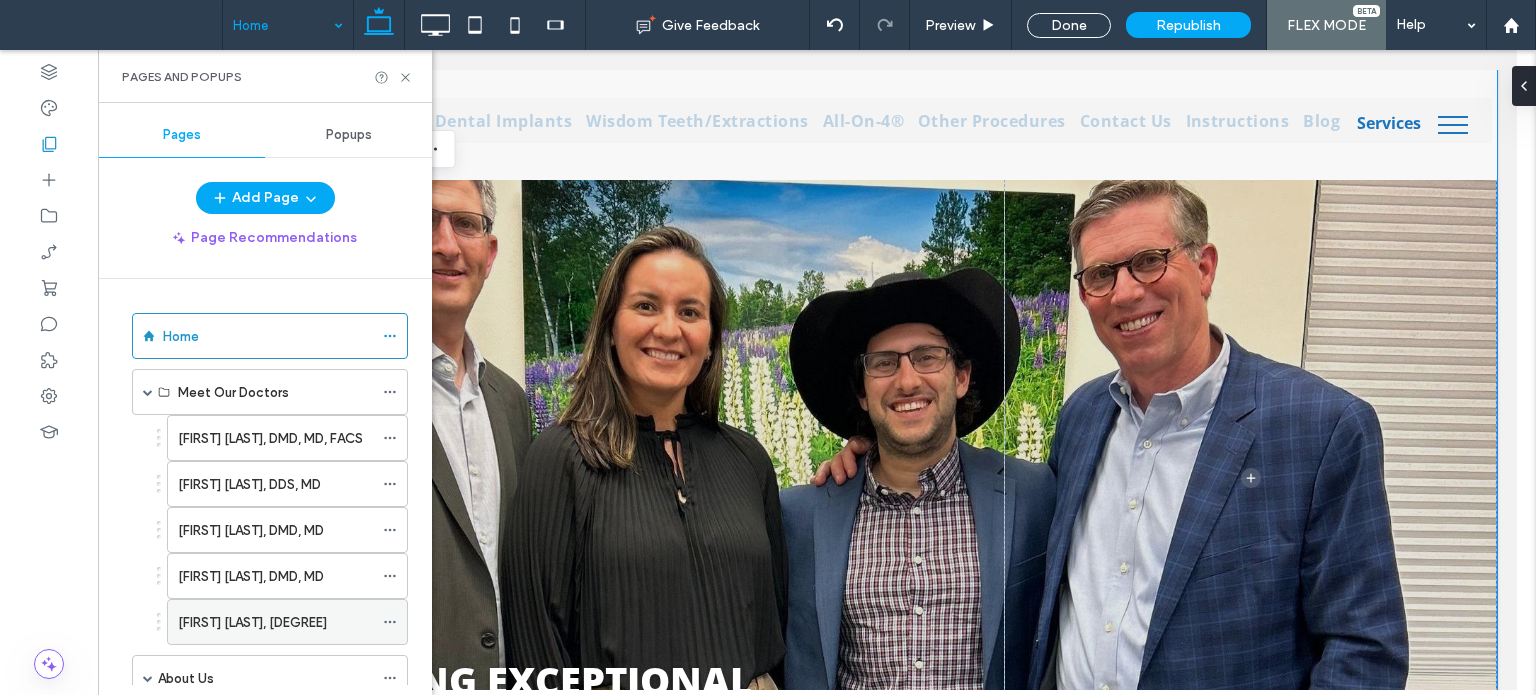 click 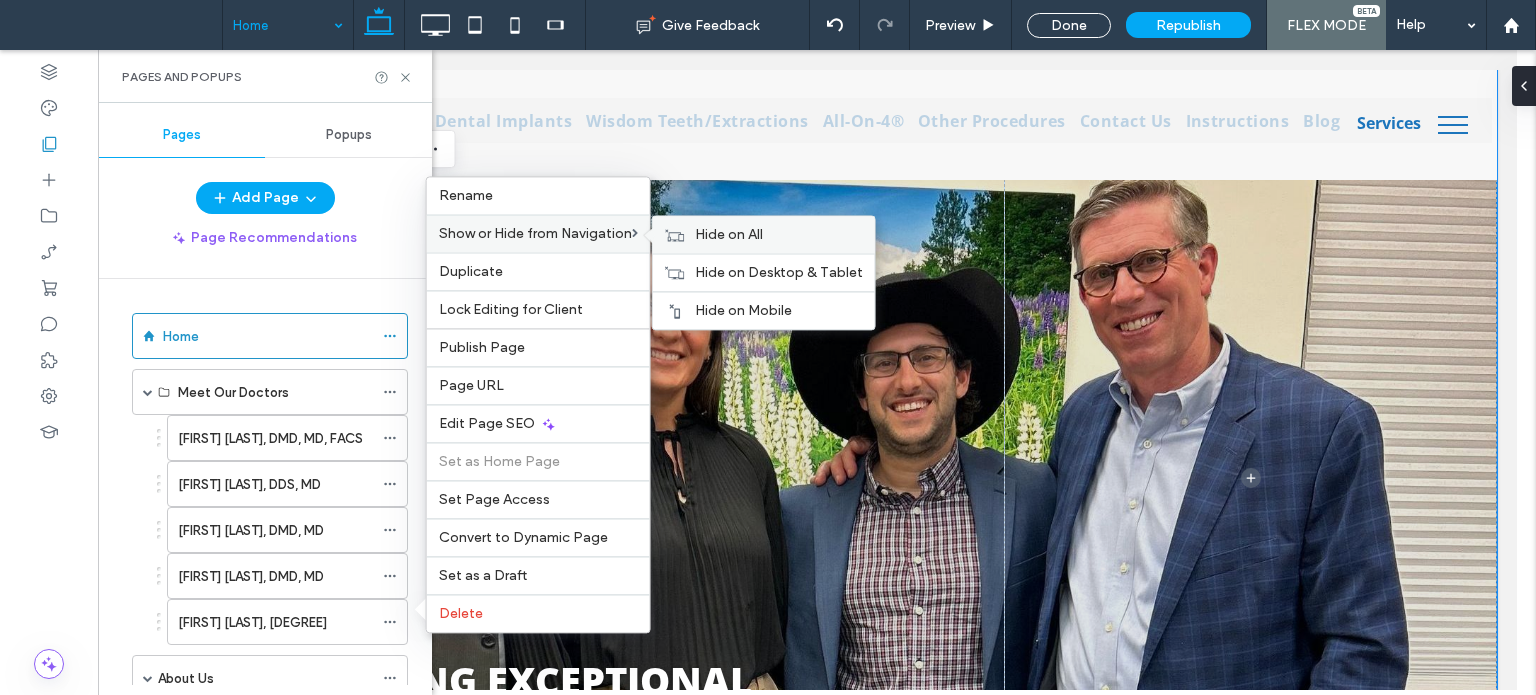 click on "Hide on All" at bounding box center (729, 234) 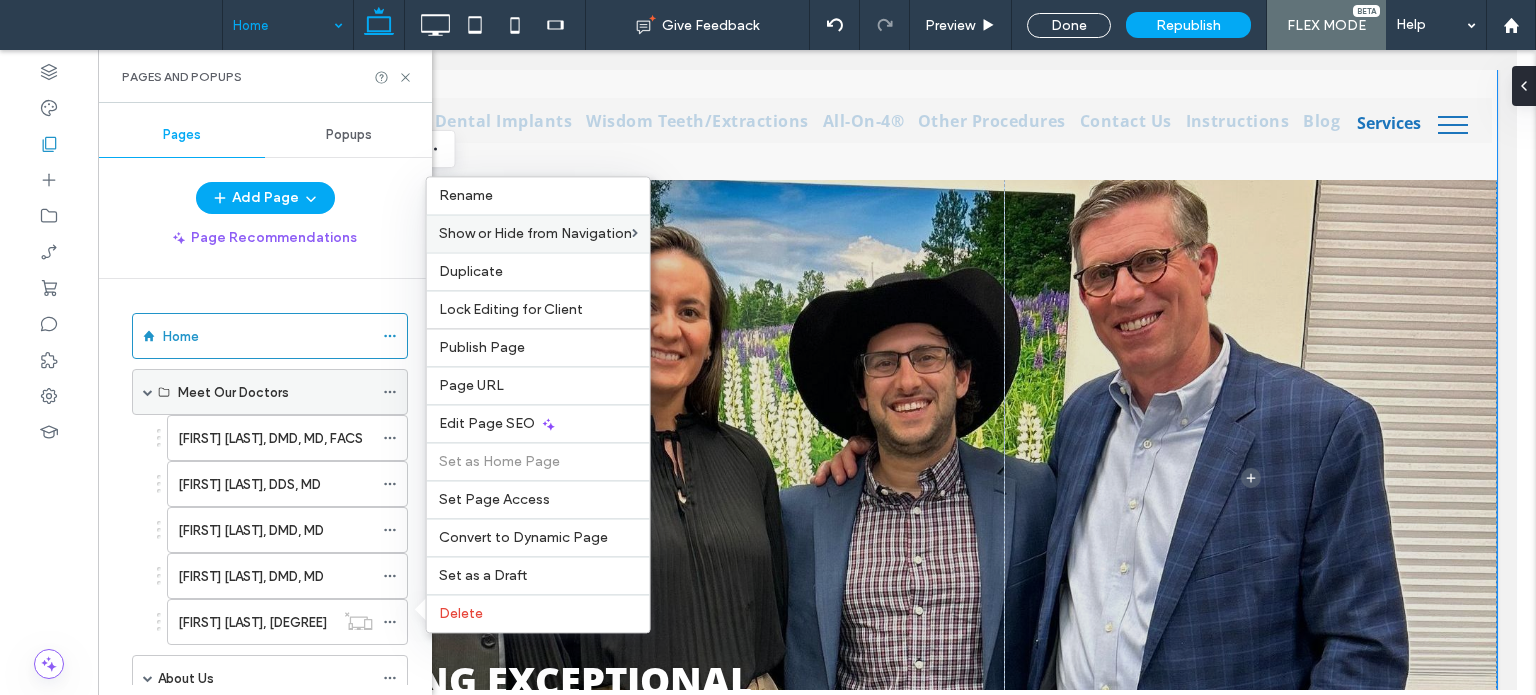 click on "Meet Our Doctors" at bounding box center [233, 392] 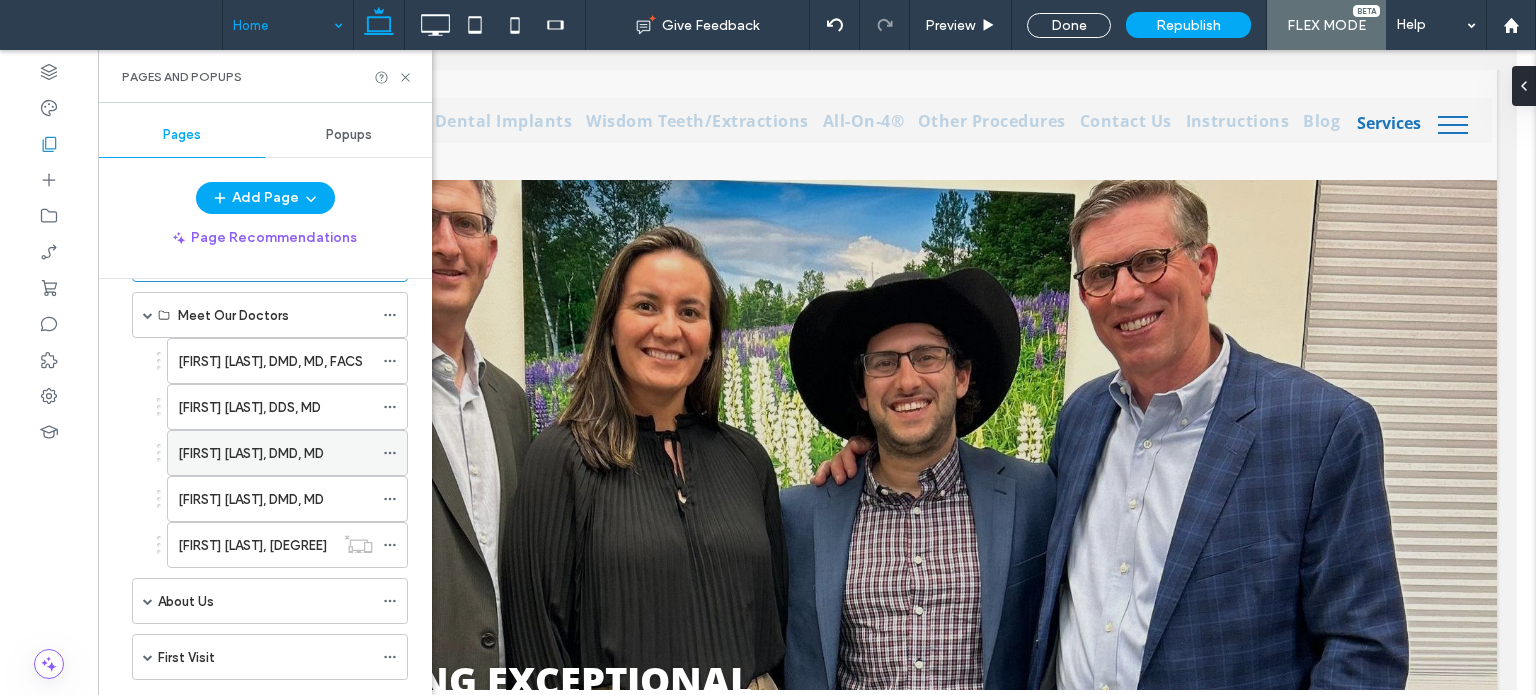 scroll, scrollTop: 200, scrollLeft: 0, axis: vertical 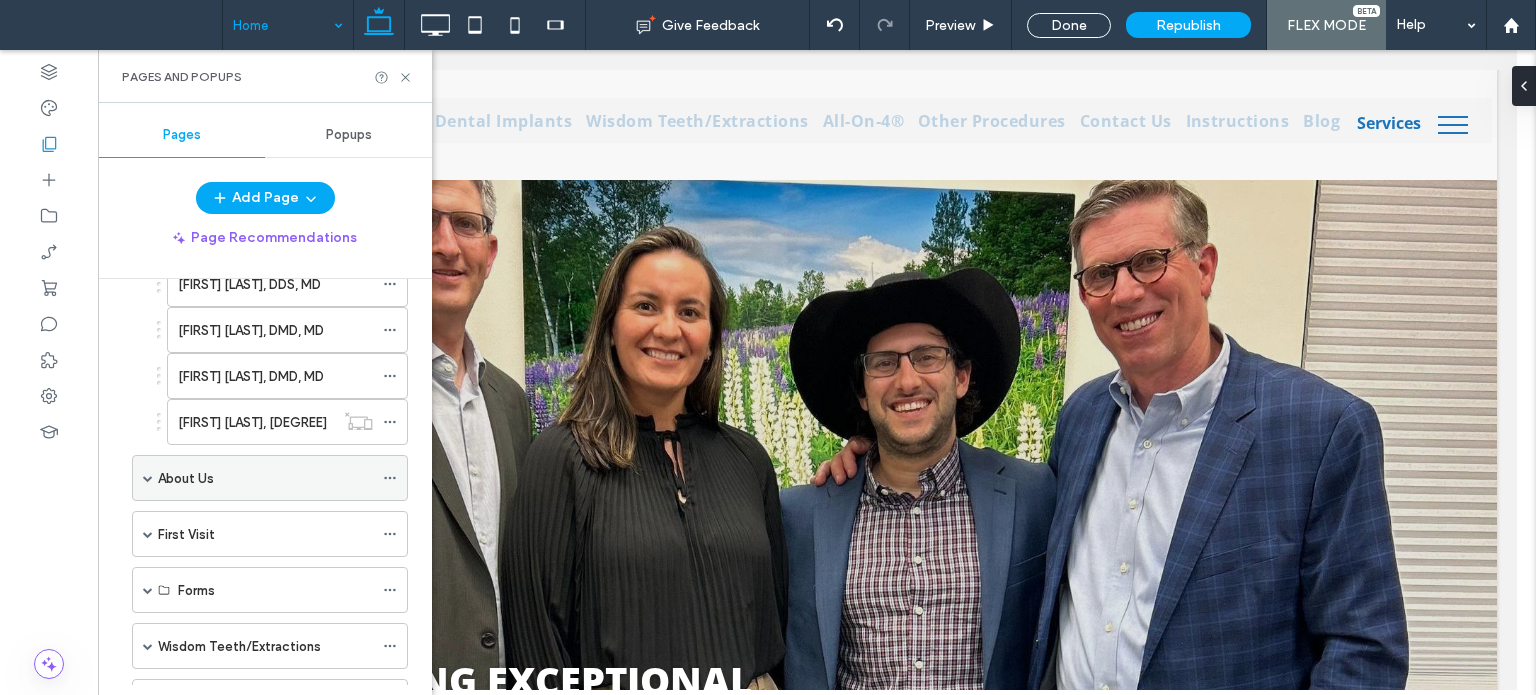 click on "About Us" at bounding box center (270, 478) 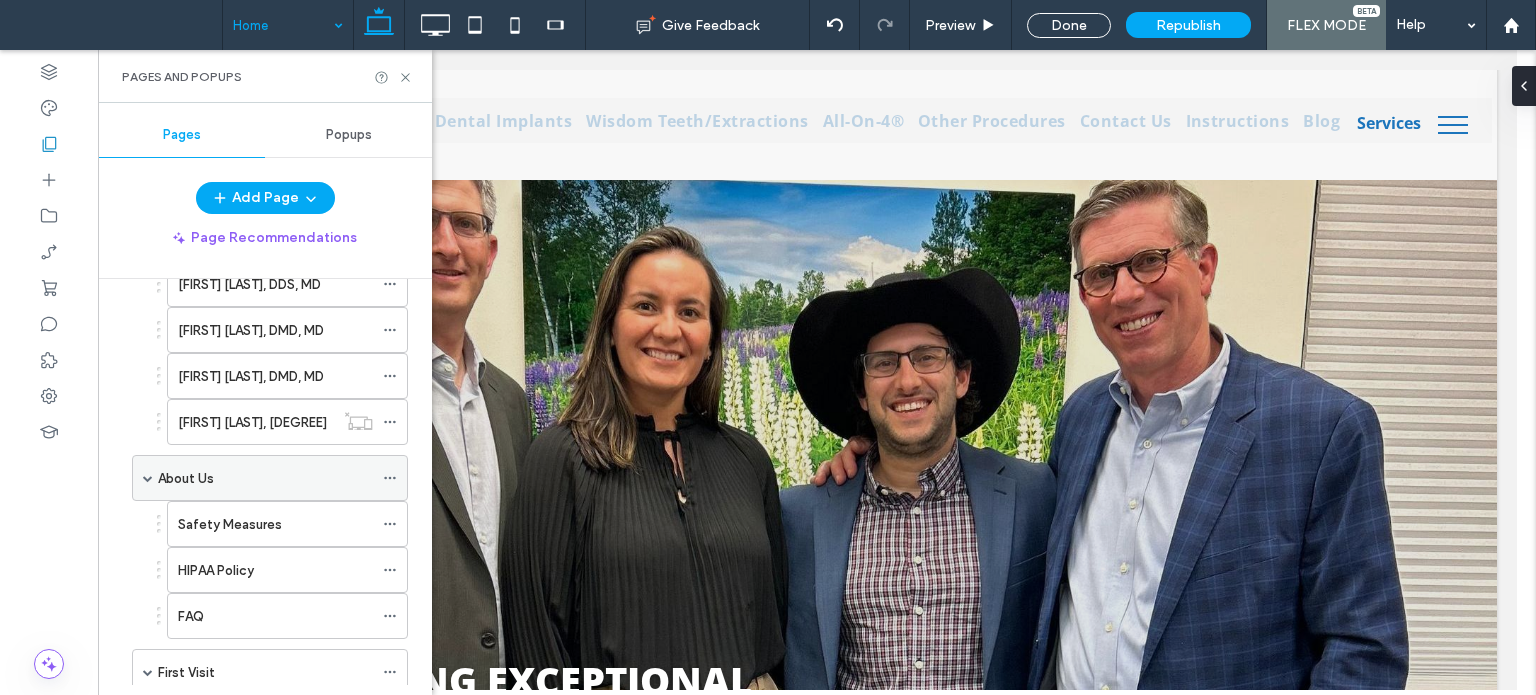 click on "About Us" at bounding box center (265, 478) 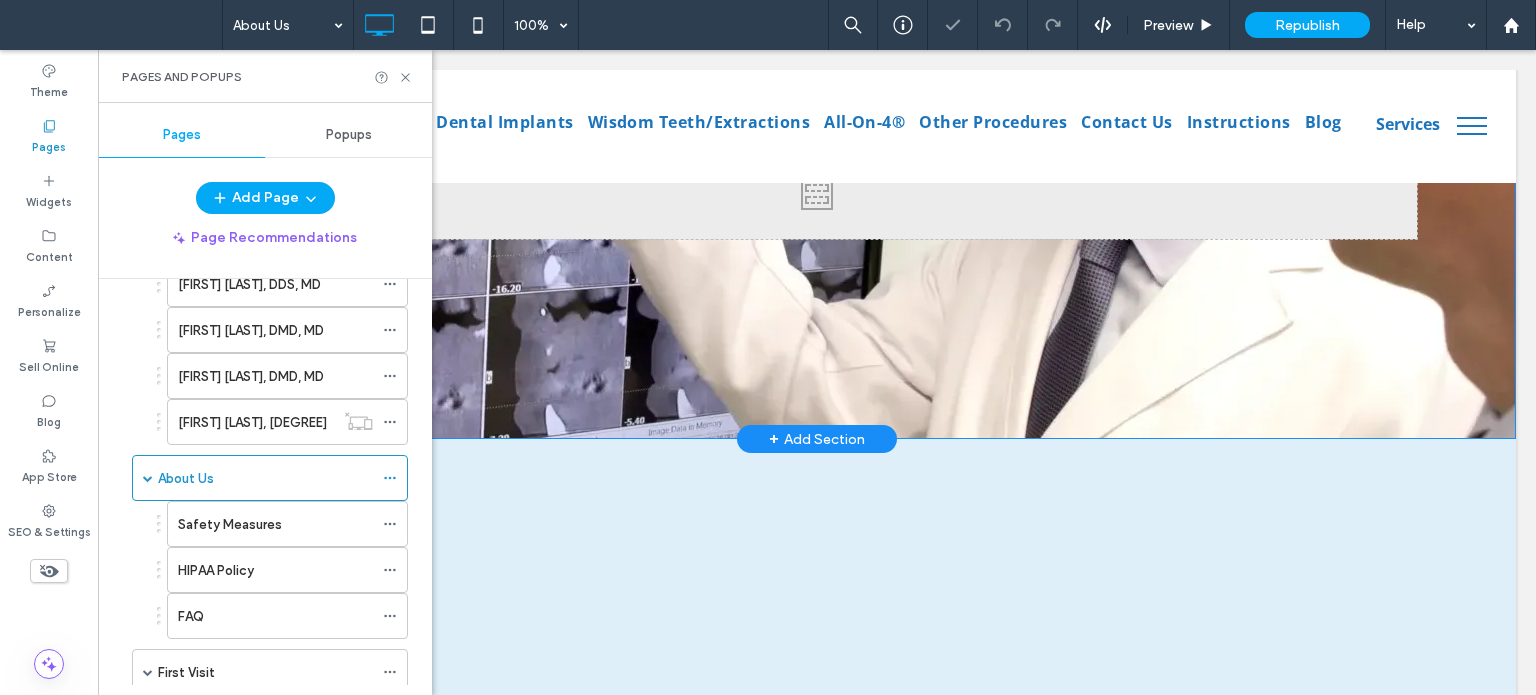 scroll, scrollTop: 400, scrollLeft: 0, axis: vertical 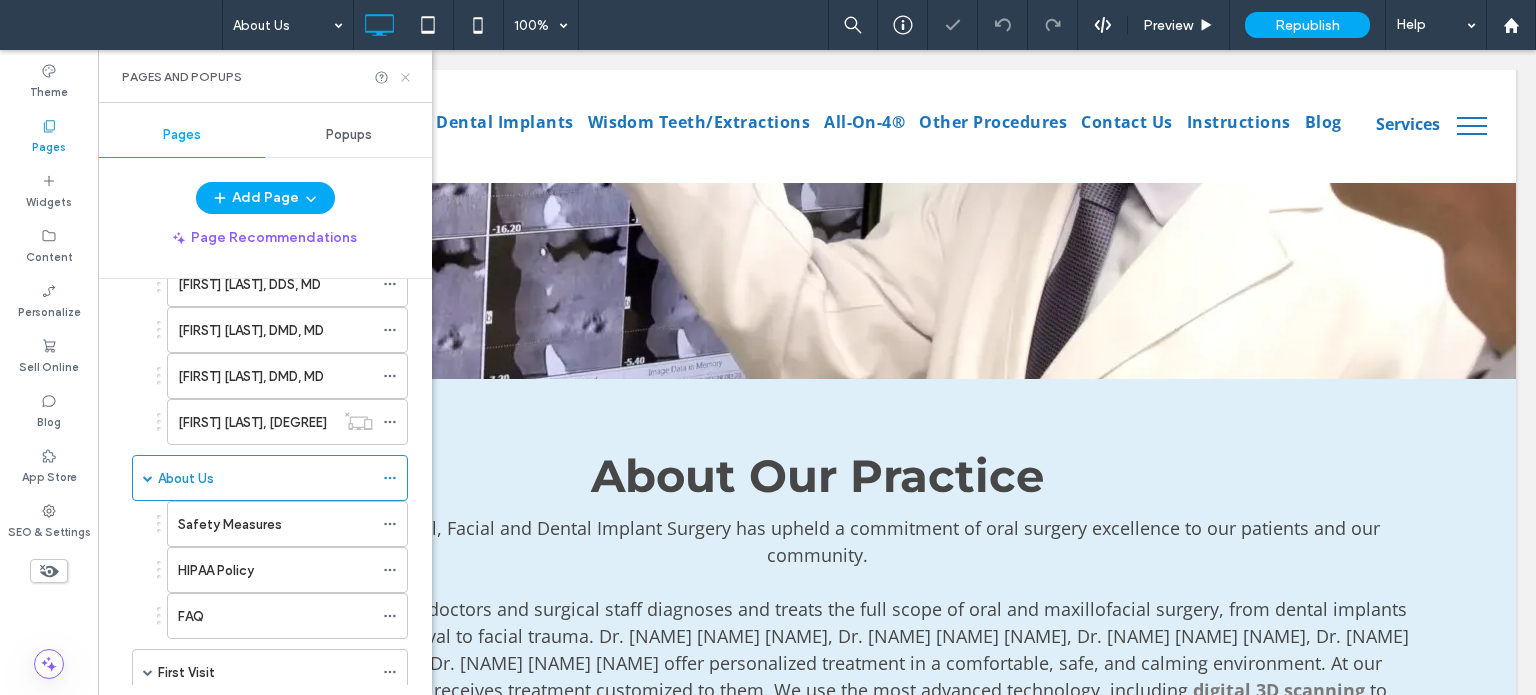 click 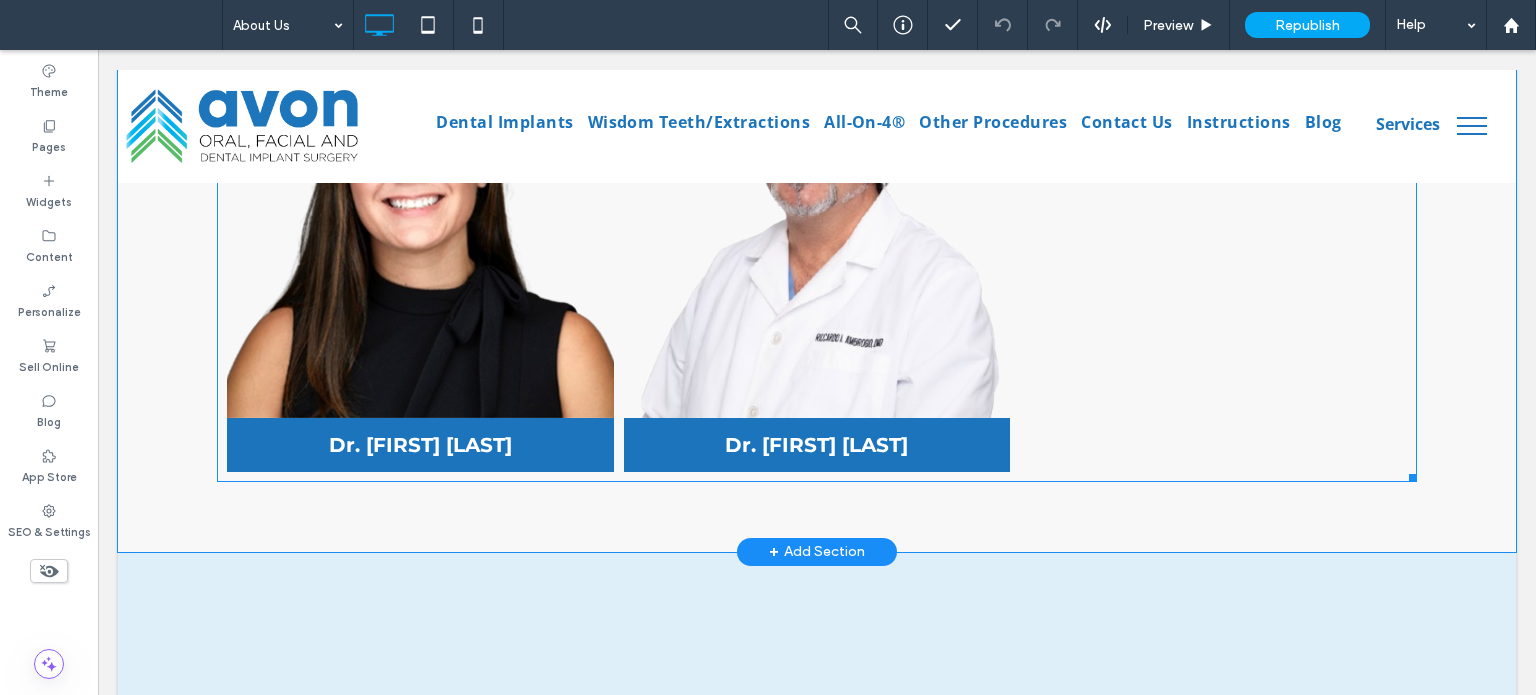 scroll, scrollTop: 2500, scrollLeft: 0, axis: vertical 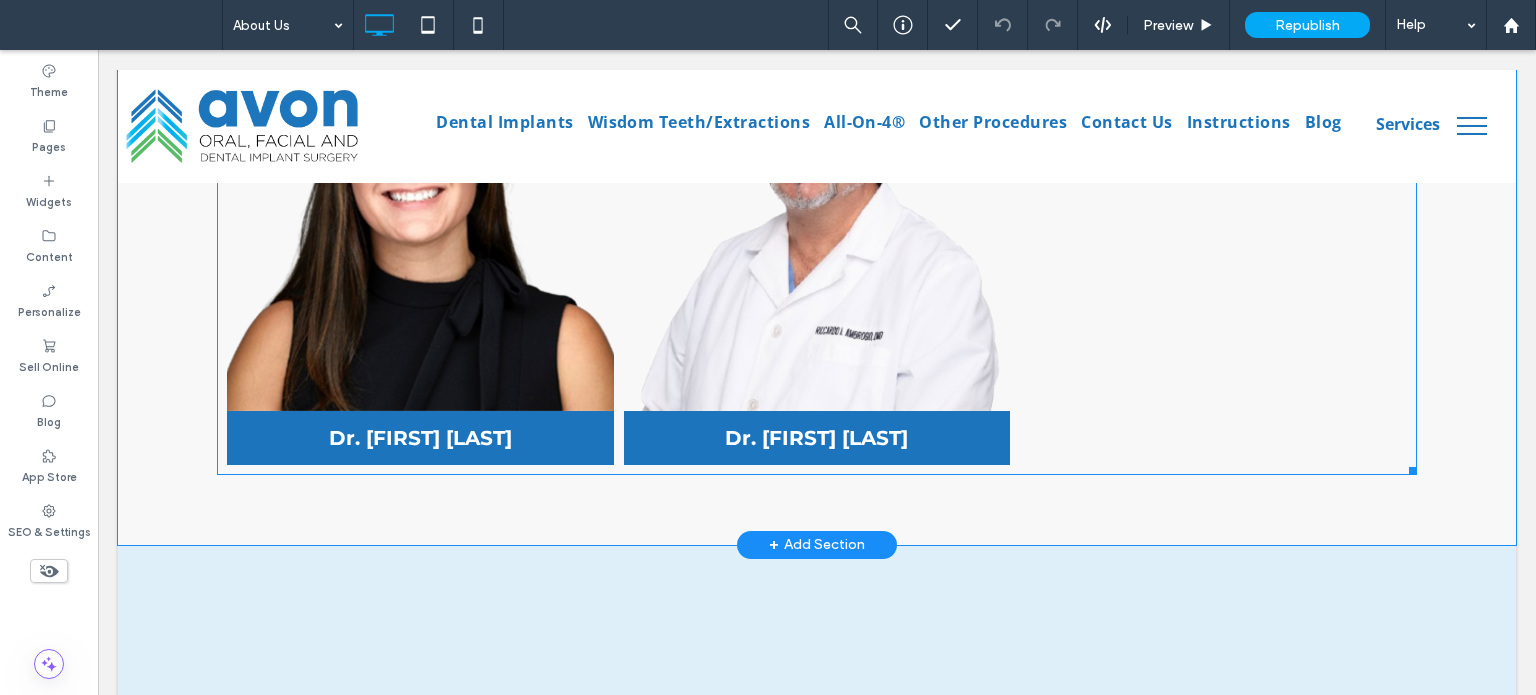 click at bounding box center (1213, 244) 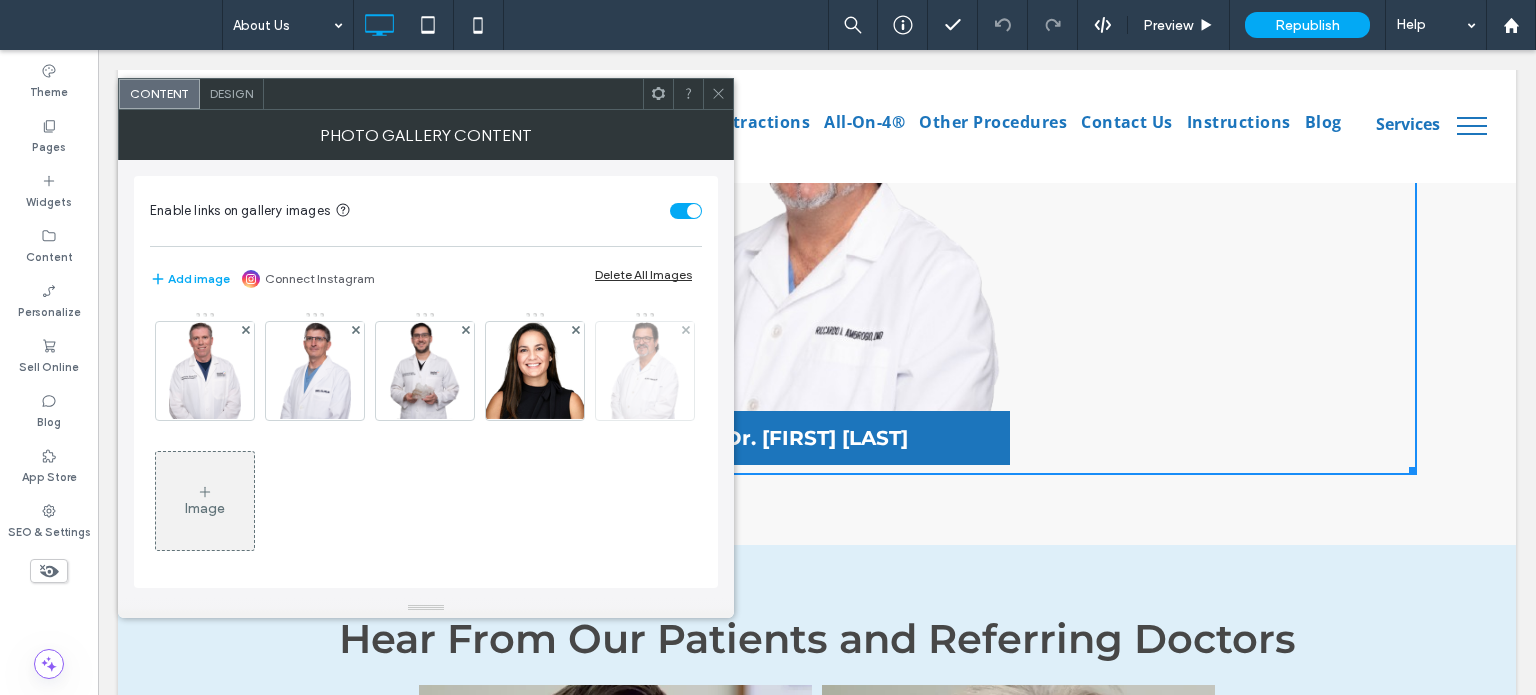 click at bounding box center (685, 330) 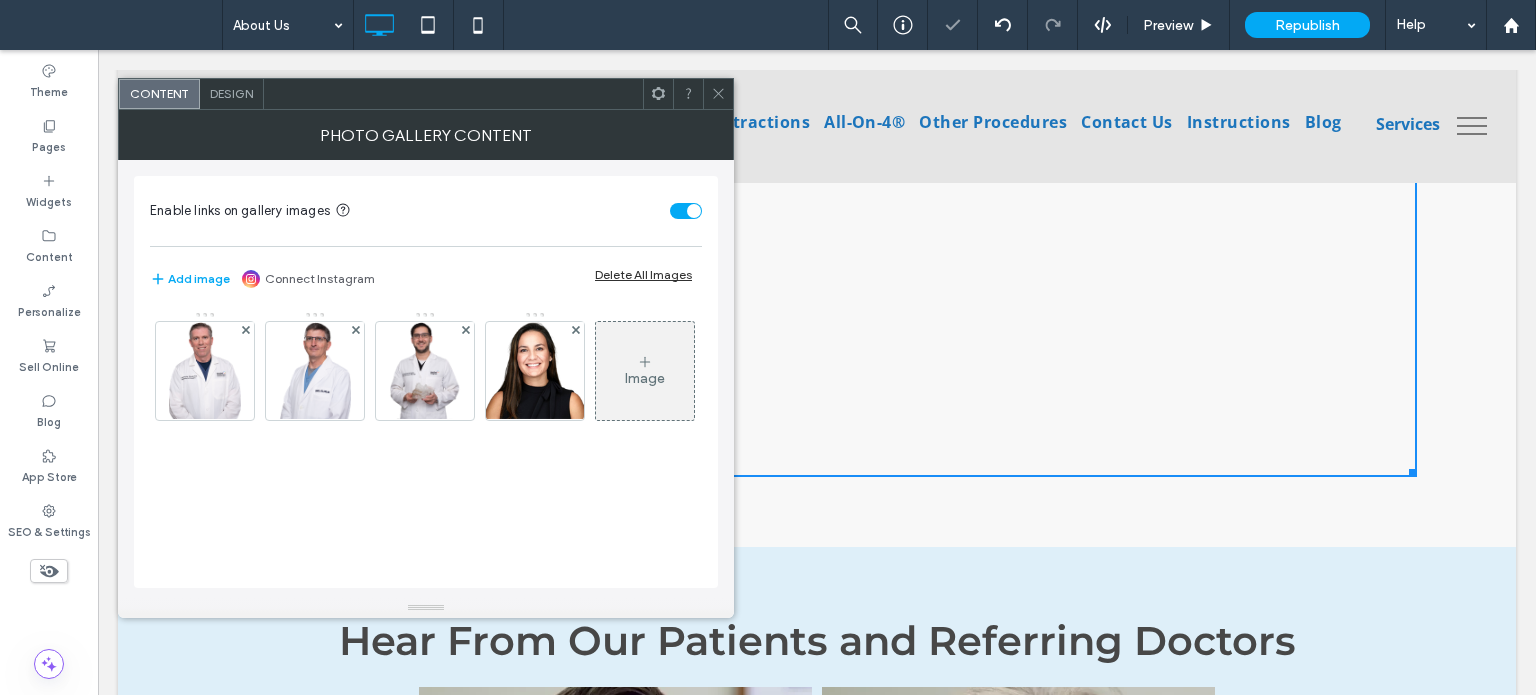 click on "Design" at bounding box center [232, 94] 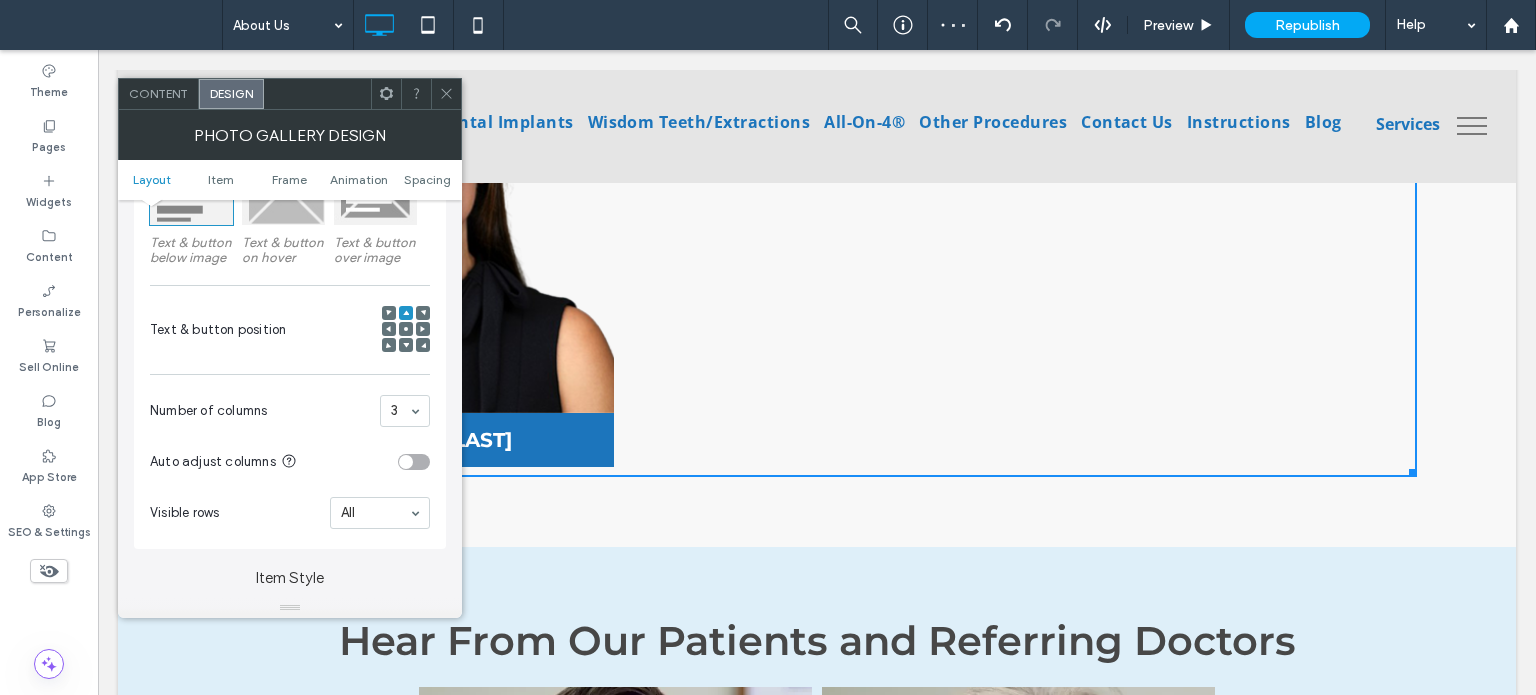 scroll, scrollTop: 500, scrollLeft: 0, axis: vertical 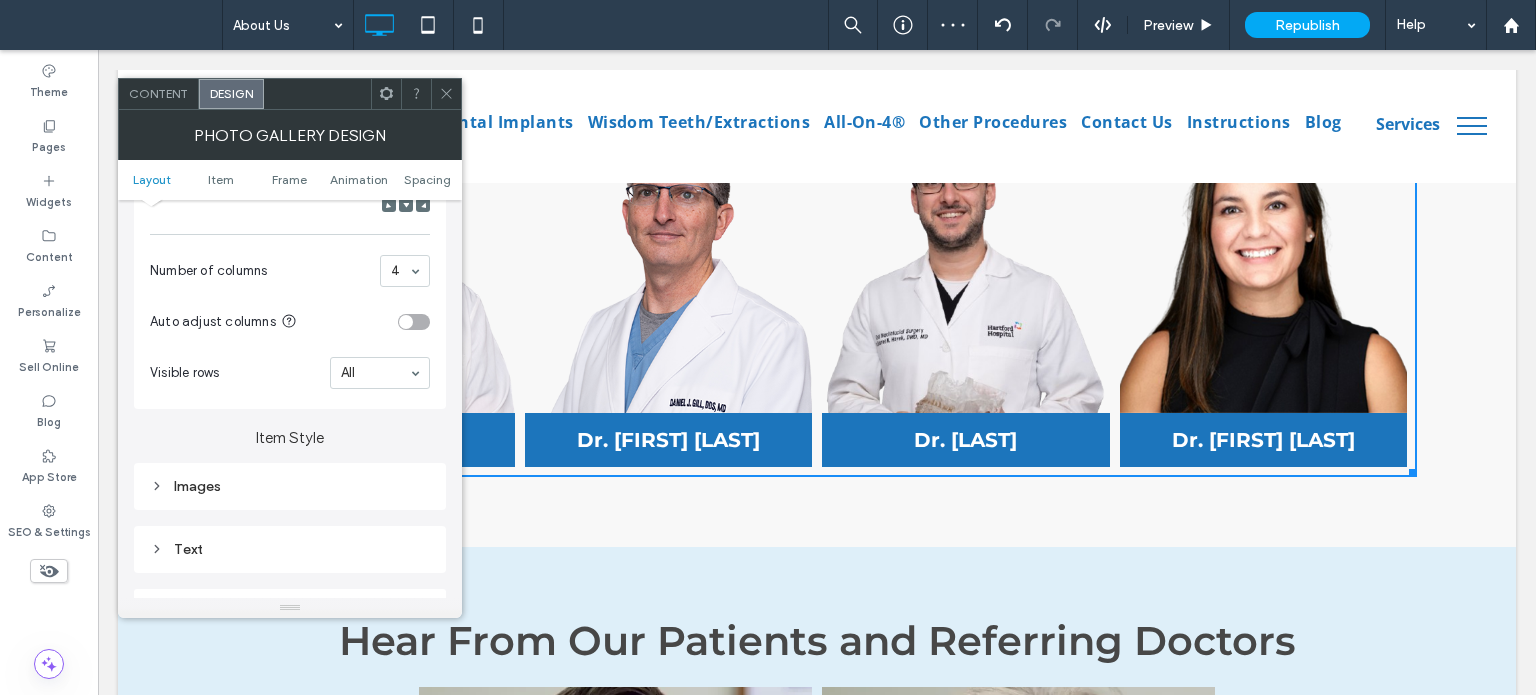 click 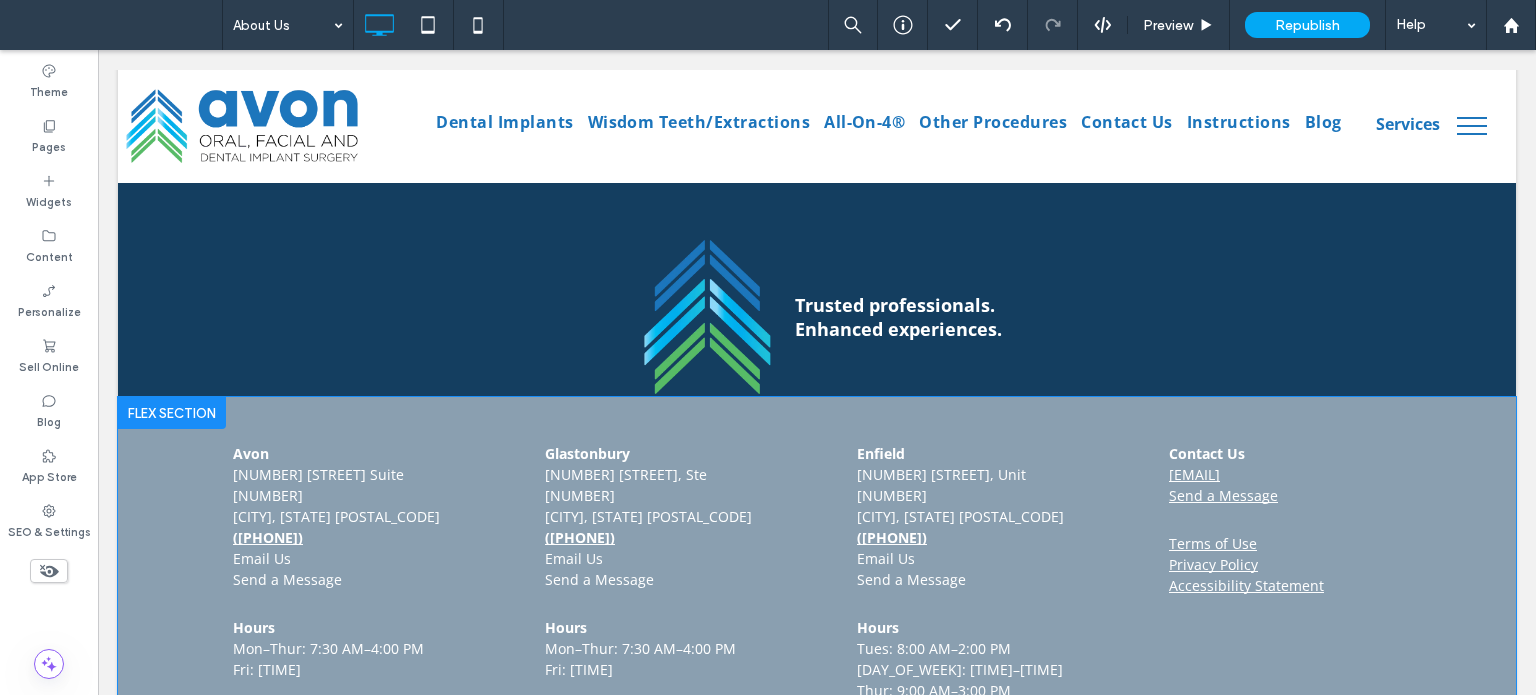 scroll, scrollTop: 5356, scrollLeft: 0, axis: vertical 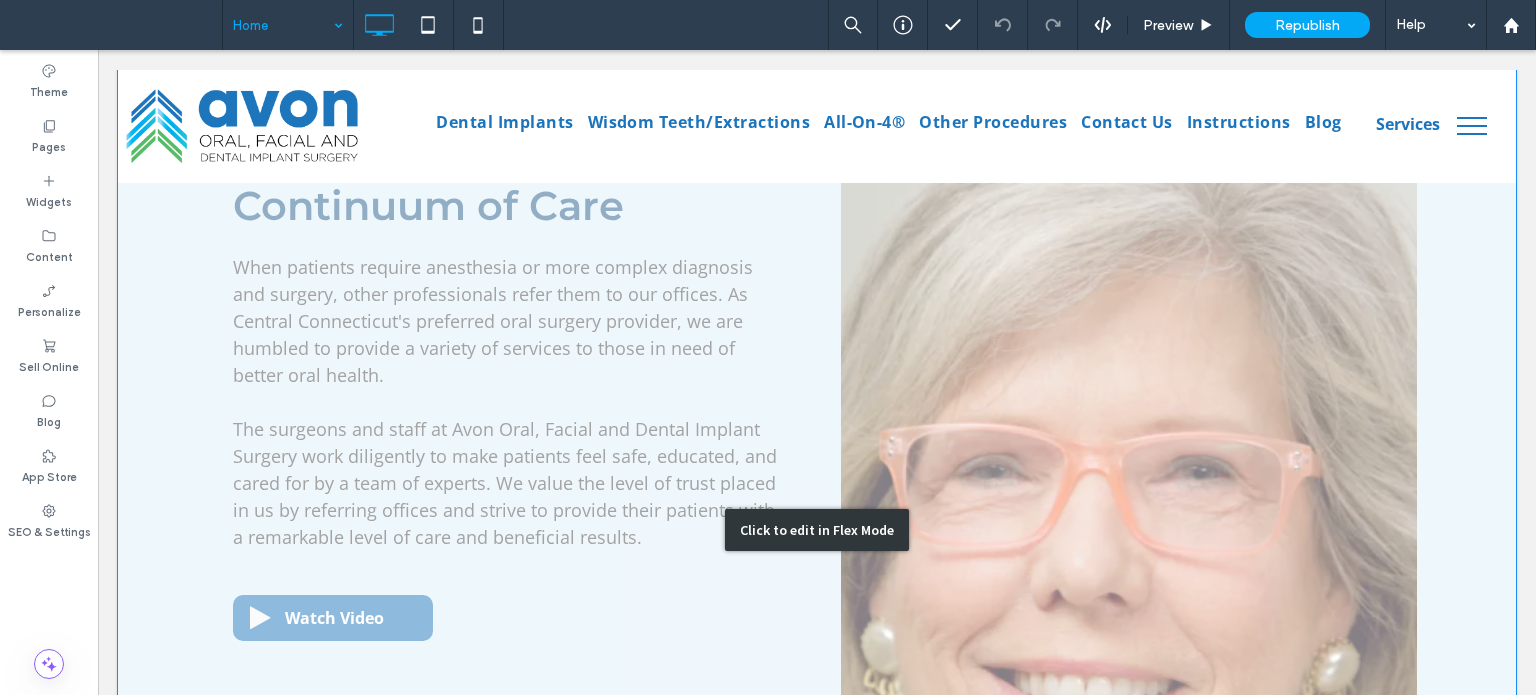 click on "Click to edit in Flex Mode" at bounding box center (817, 529) 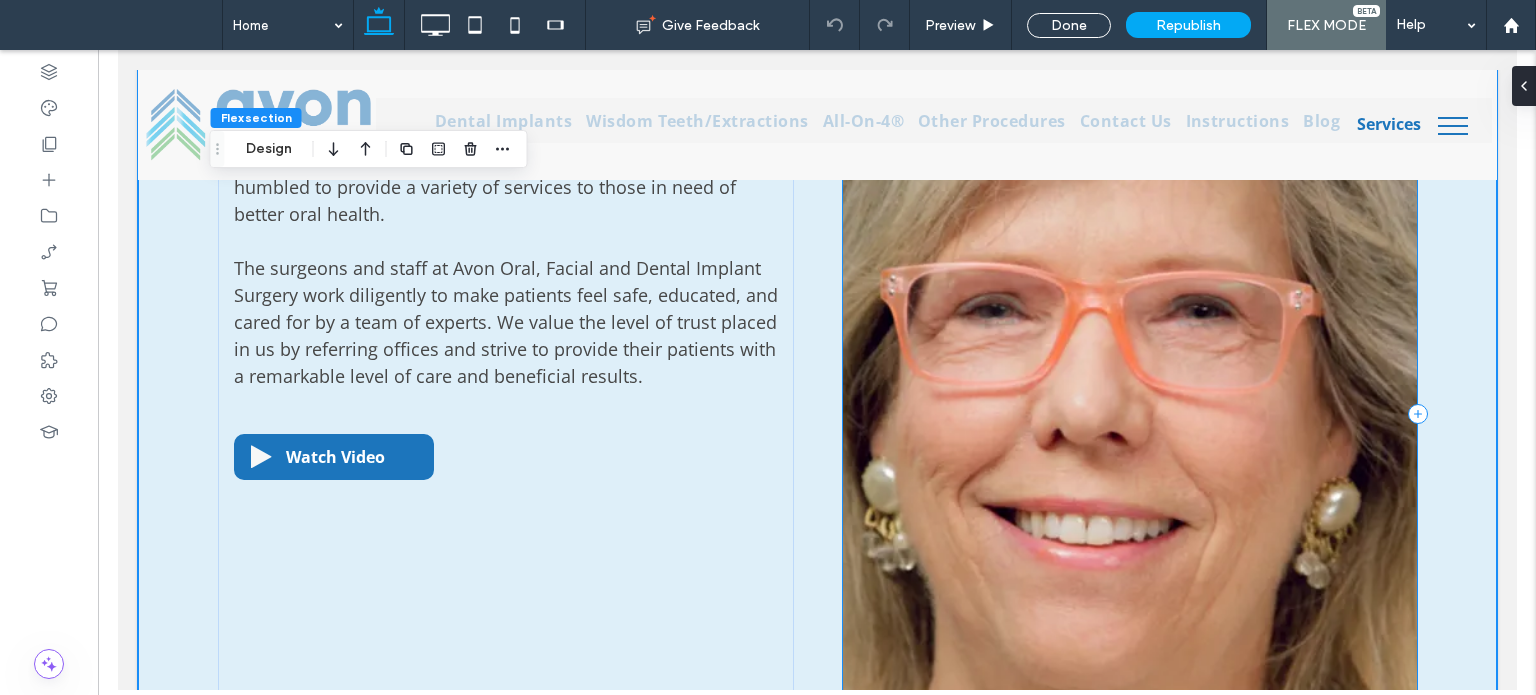 scroll, scrollTop: 3433, scrollLeft: 0, axis: vertical 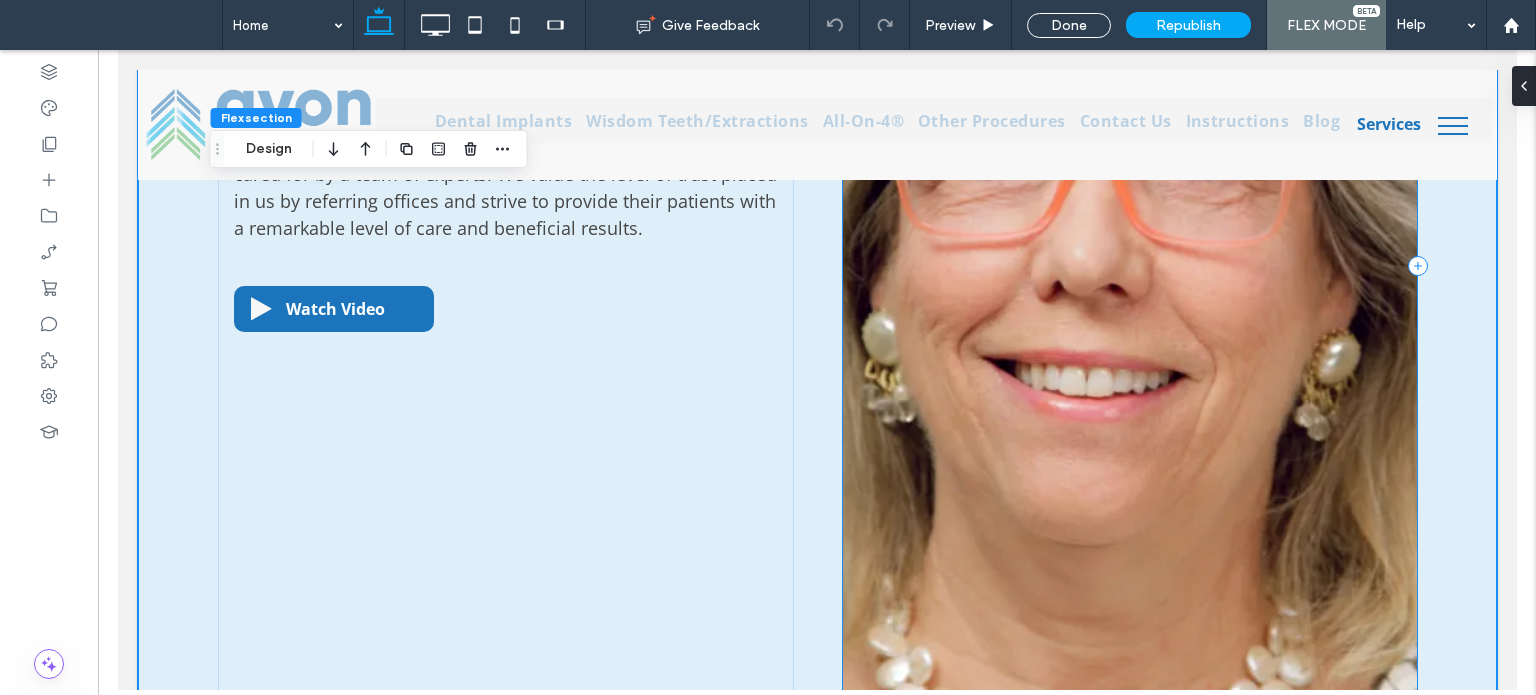 click at bounding box center [1129, 265] 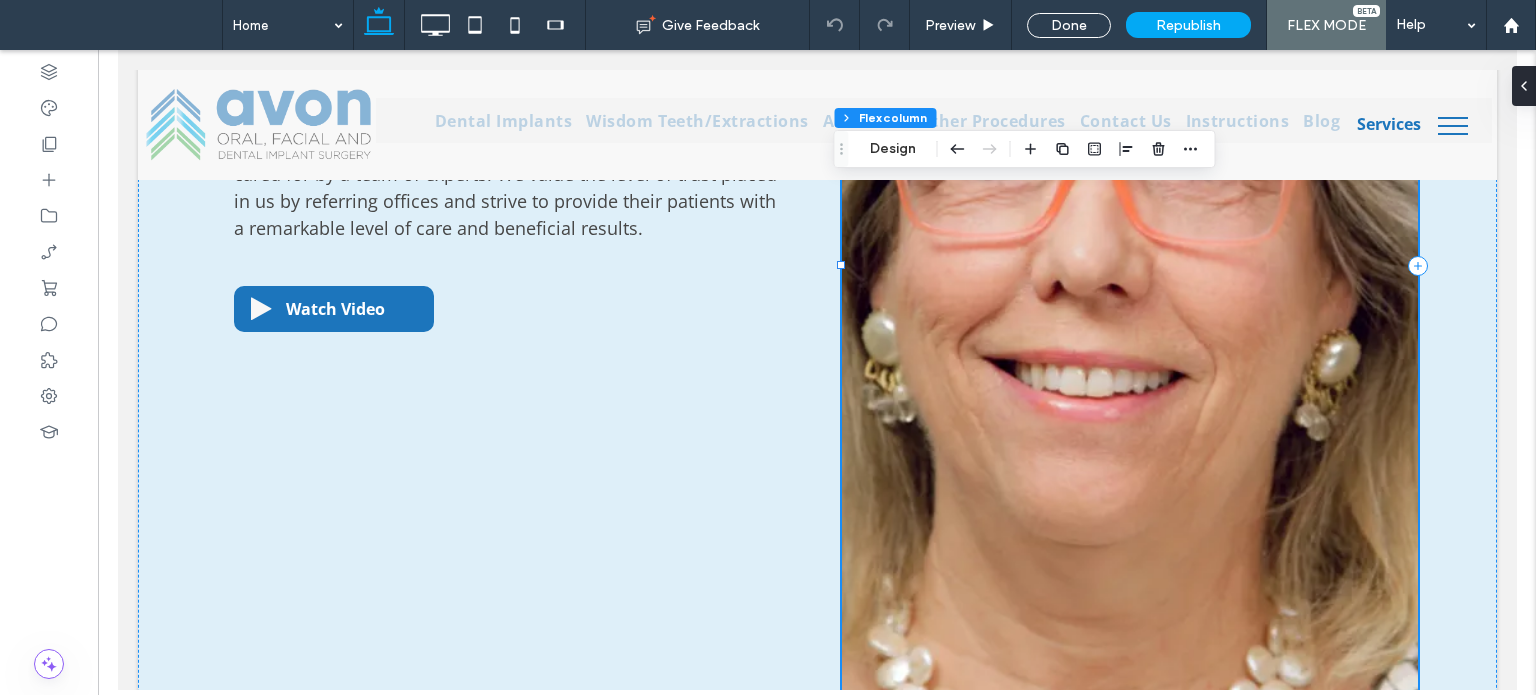 click at bounding box center [1129, 265] 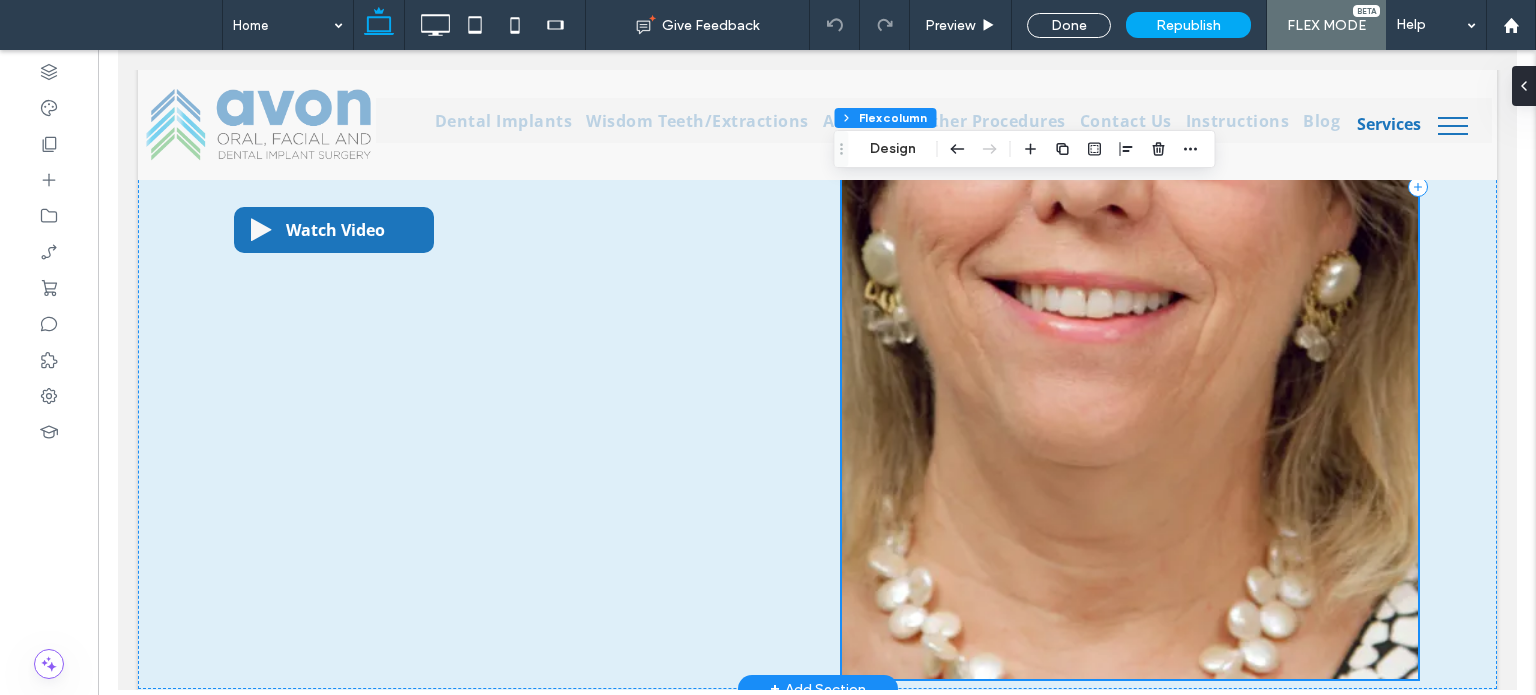 scroll, scrollTop: 3733, scrollLeft: 0, axis: vertical 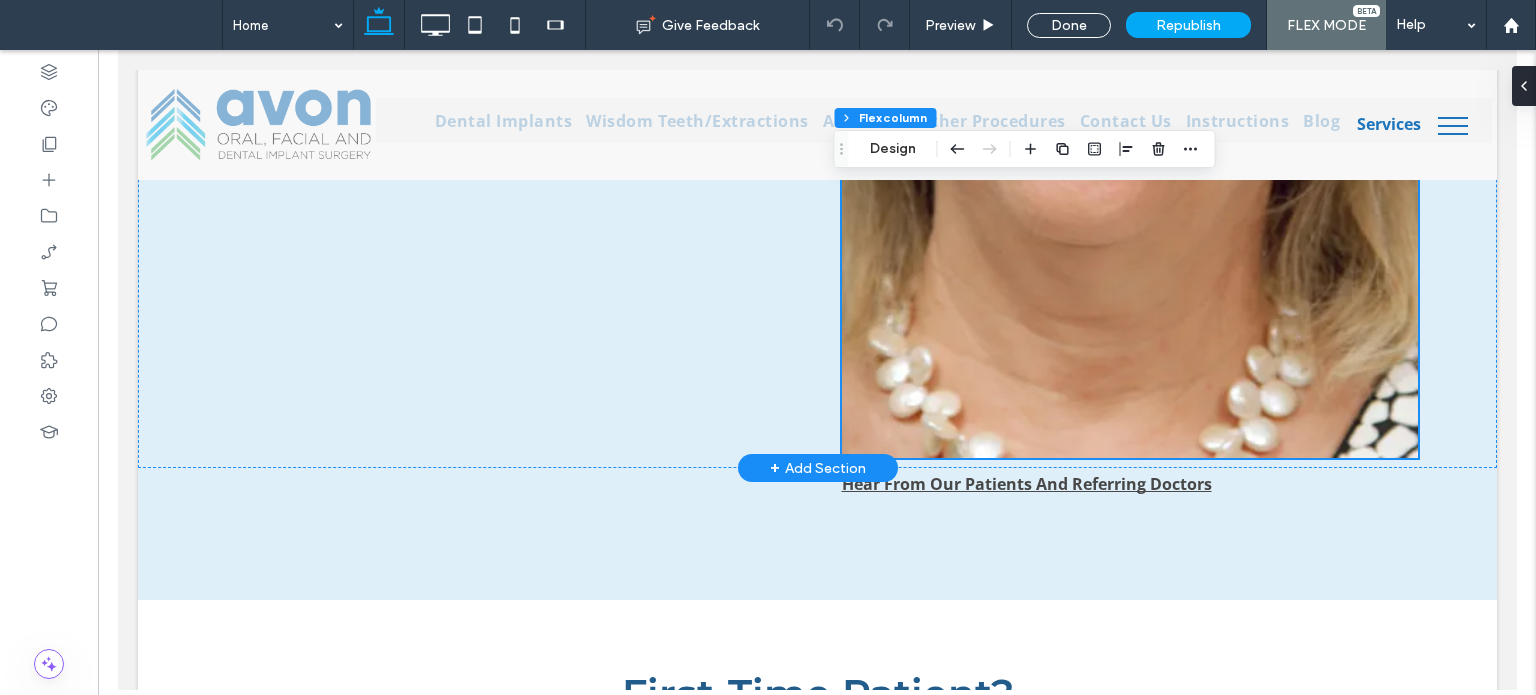 click at bounding box center (1129, -35) 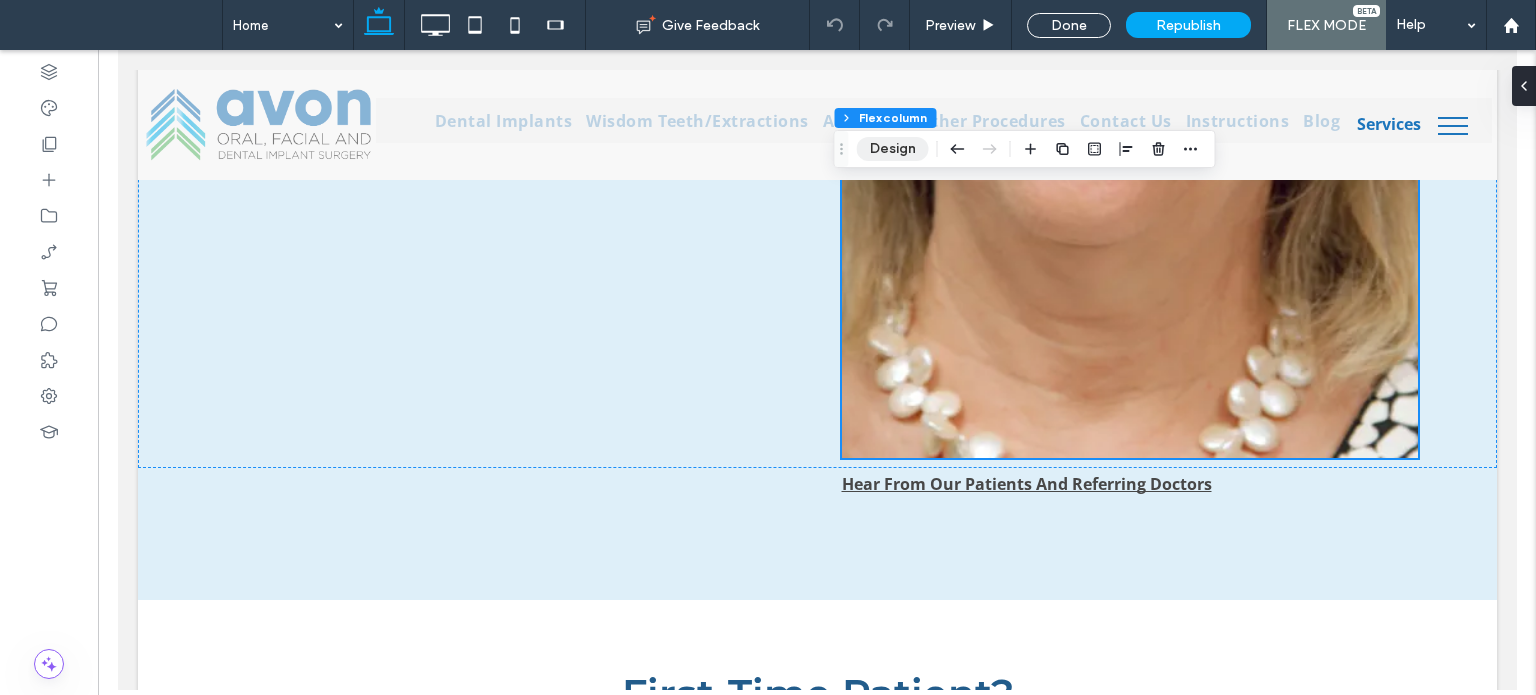 click on "Design" at bounding box center [893, 149] 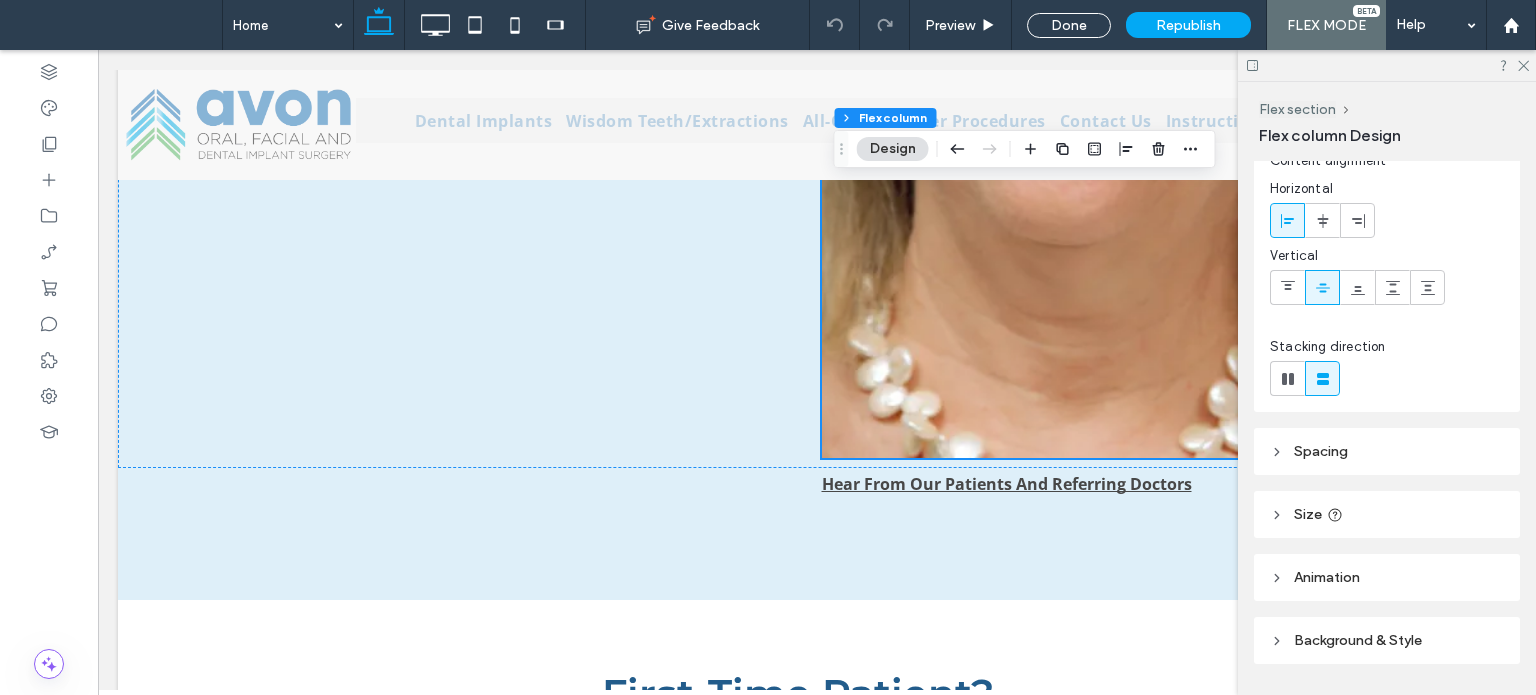 scroll, scrollTop: 120, scrollLeft: 0, axis: vertical 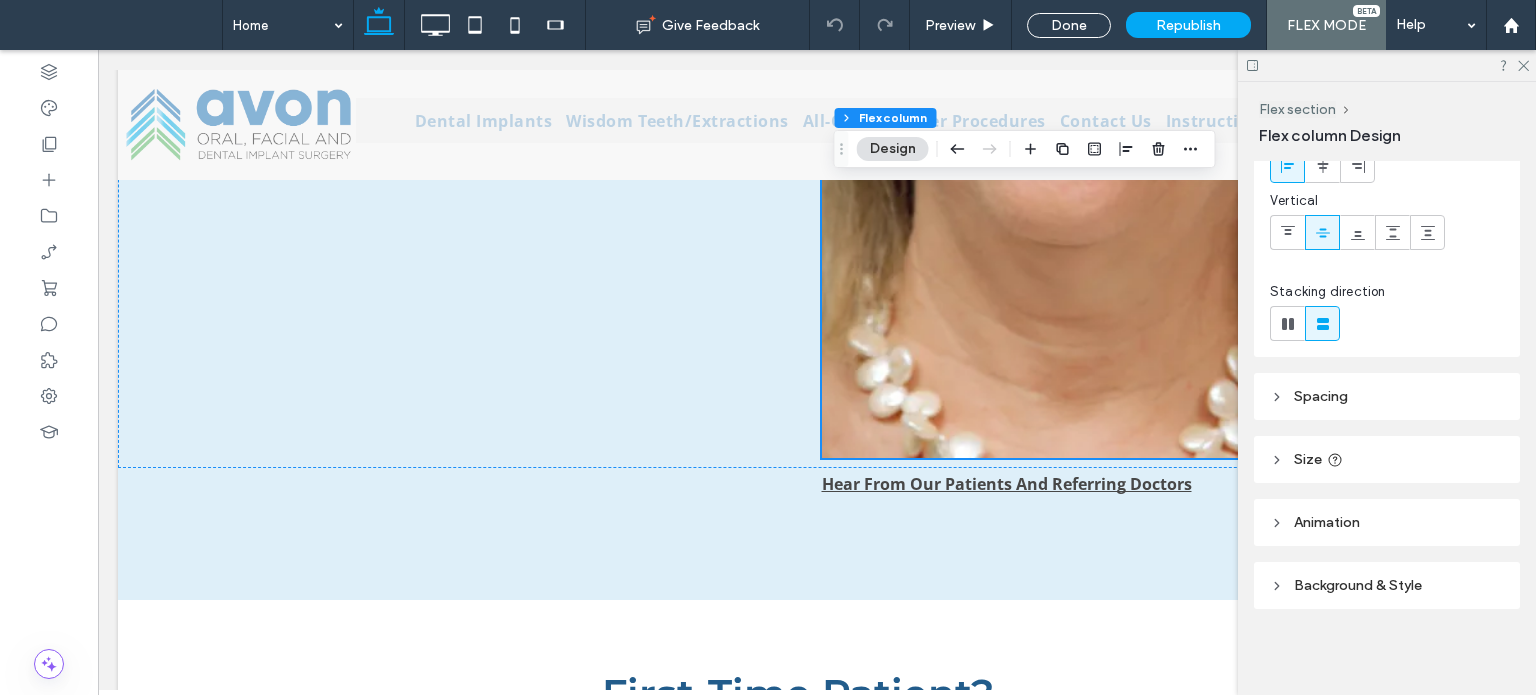 click on "Background & Style" at bounding box center [1358, 585] 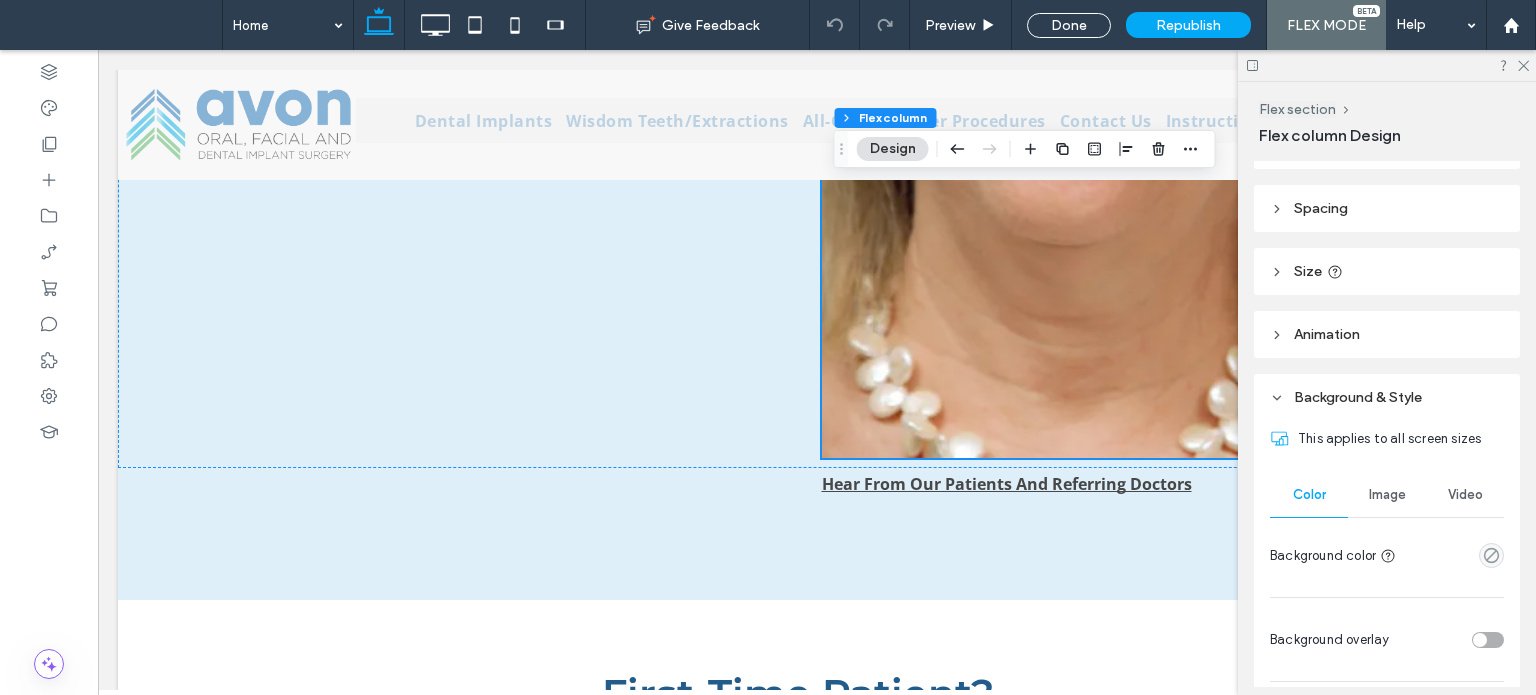scroll, scrollTop: 320, scrollLeft: 0, axis: vertical 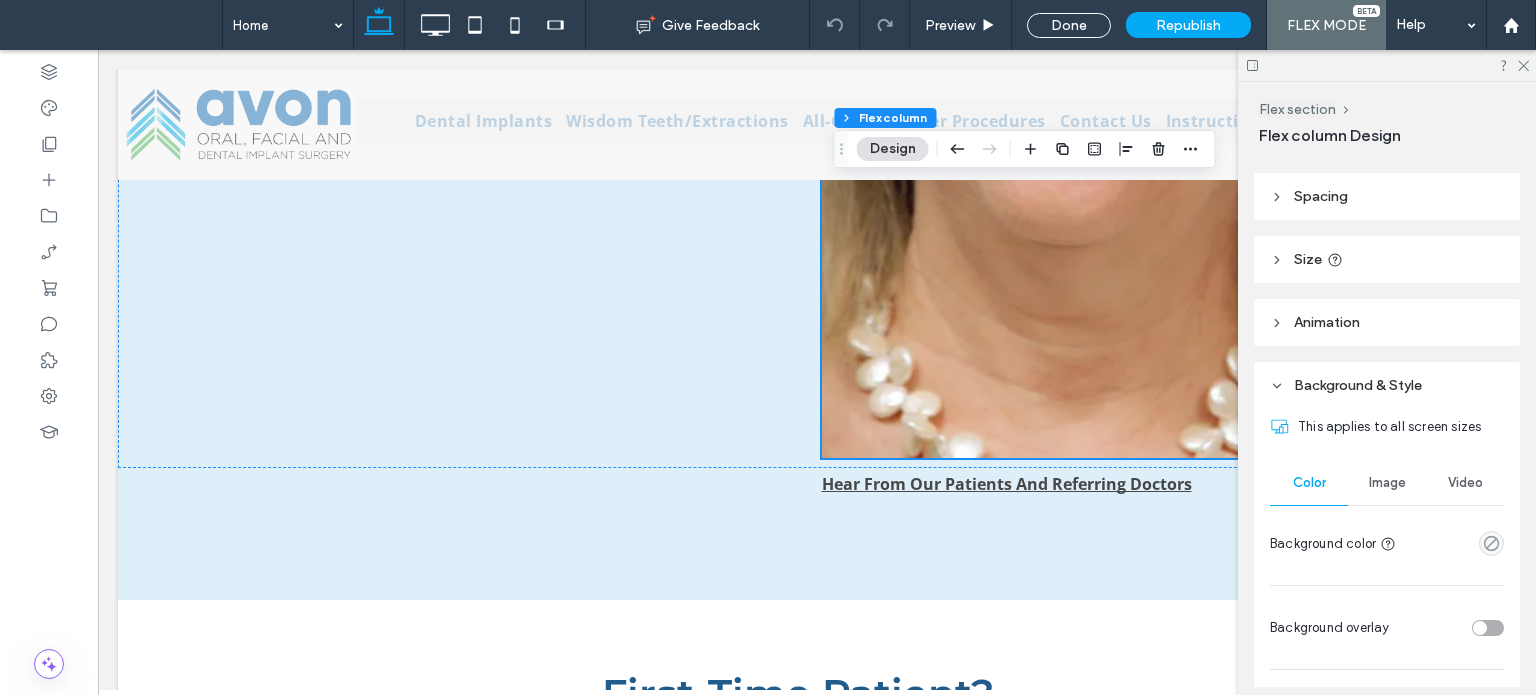 click on "Image" at bounding box center (1387, 483) 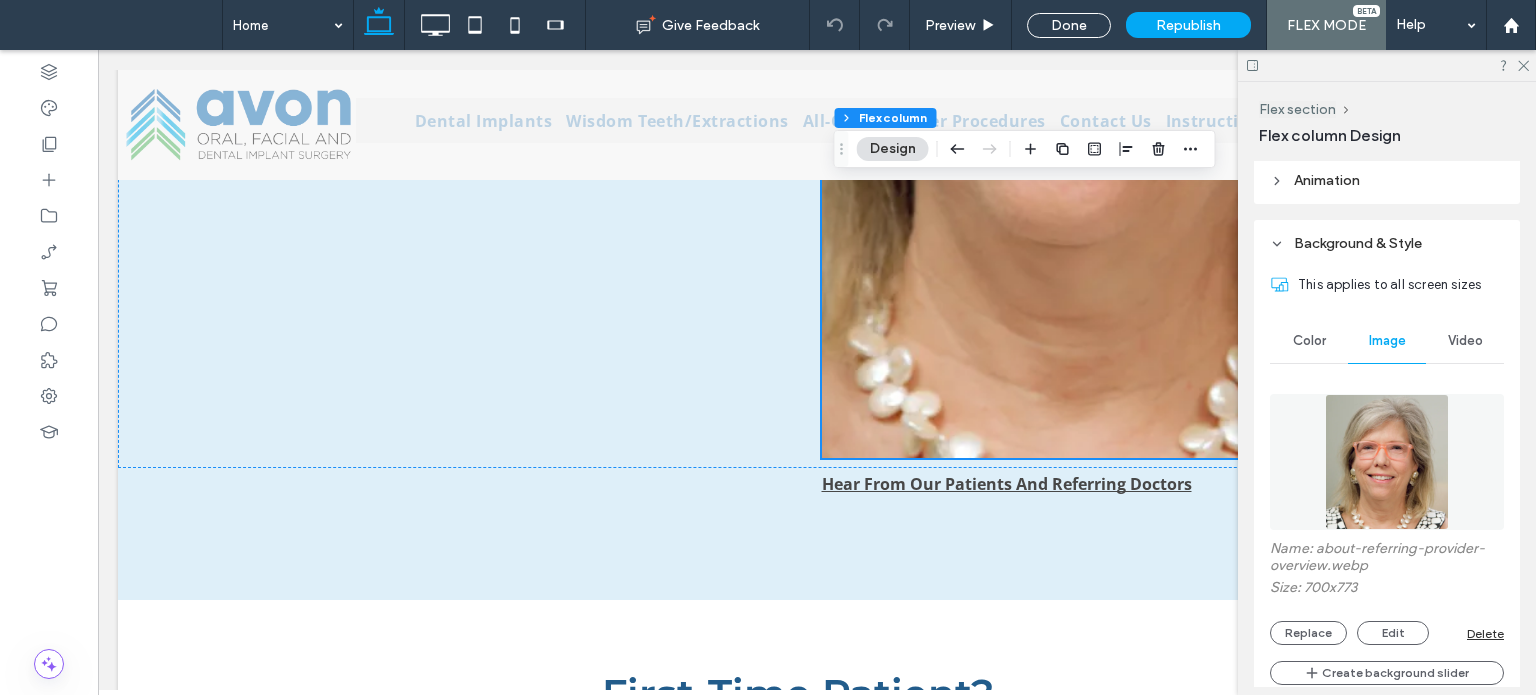 scroll, scrollTop: 620, scrollLeft: 0, axis: vertical 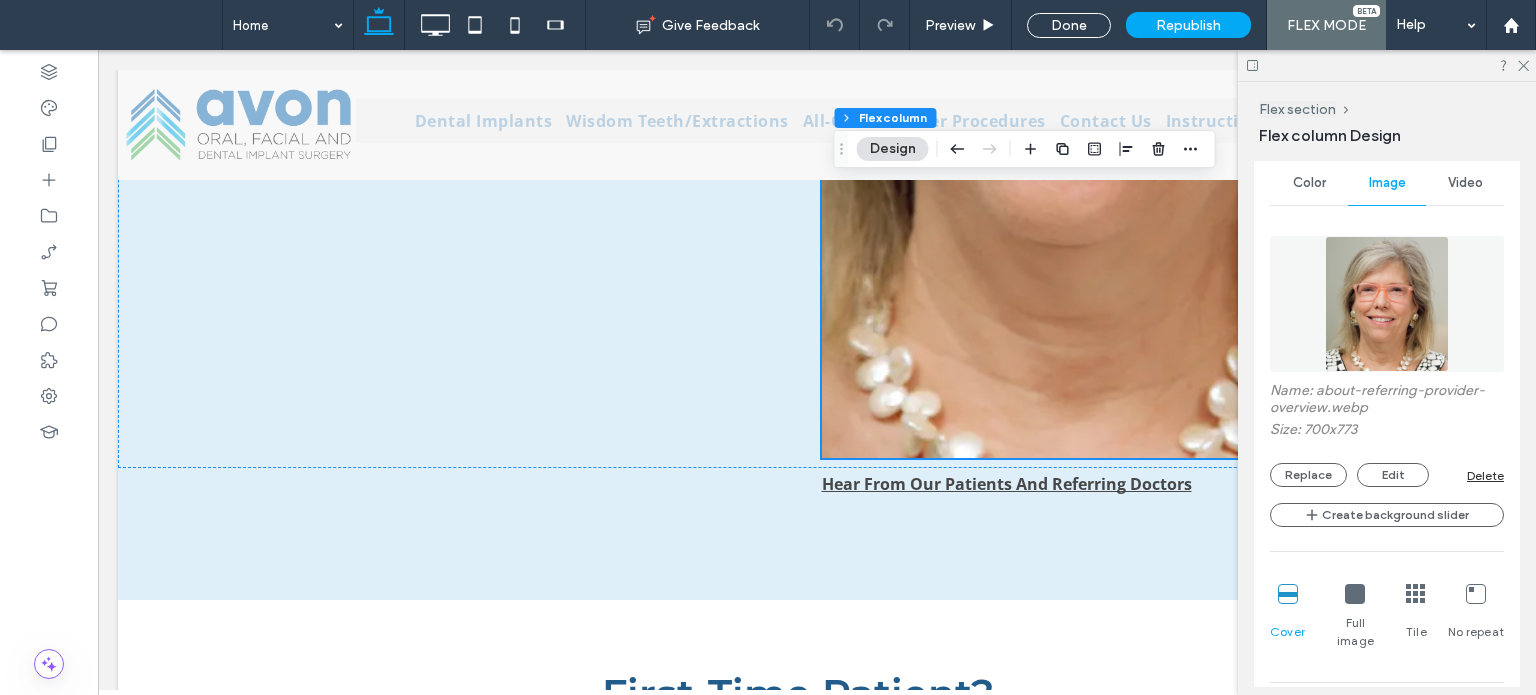 click at bounding box center [1355, 594] 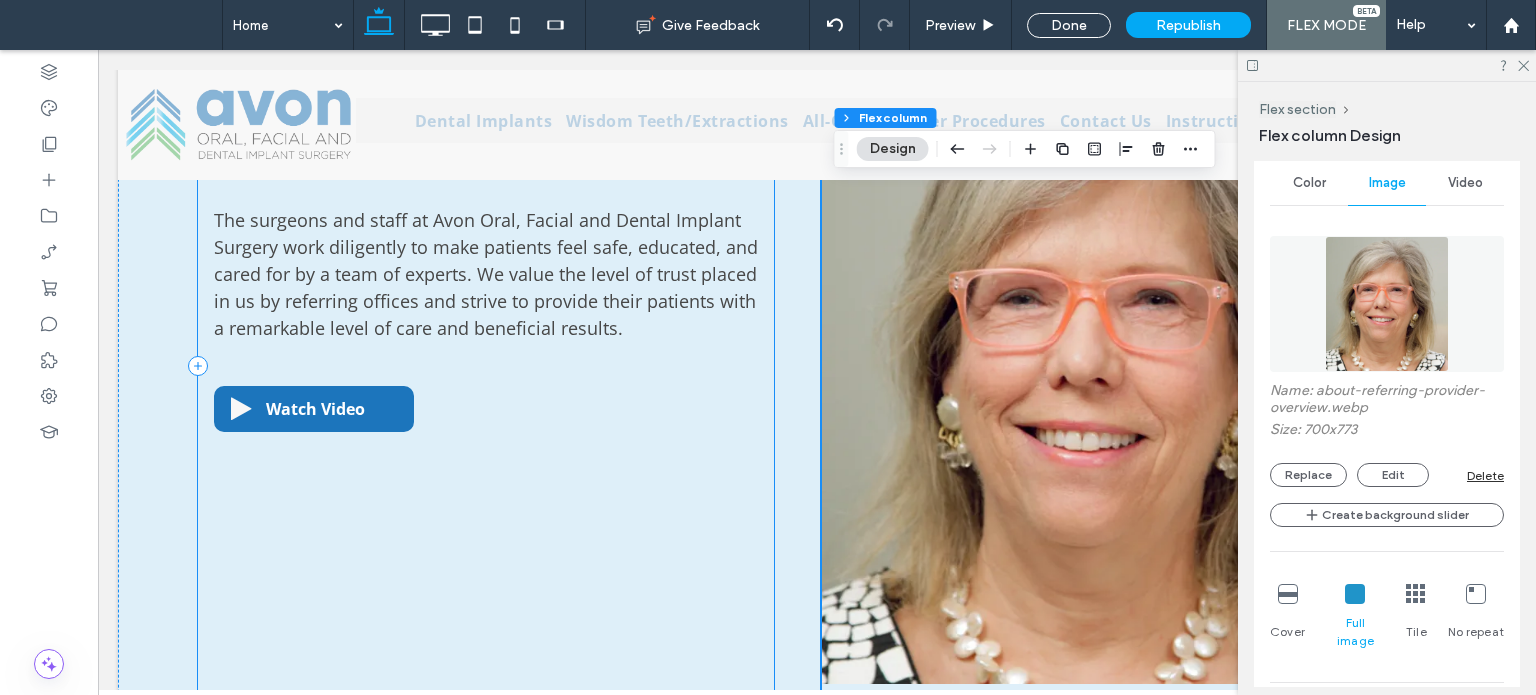 scroll, scrollTop: 3633, scrollLeft: 0, axis: vertical 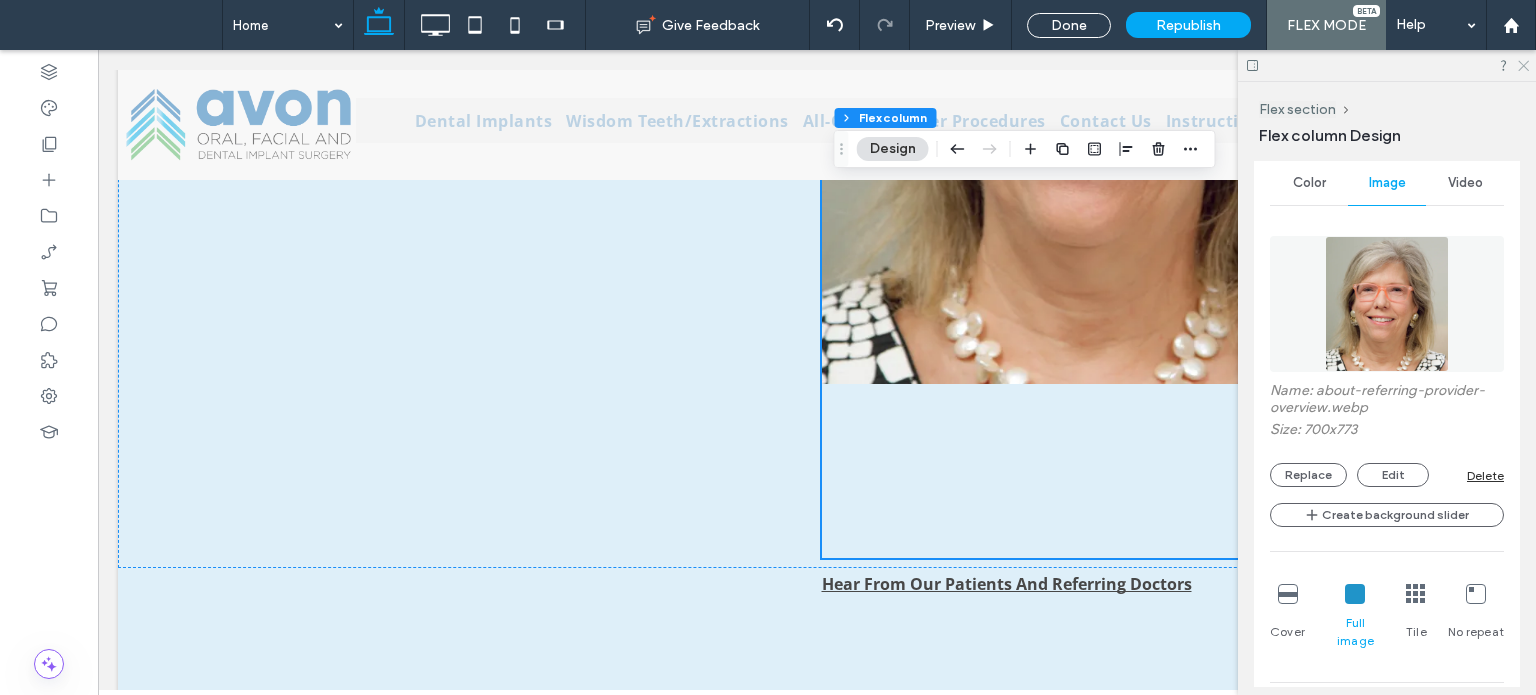 click 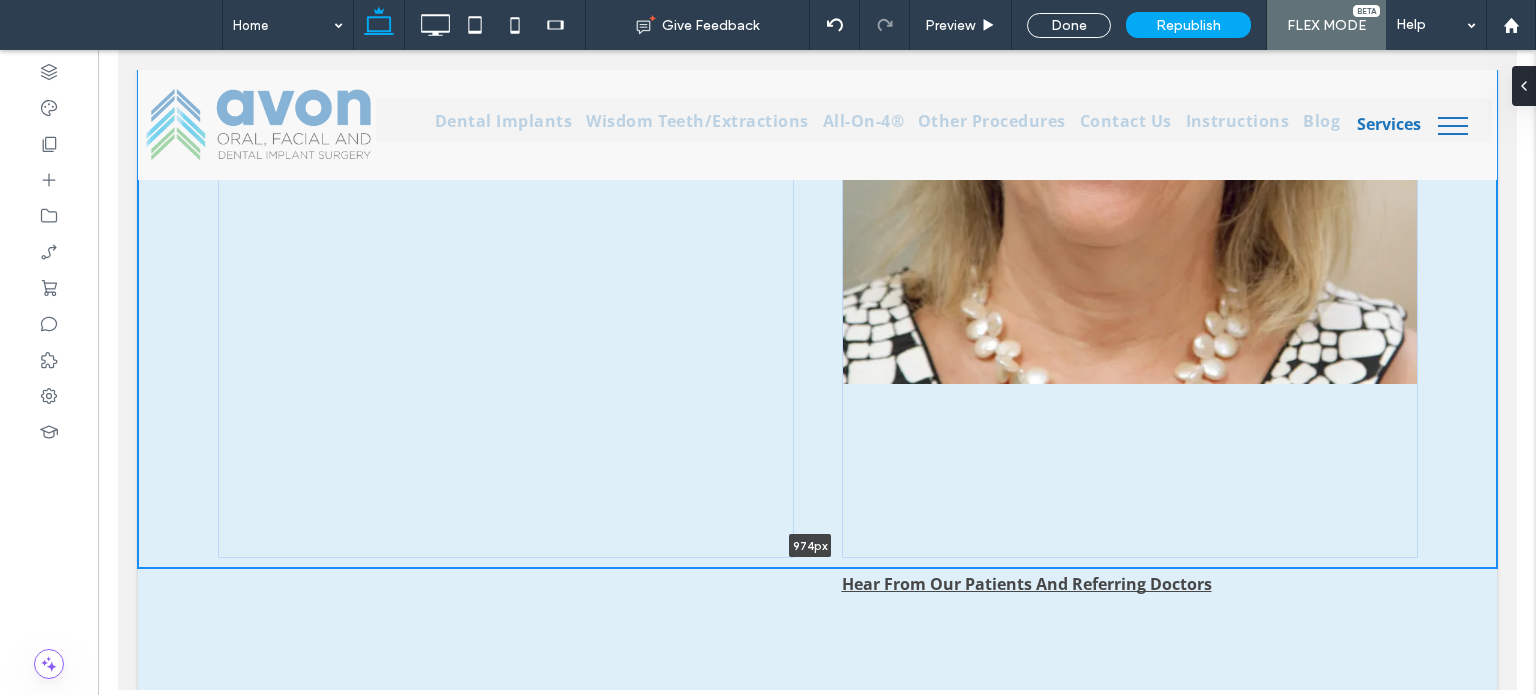 drag, startPoint x: 561, startPoint y: 555, endPoint x: 573, endPoint y: 435, distance: 120.59851 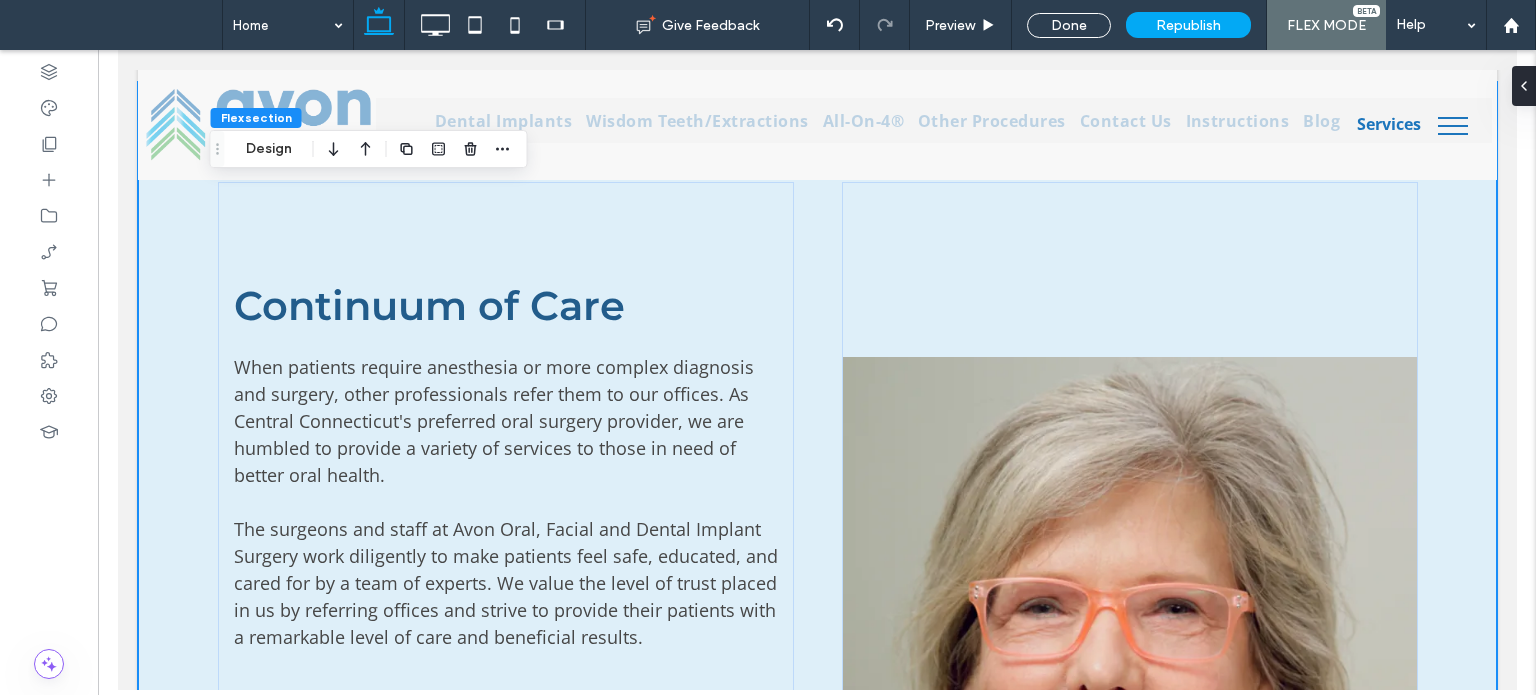 scroll, scrollTop: 2833, scrollLeft: 0, axis: vertical 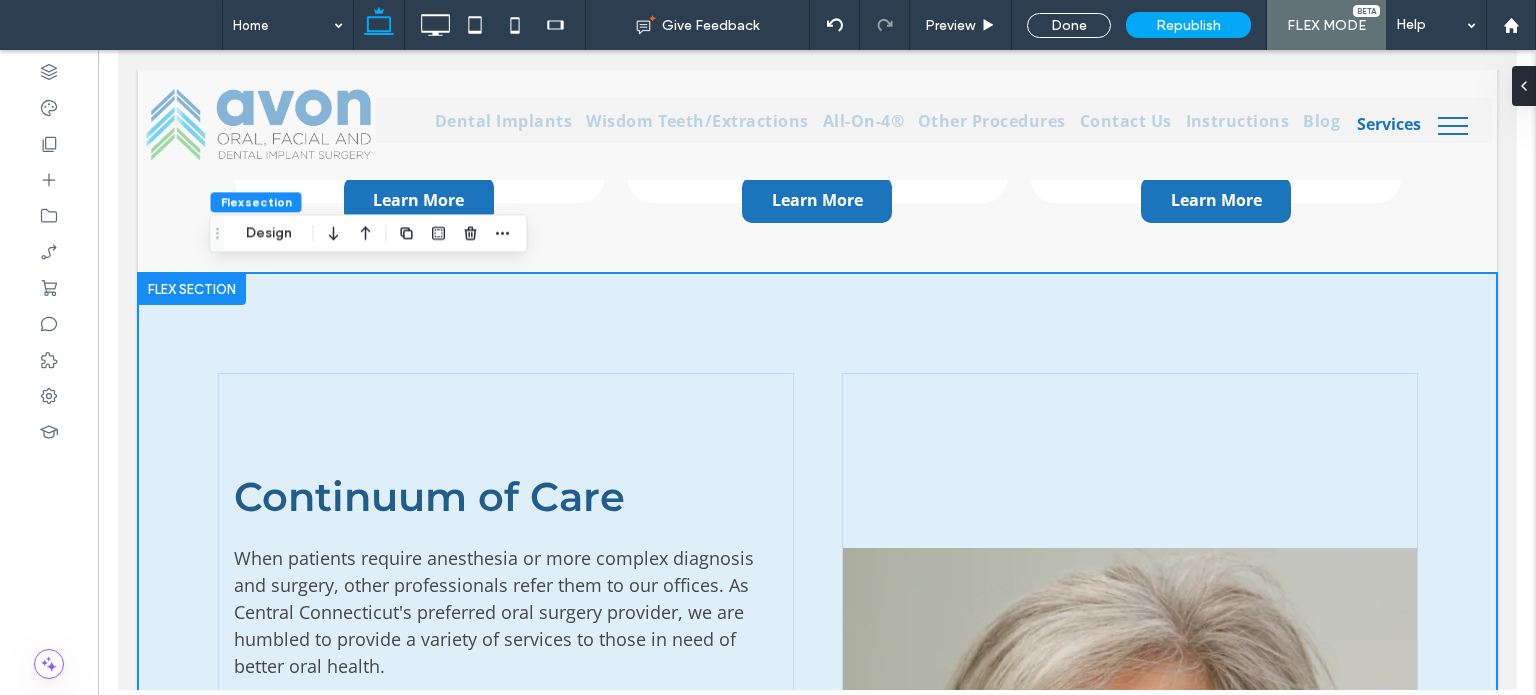 click at bounding box center (191, 289) 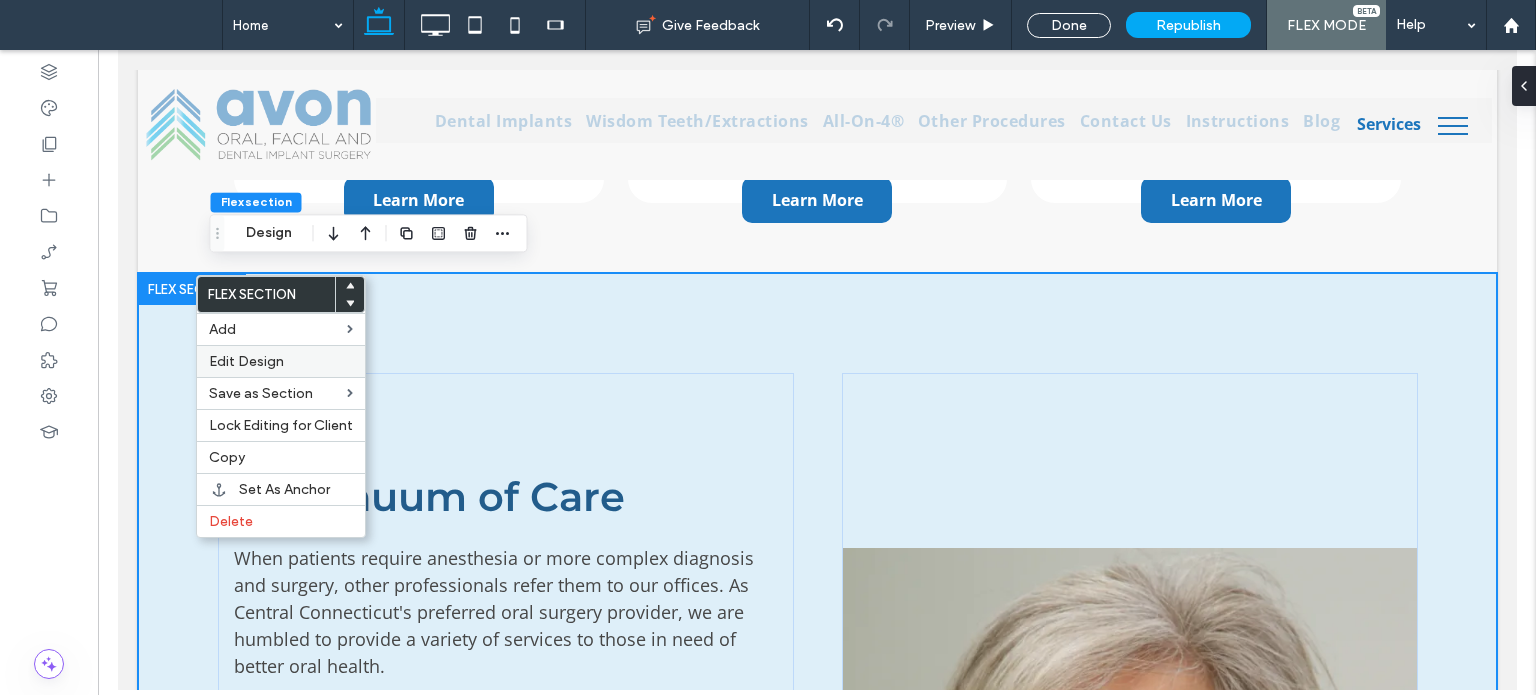 click on "Edit Design" at bounding box center (246, 361) 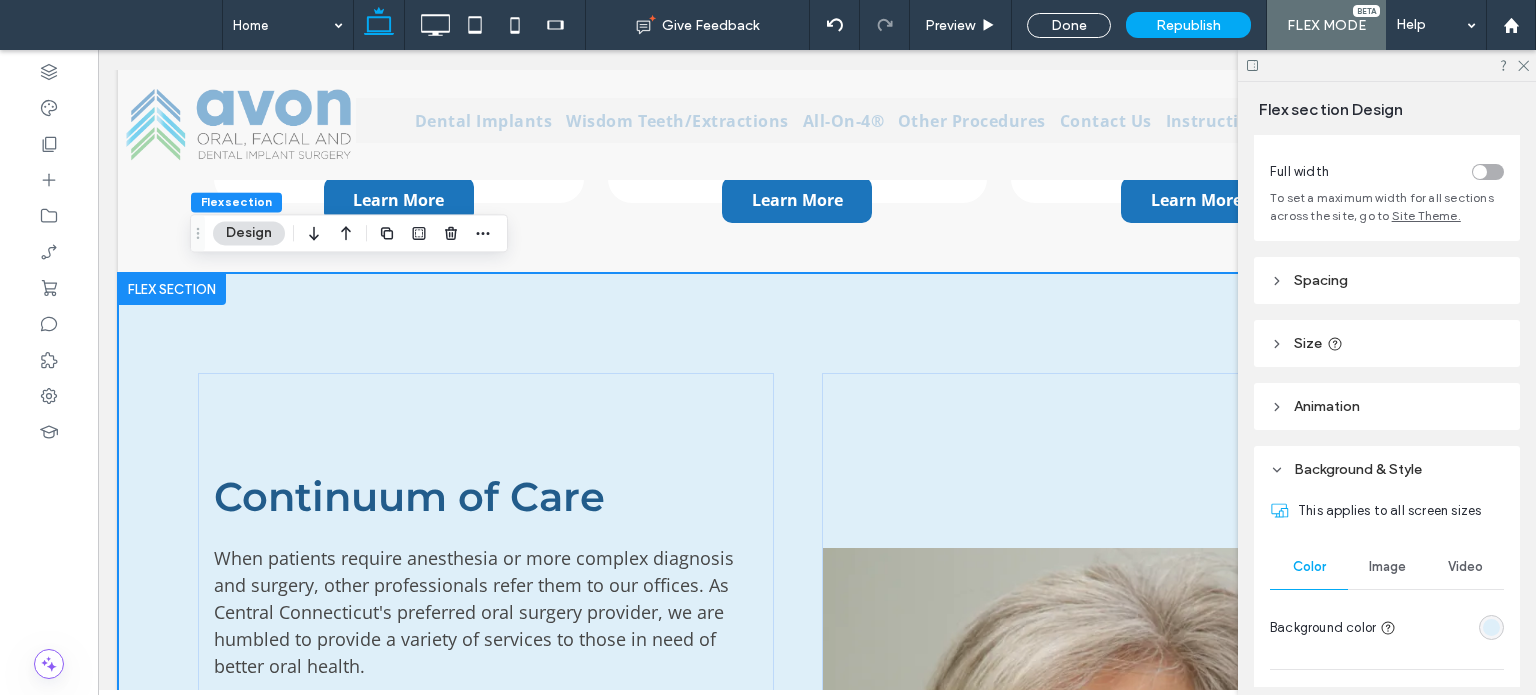scroll, scrollTop: 0, scrollLeft: 0, axis: both 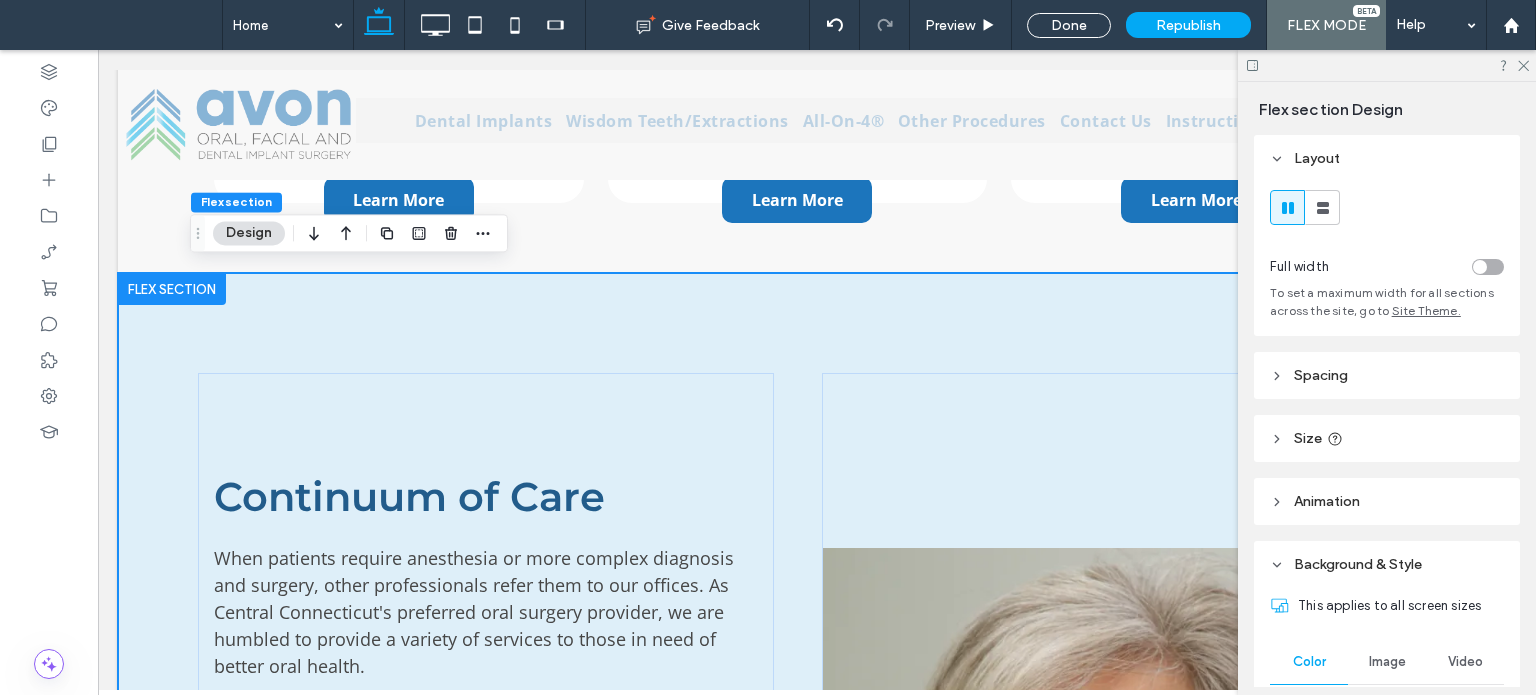 click on "Spacing" at bounding box center [1387, 375] 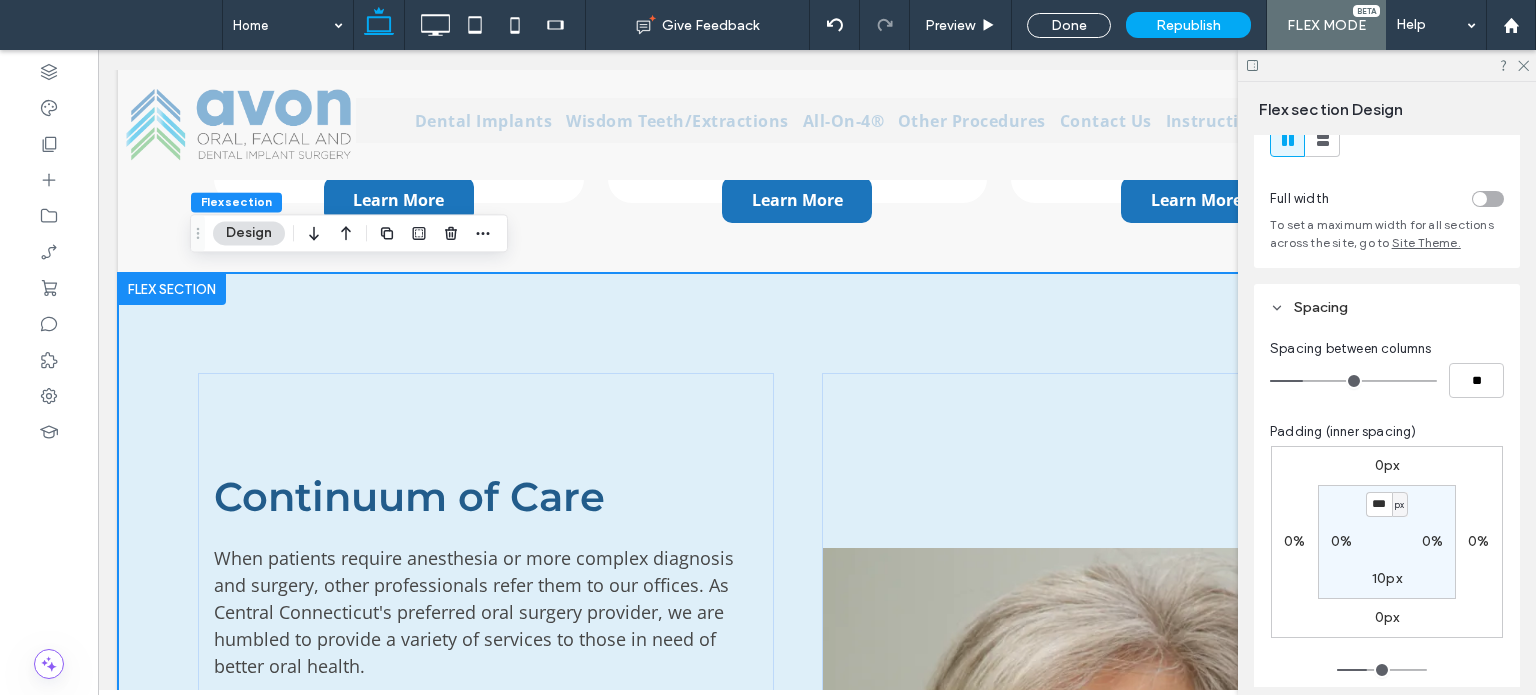 scroll, scrollTop: 100, scrollLeft: 0, axis: vertical 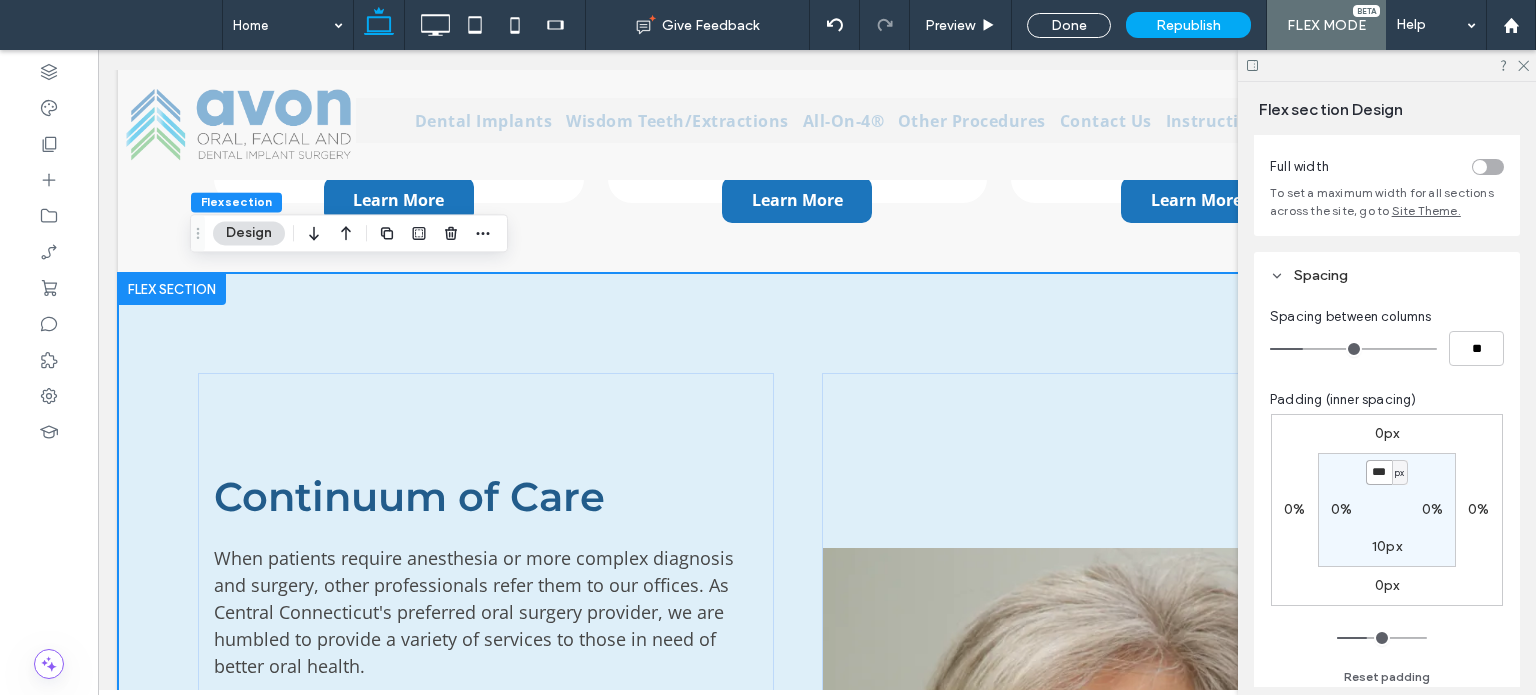 click on "***" at bounding box center (1379, 472) 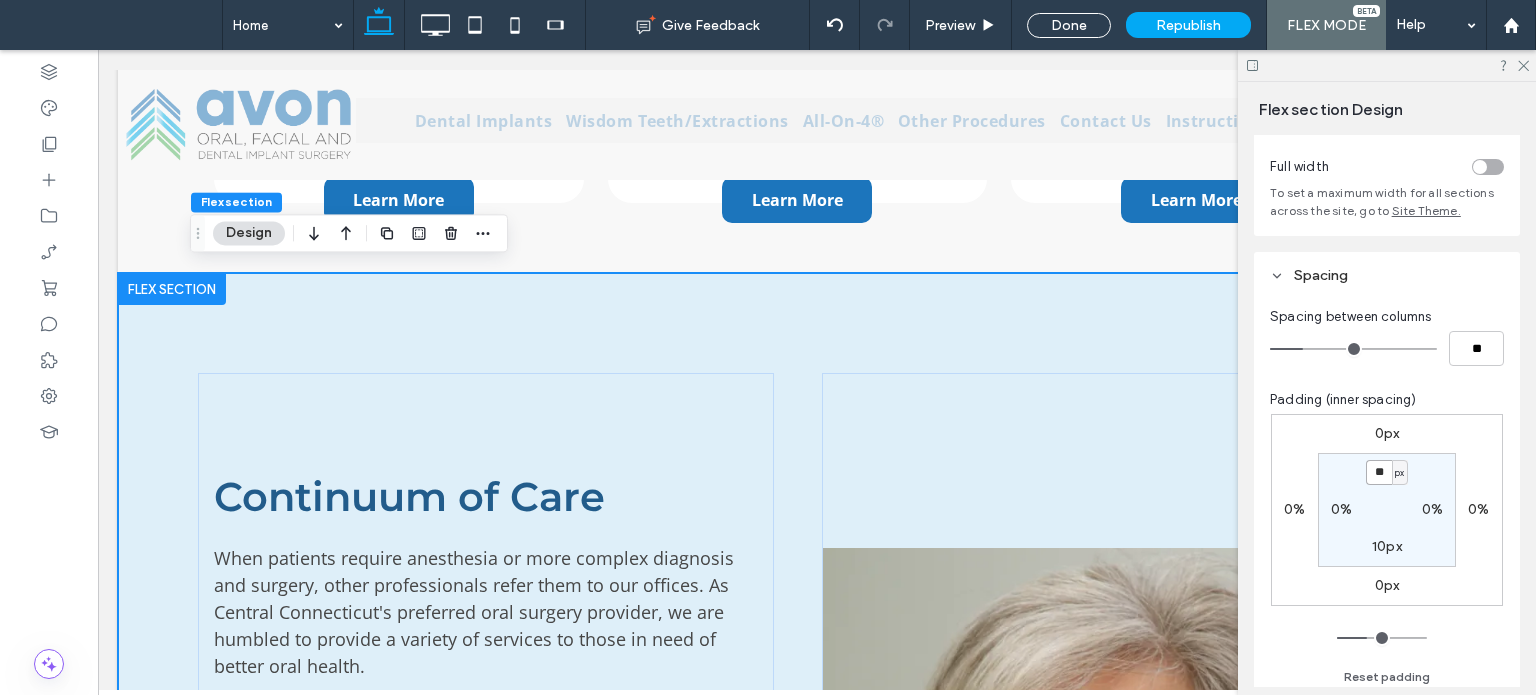 type on "**" 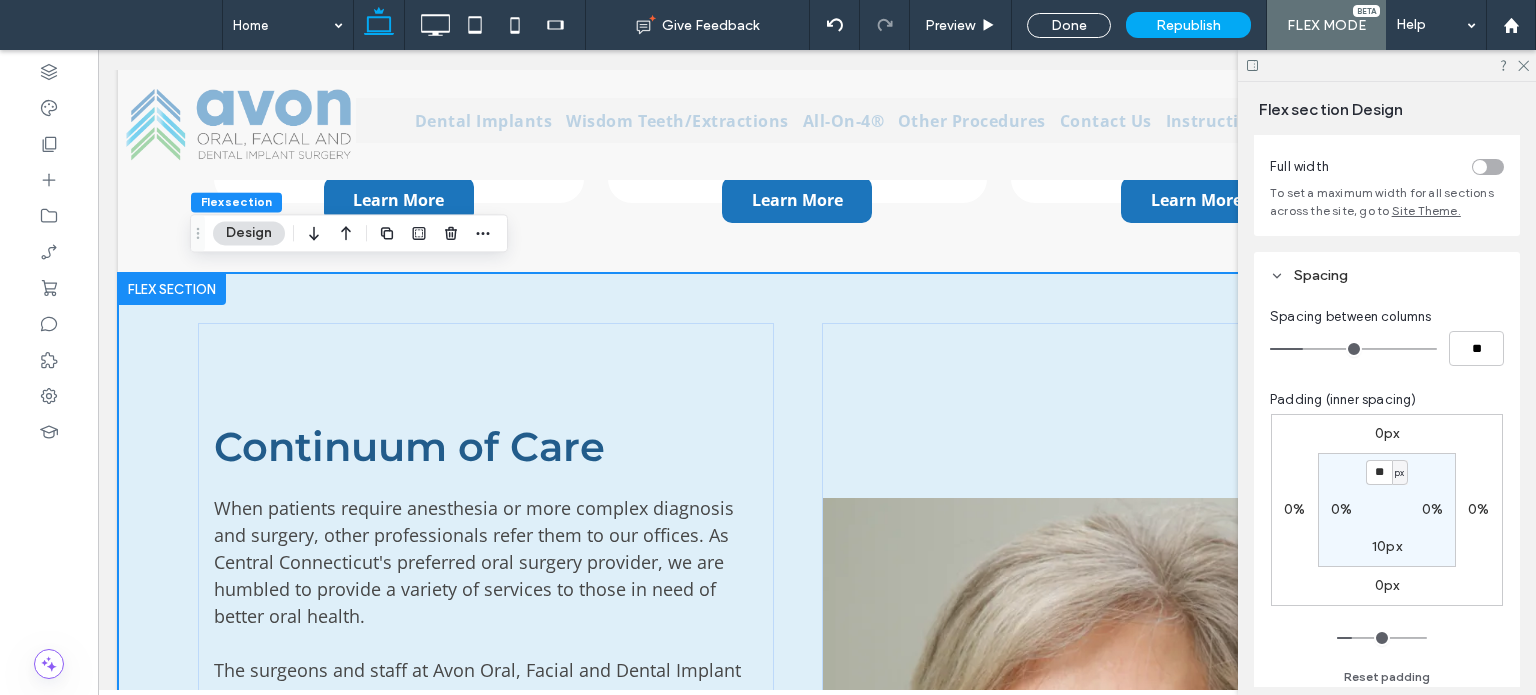 click on "10px" at bounding box center (1387, 546) 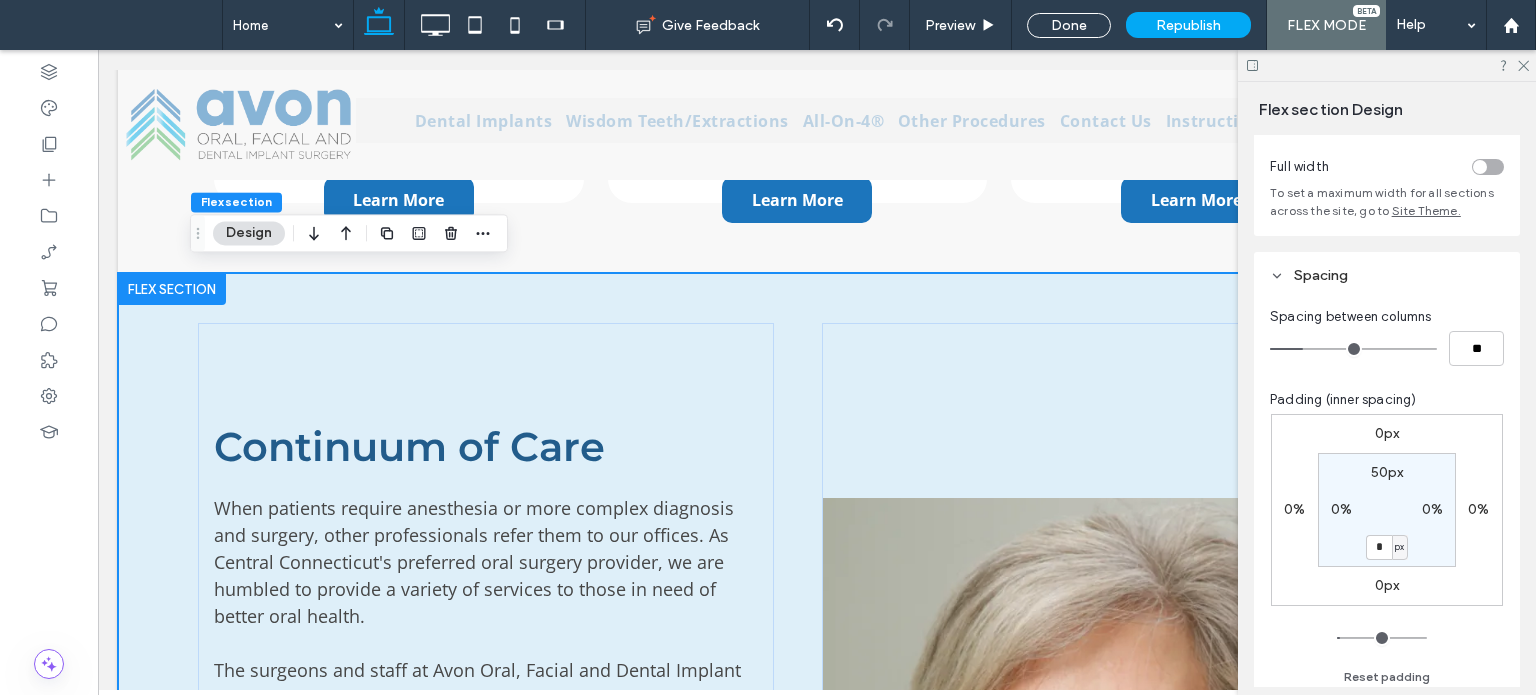 type on "*" 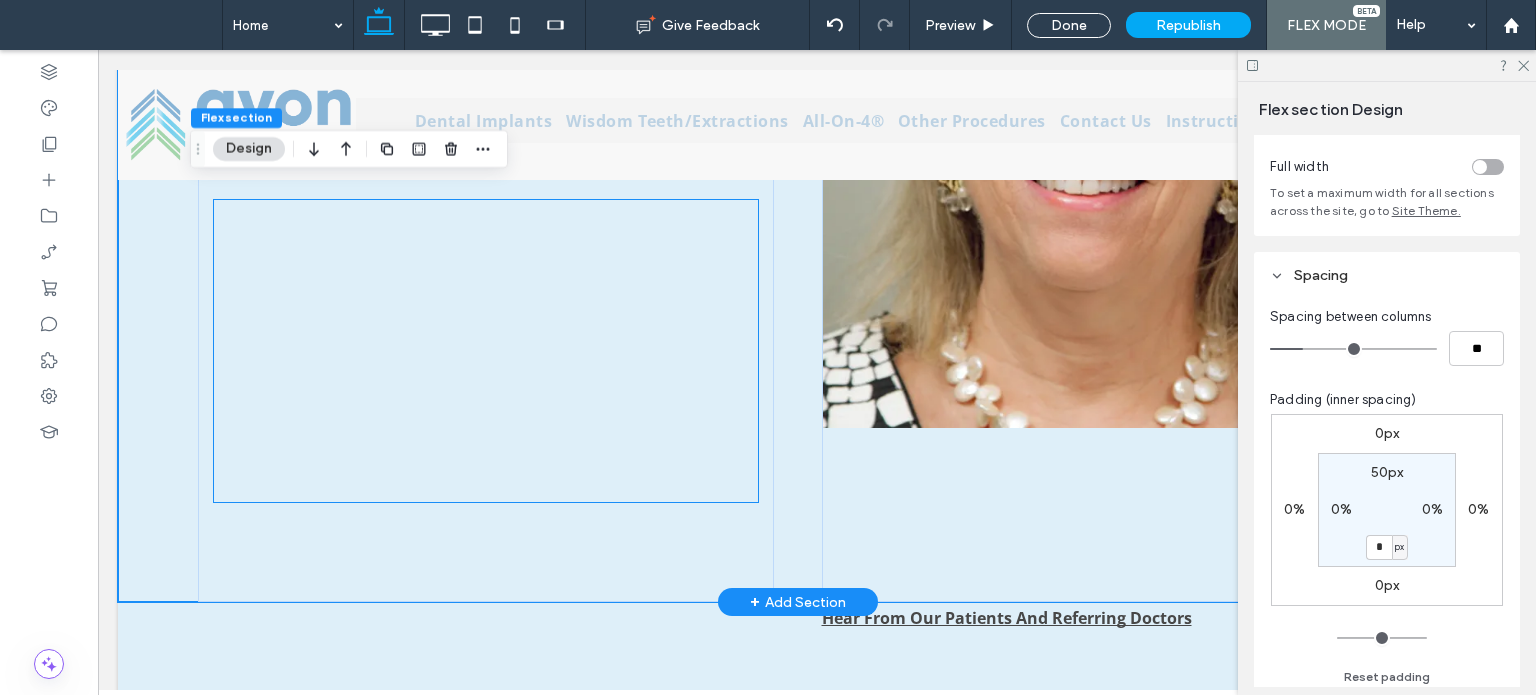scroll, scrollTop: 3633, scrollLeft: 0, axis: vertical 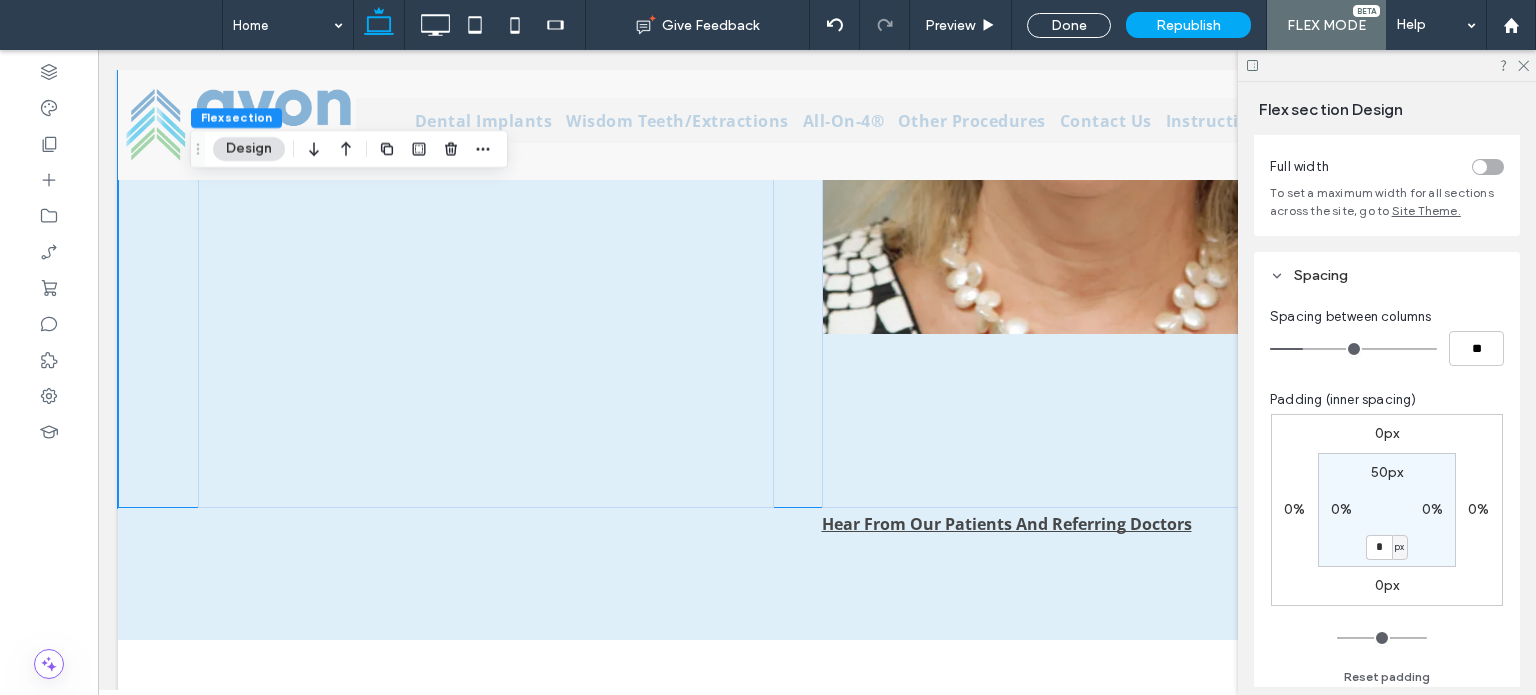 drag, startPoint x: 1375, startPoint y: 549, endPoint x: 1352, endPoint y: 547, distance: 23.086792 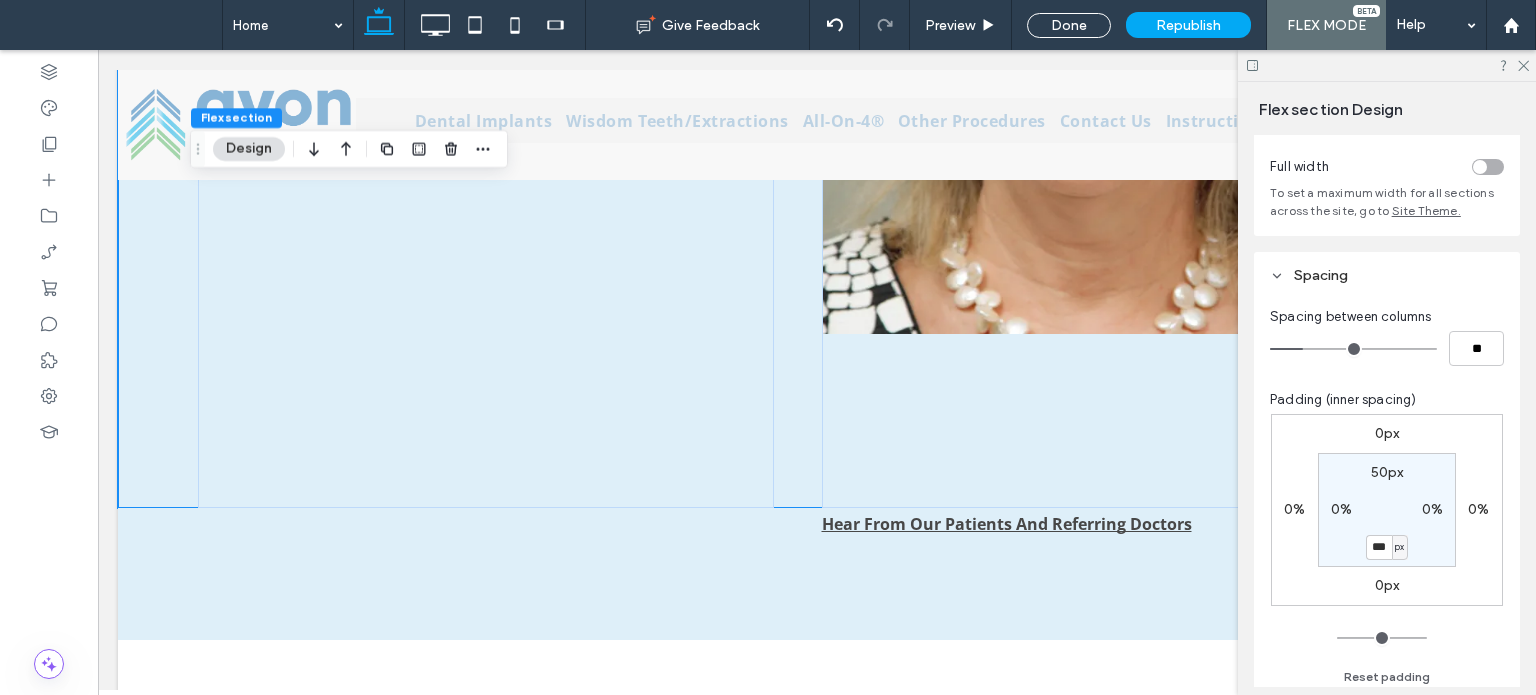 type on "***" 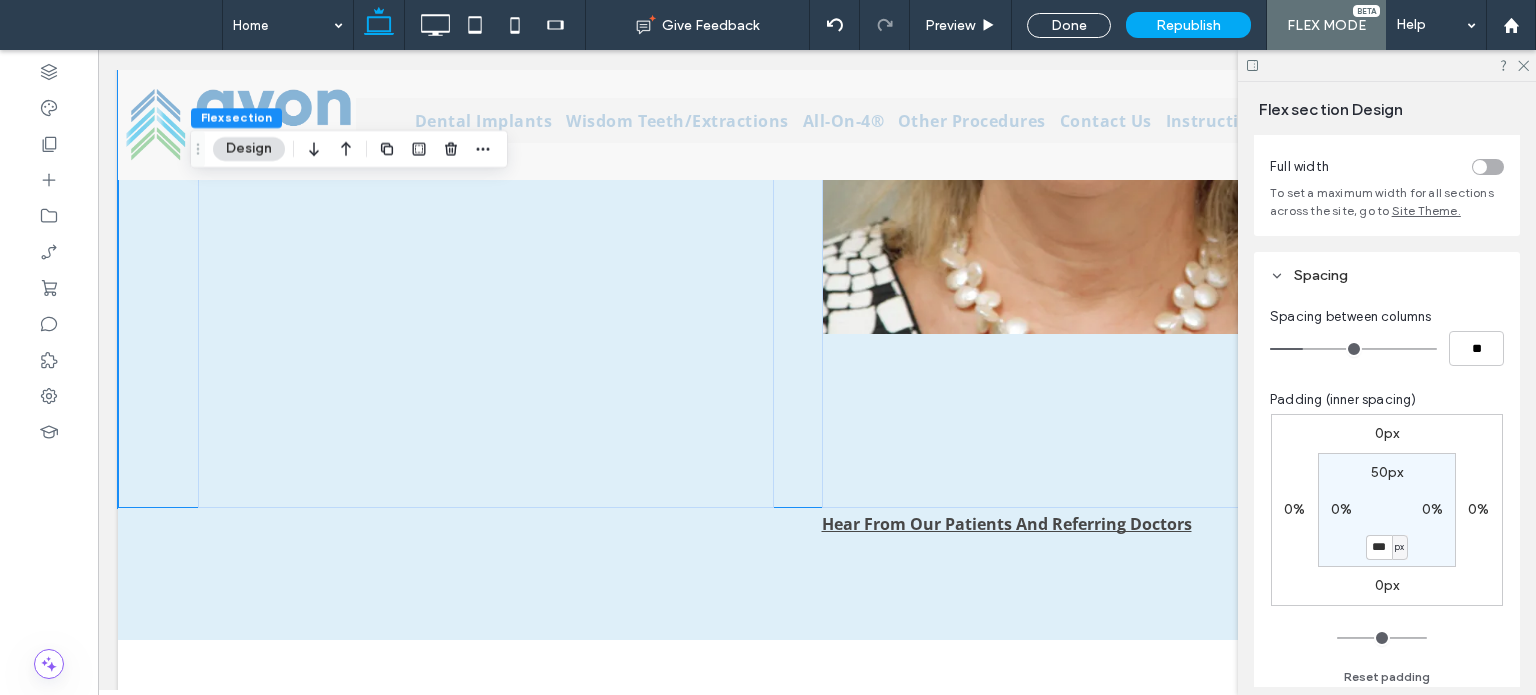 click on "50px 0% *** px 0%" at bounding box center [1387, 510] 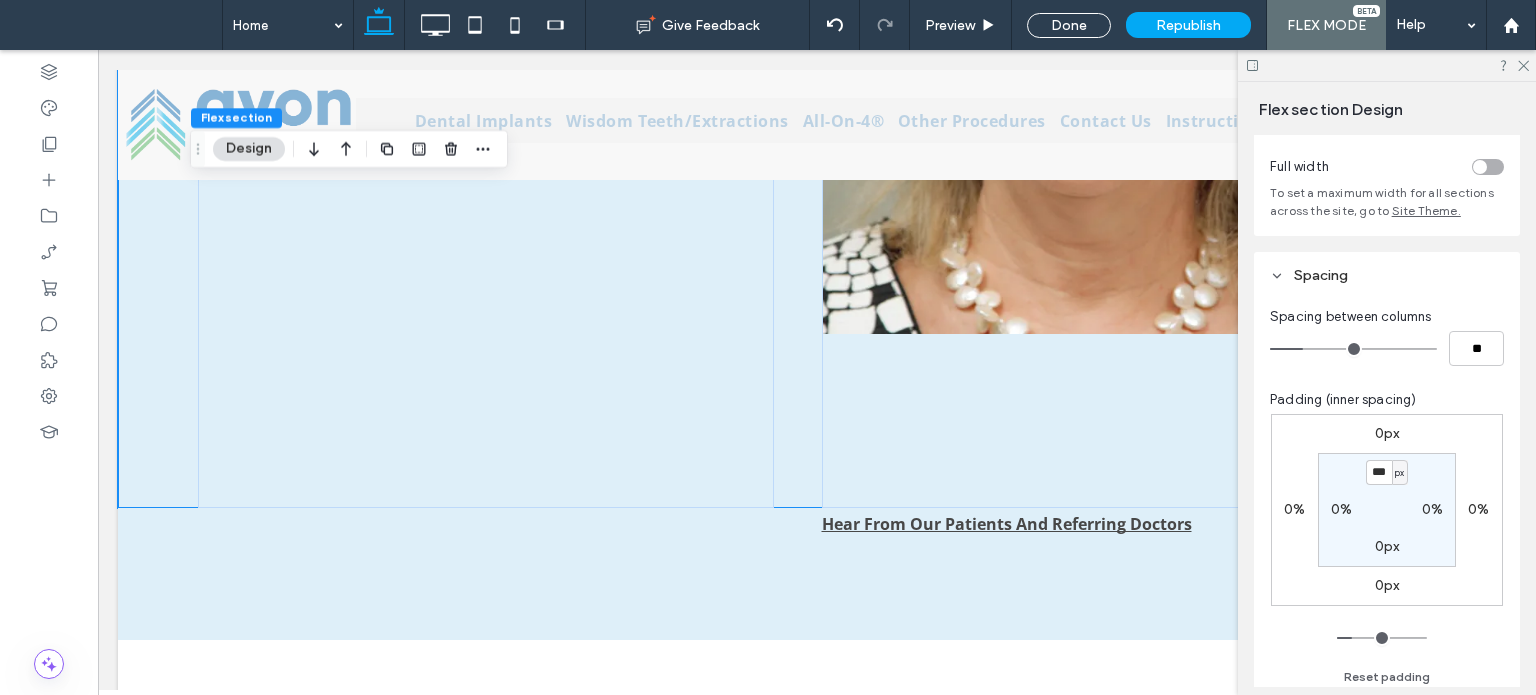 type on "***" 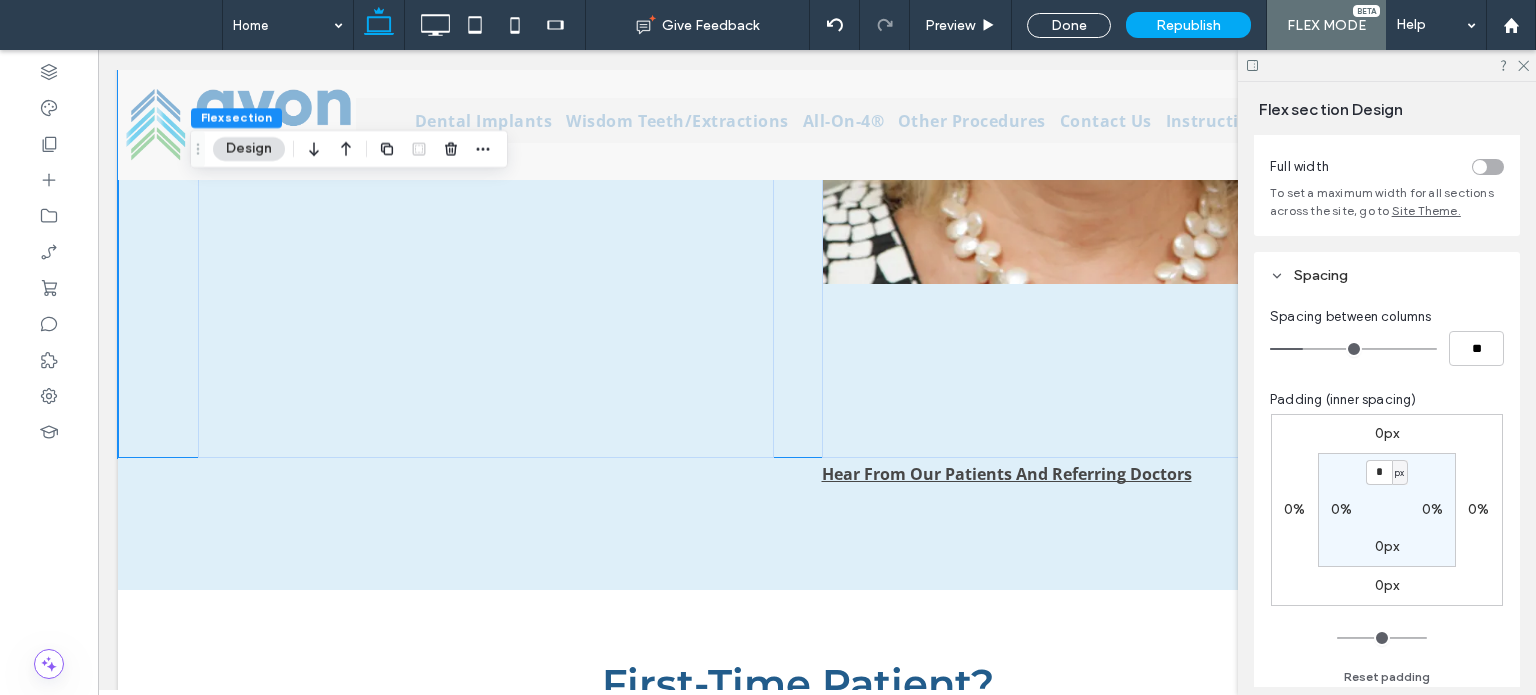 drag, startPoint x: 1376, startPoint y: 477, endPoint x: 1366, endPoint y: 478, distance: 10.049875 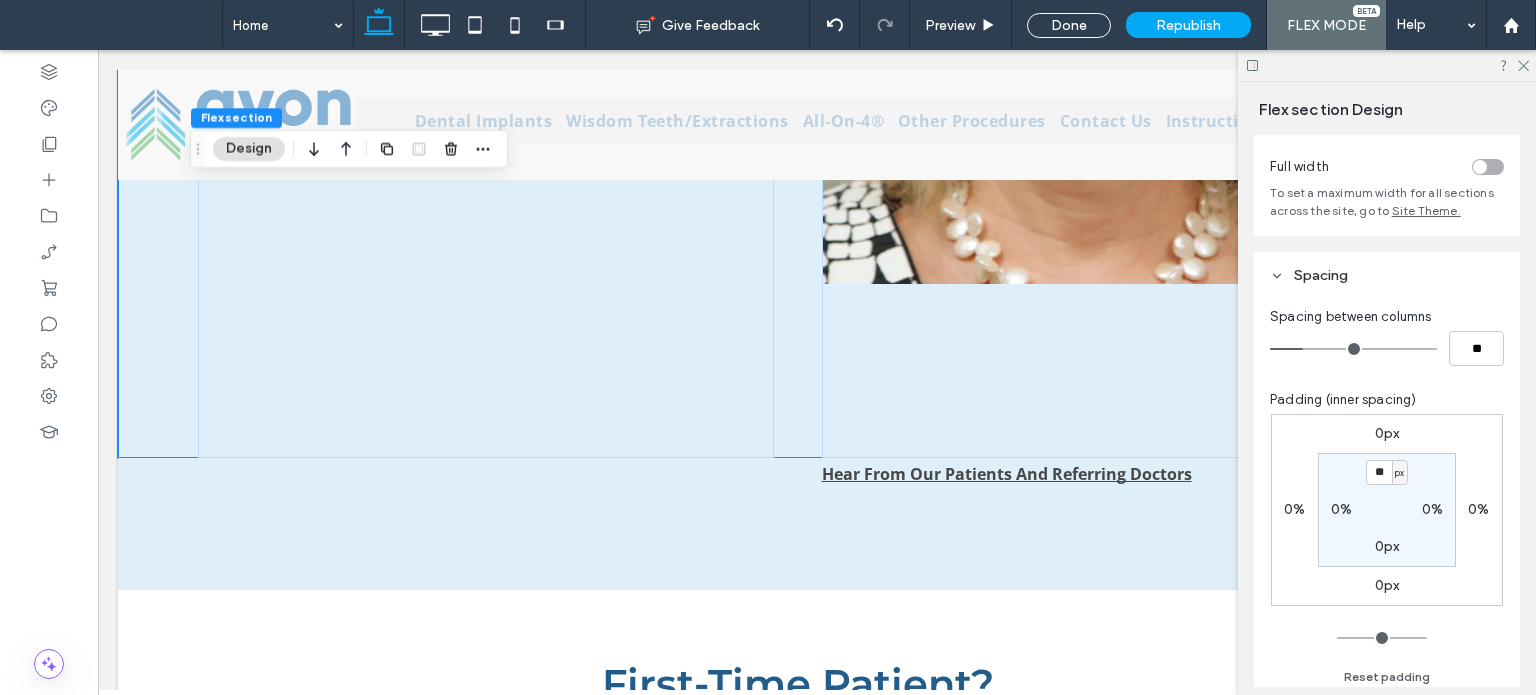 type on "**" 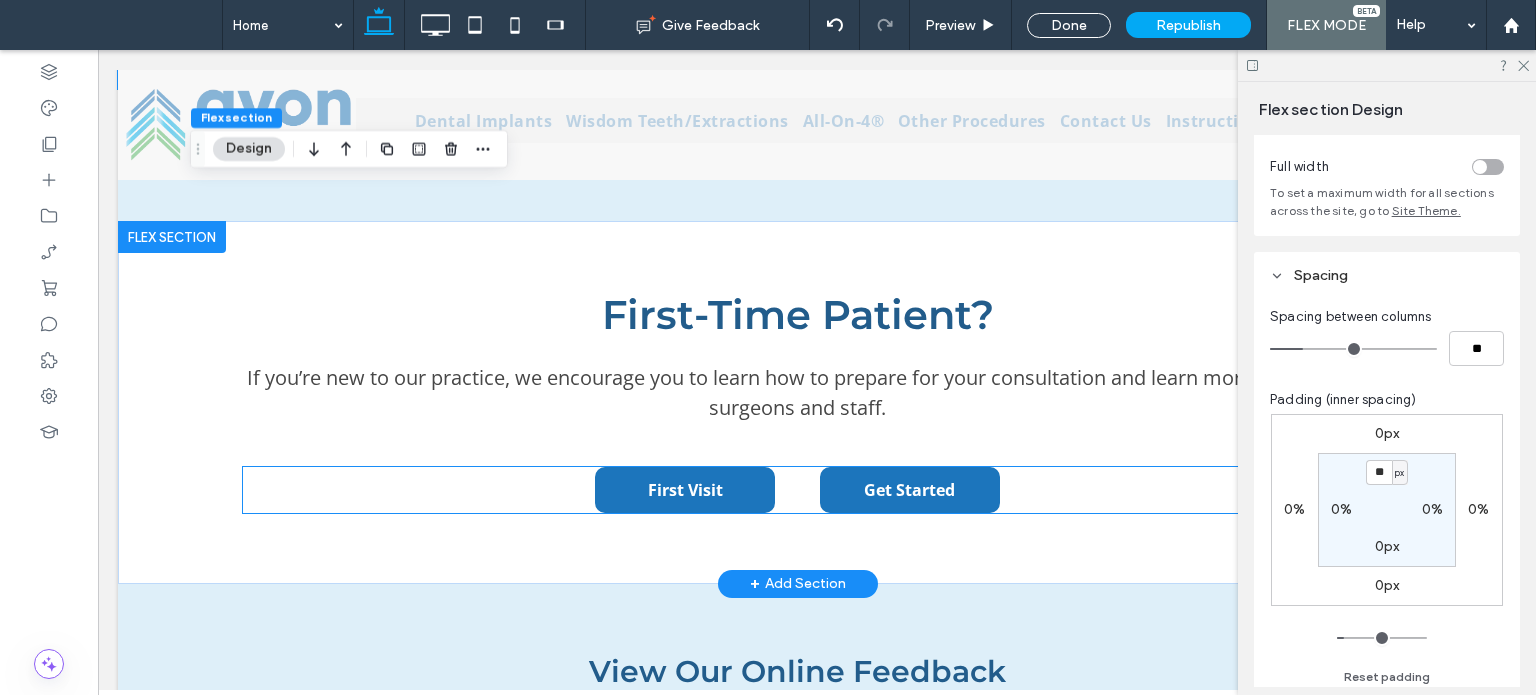 scroll, scrollTop: 3833, scrollLeft: 0, axis: vertical 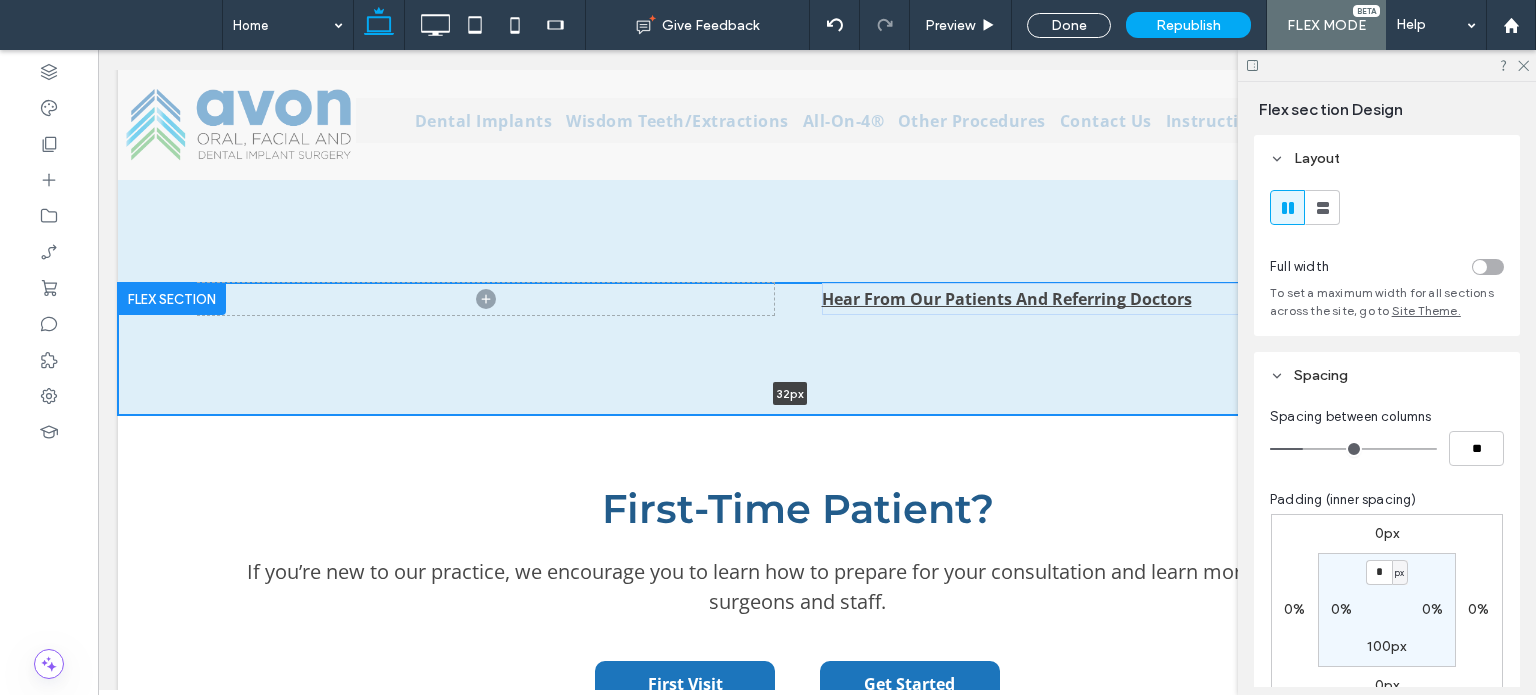 drag, startPoint x: 529, startPoint y: 406, endPoint x: 528, endPoint y: 305, distance: 101.00495 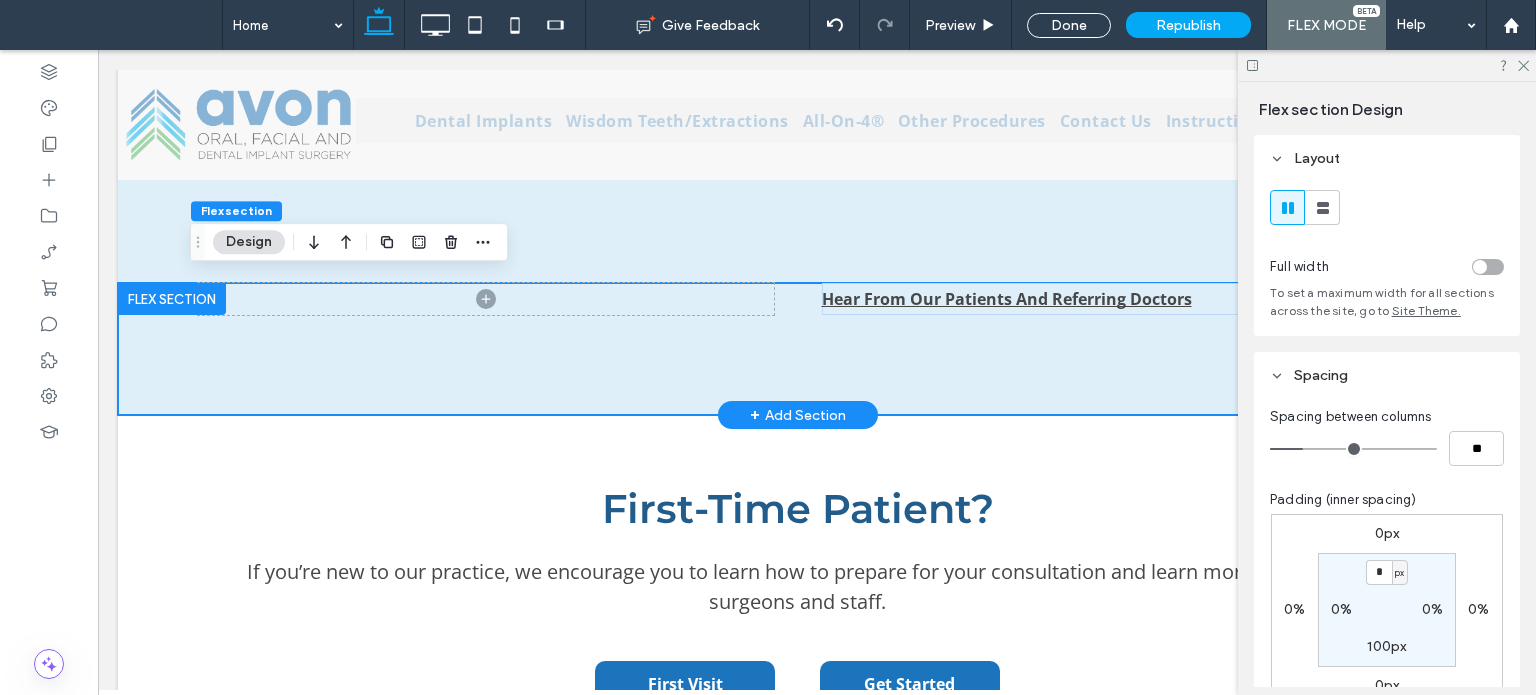 click on "Hear From Our Patients And Referring Doctors" at bounding box center [797, 349] 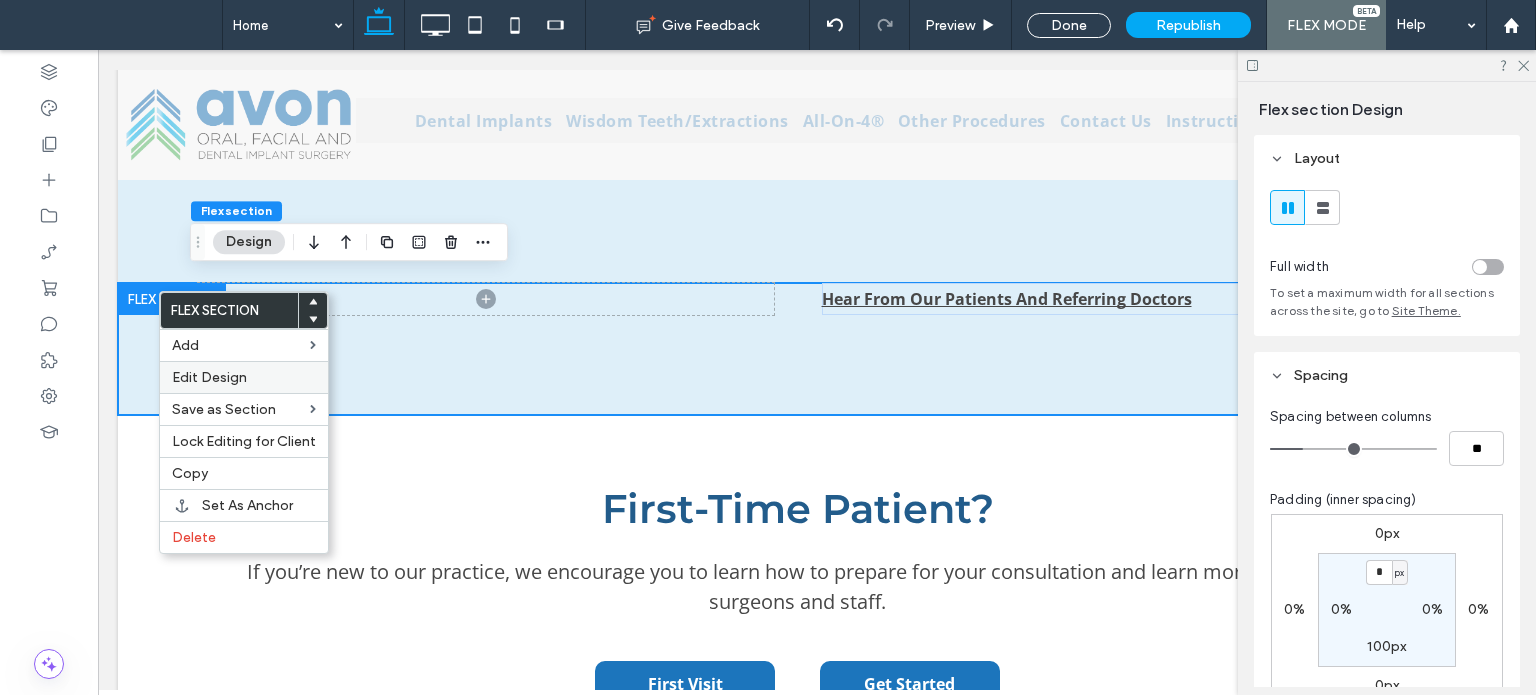 click on "Edit Design" at bounding box center (209, 377) 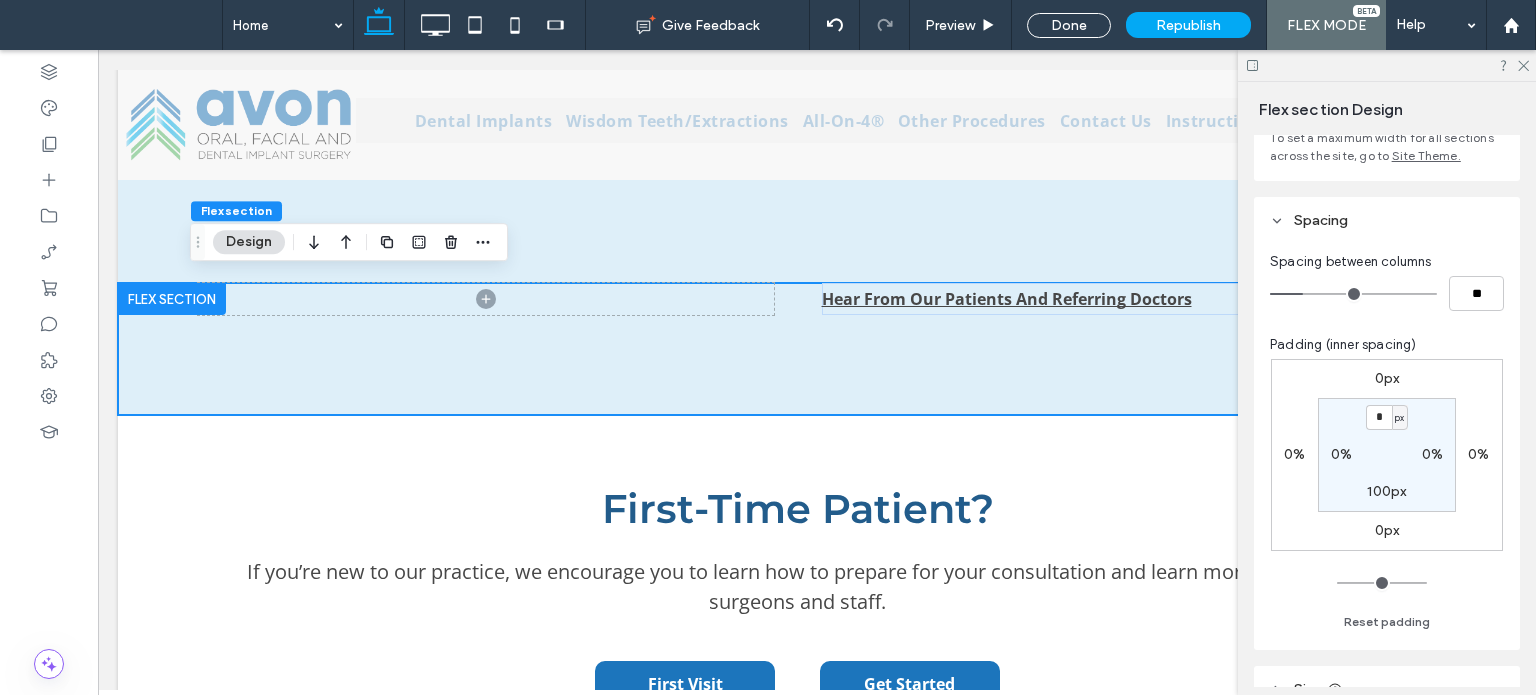 scroll, scrollTop: 200, scrollLeft: 0, axis: vertical 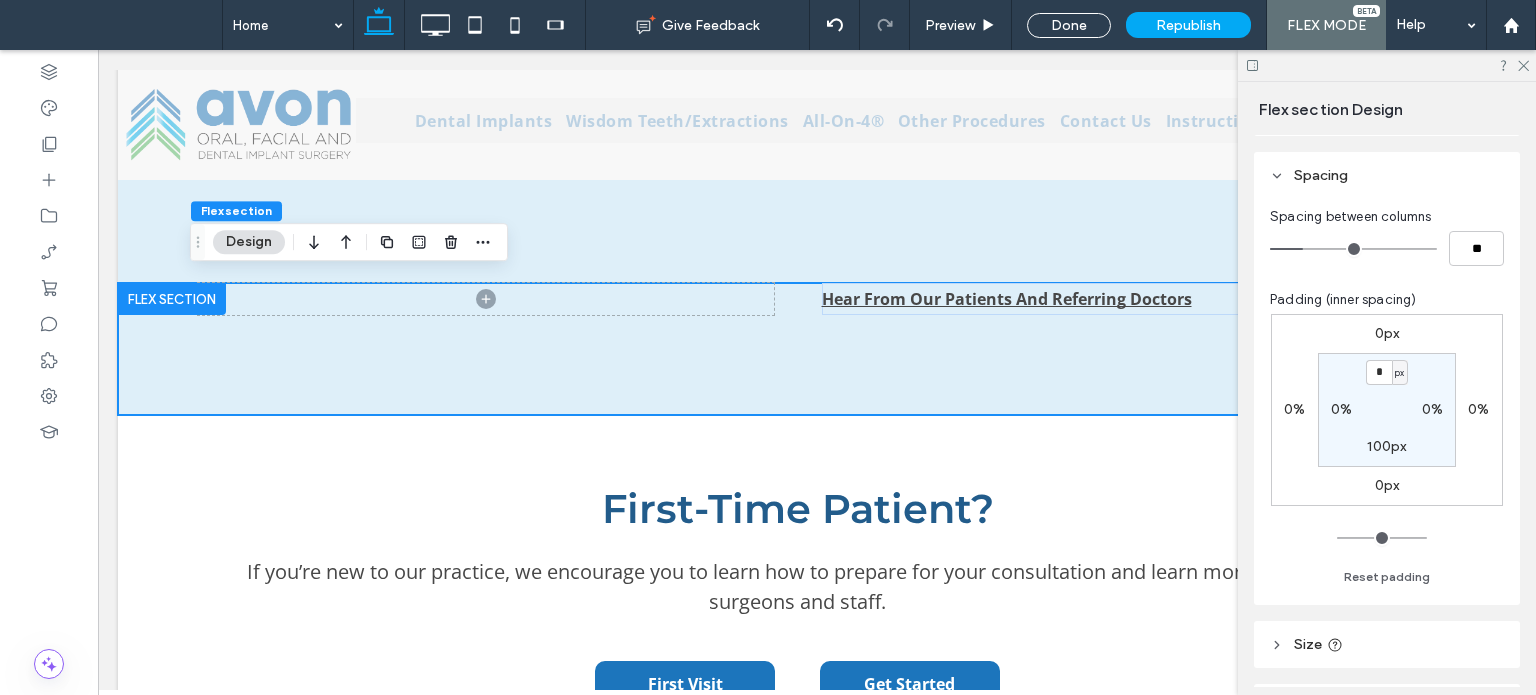 type on "*" 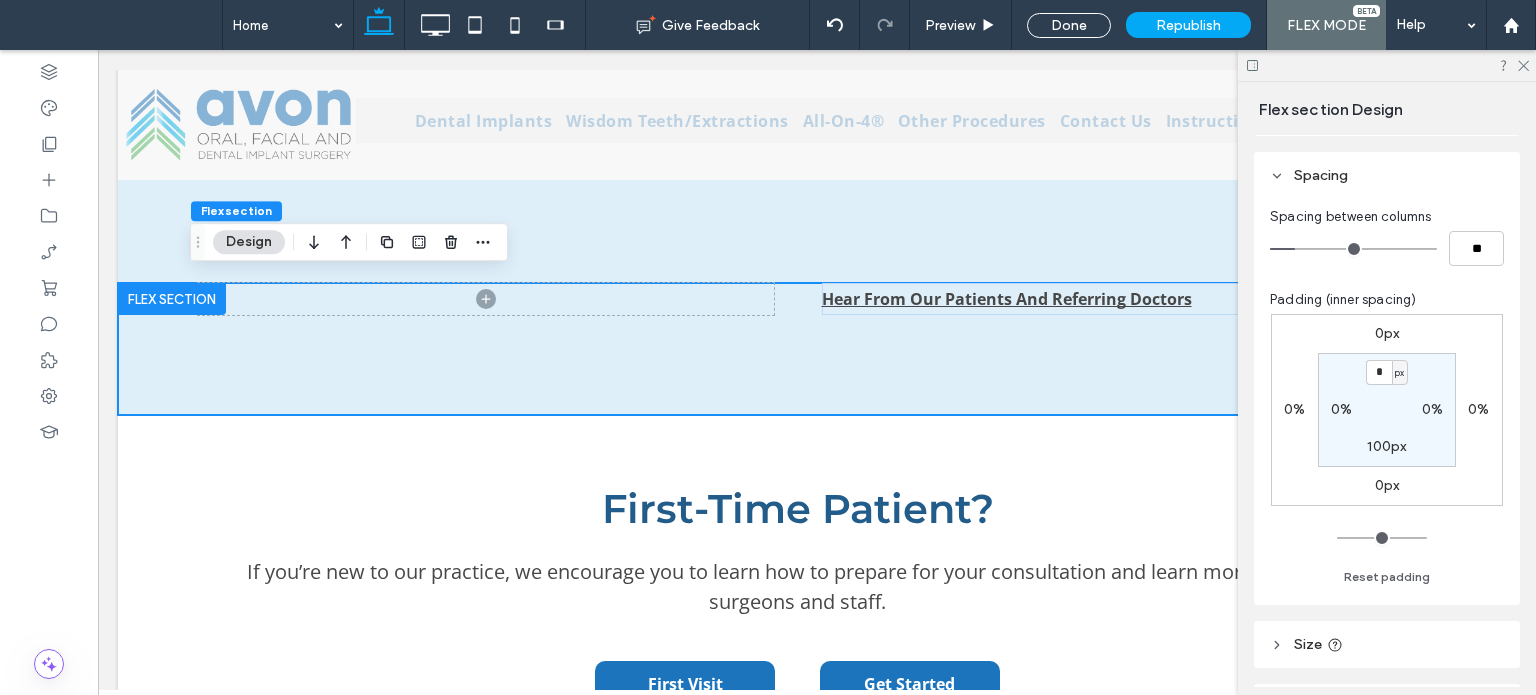 type on "*" 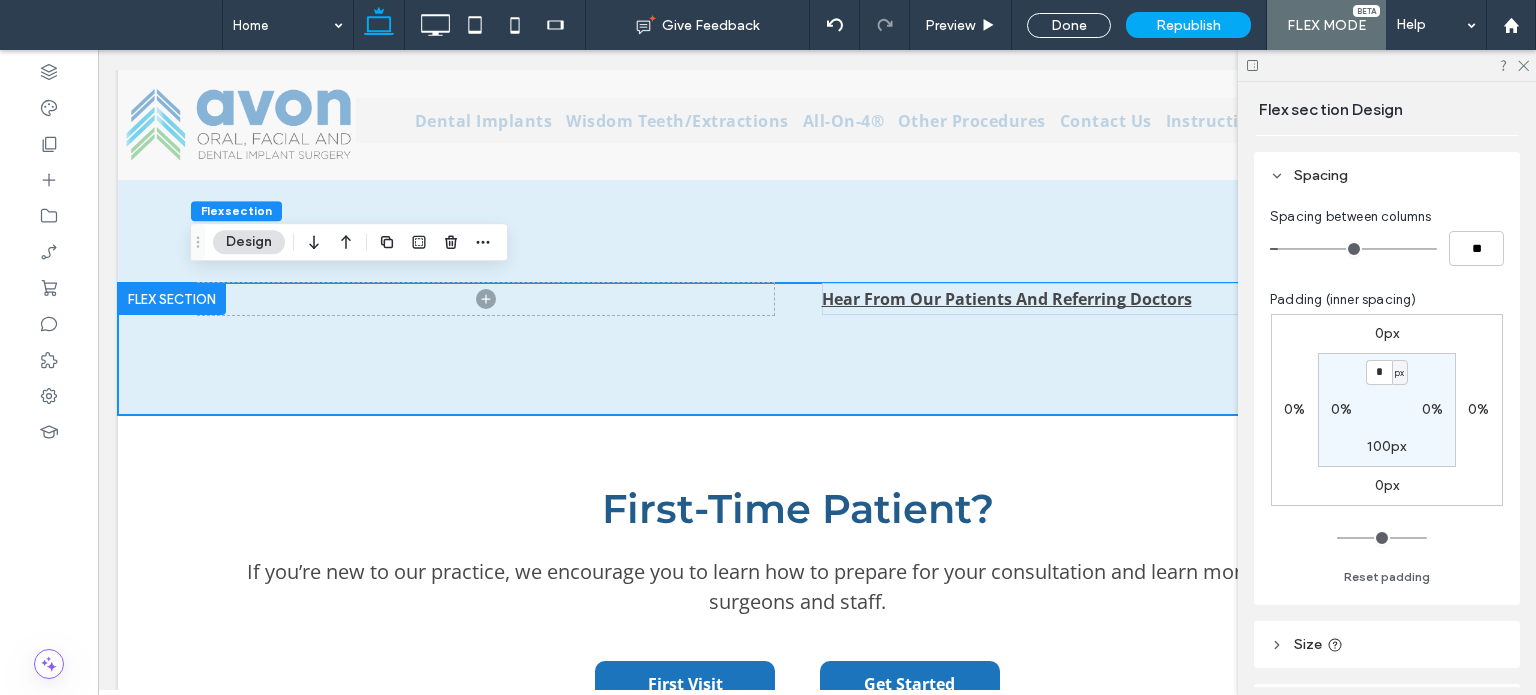 drag, startPoint x: 1300, startPoint y: 251, endPoint x: 1282, endPoint y: 251, distance: 18 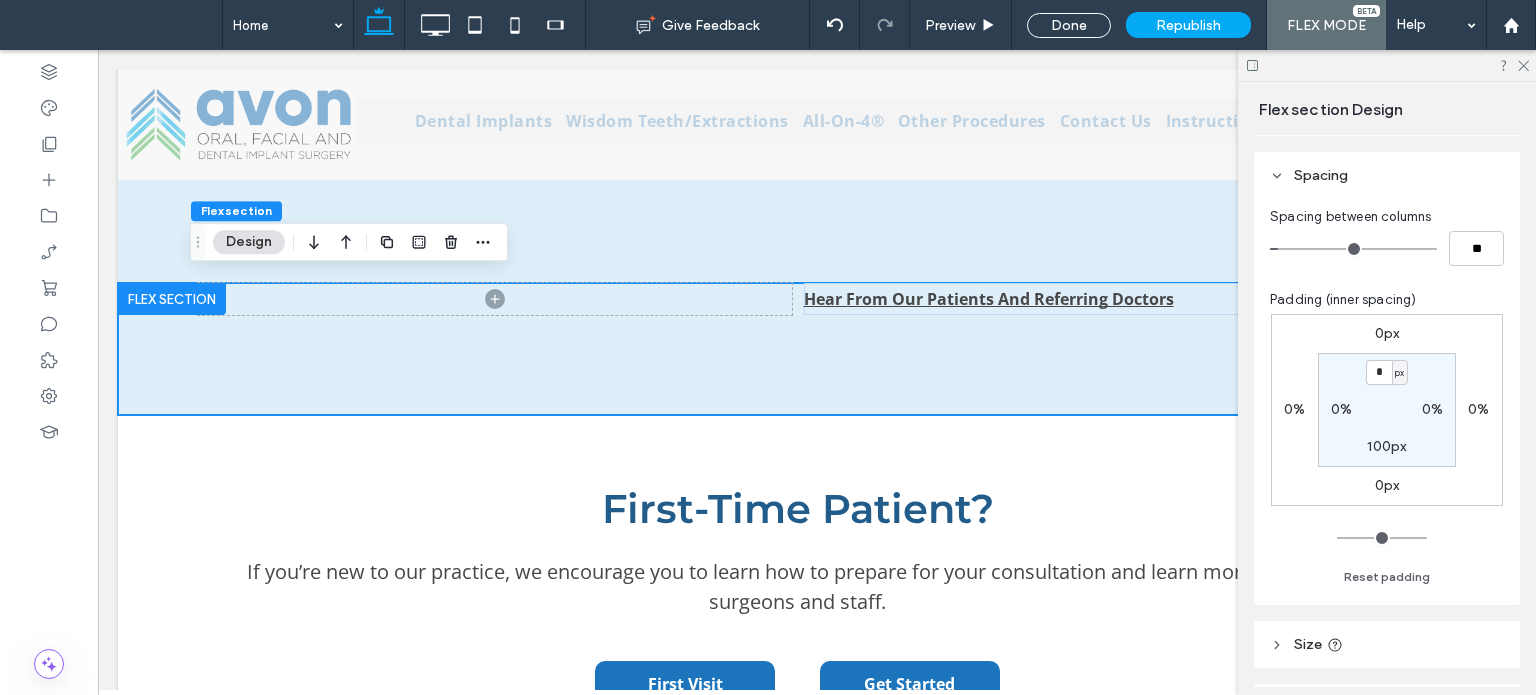 type on "*" 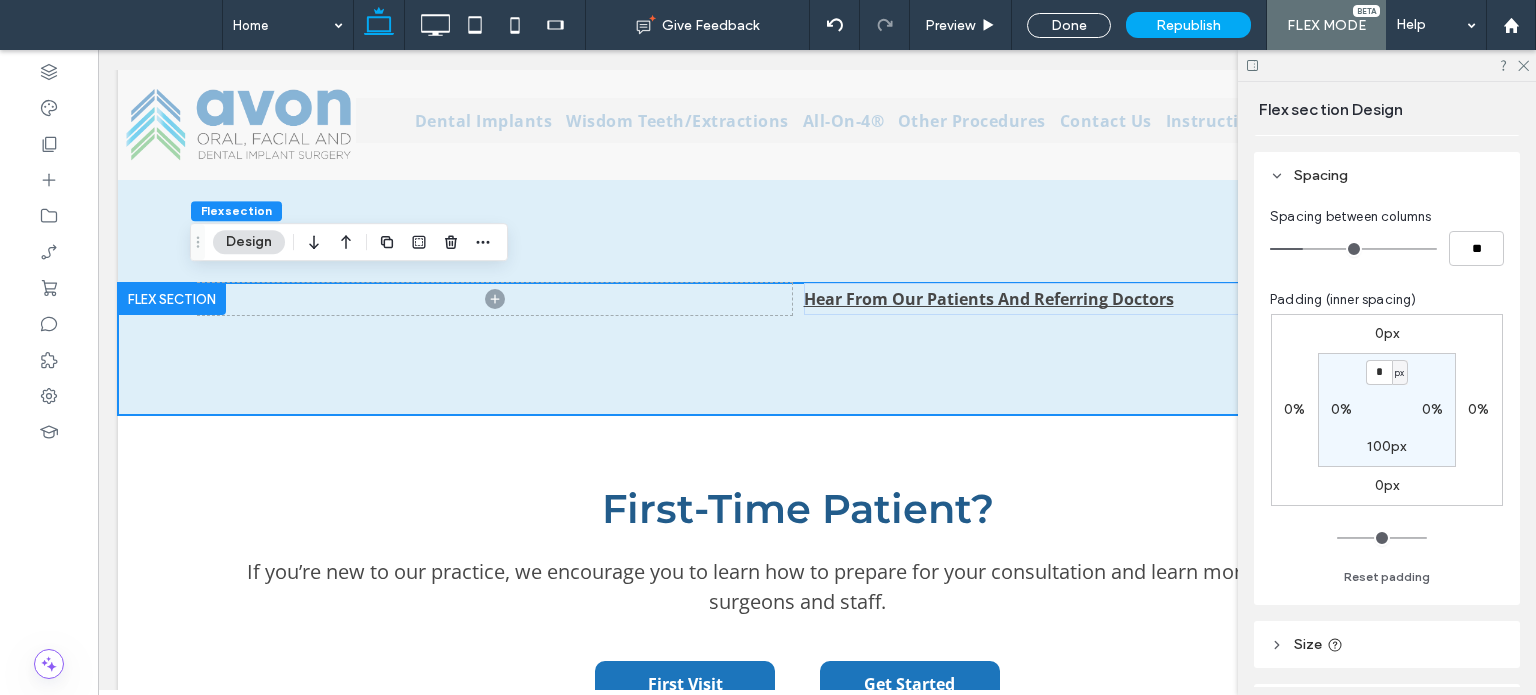 type on "*" 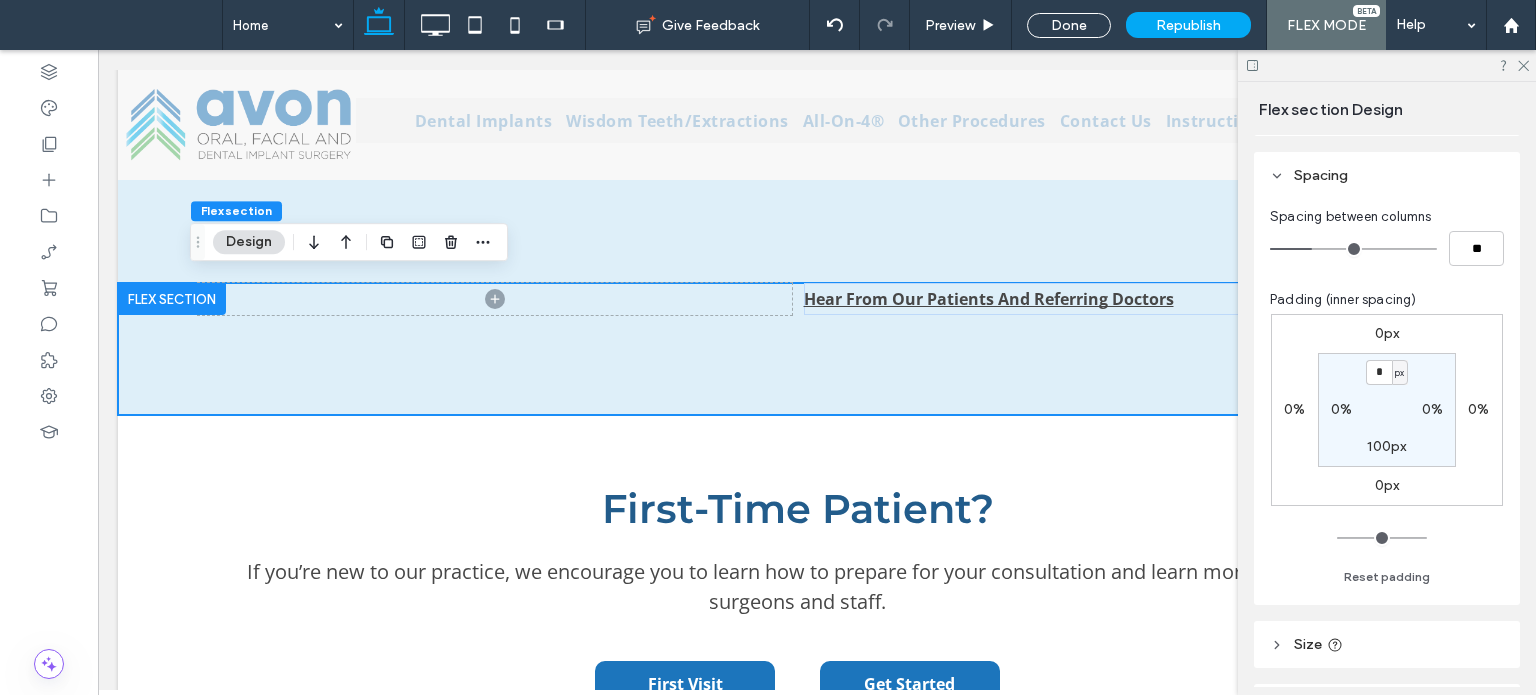 drag, startPoint x: 1282, startPoint y: 251, endPoint x: 1311, endPoint y: 243, distance: 30.083218 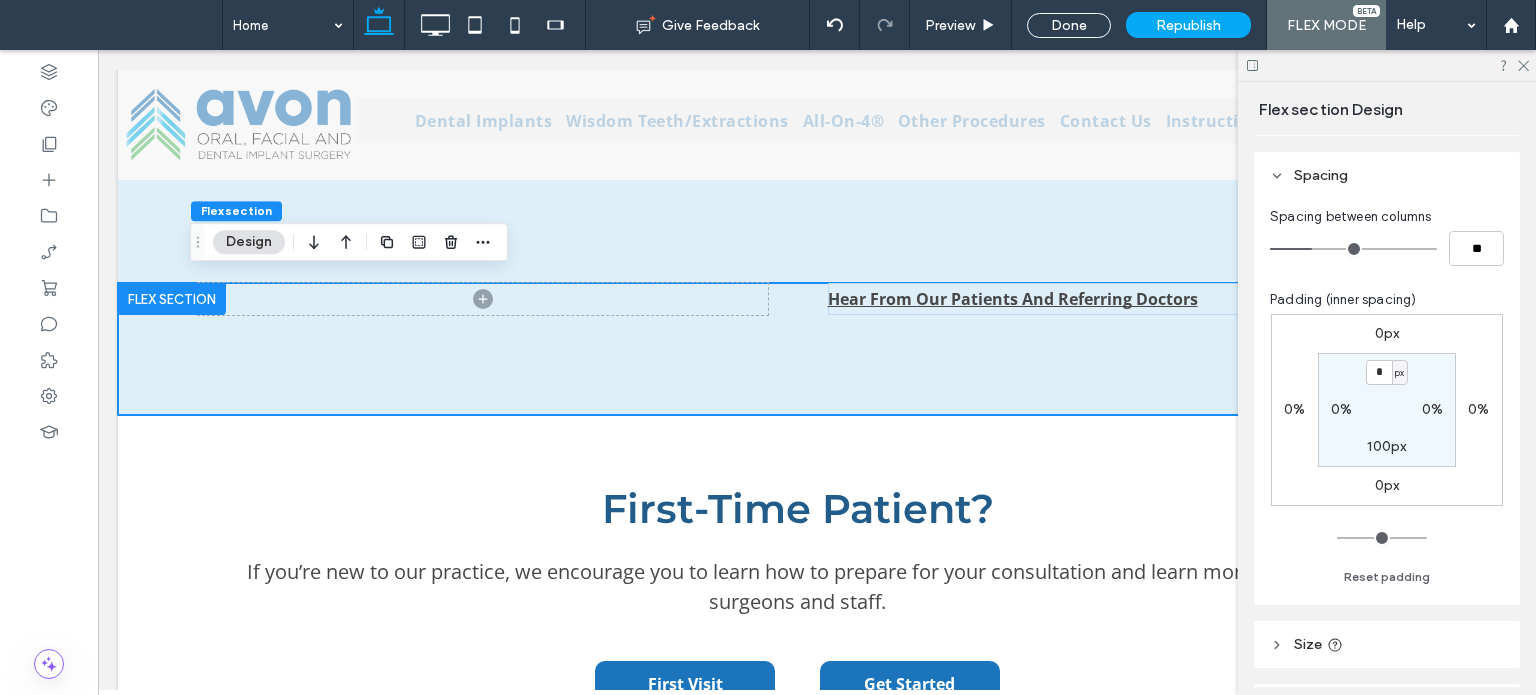 click on "* px 0% 100px 0%" at bounding box center (1387, 410) 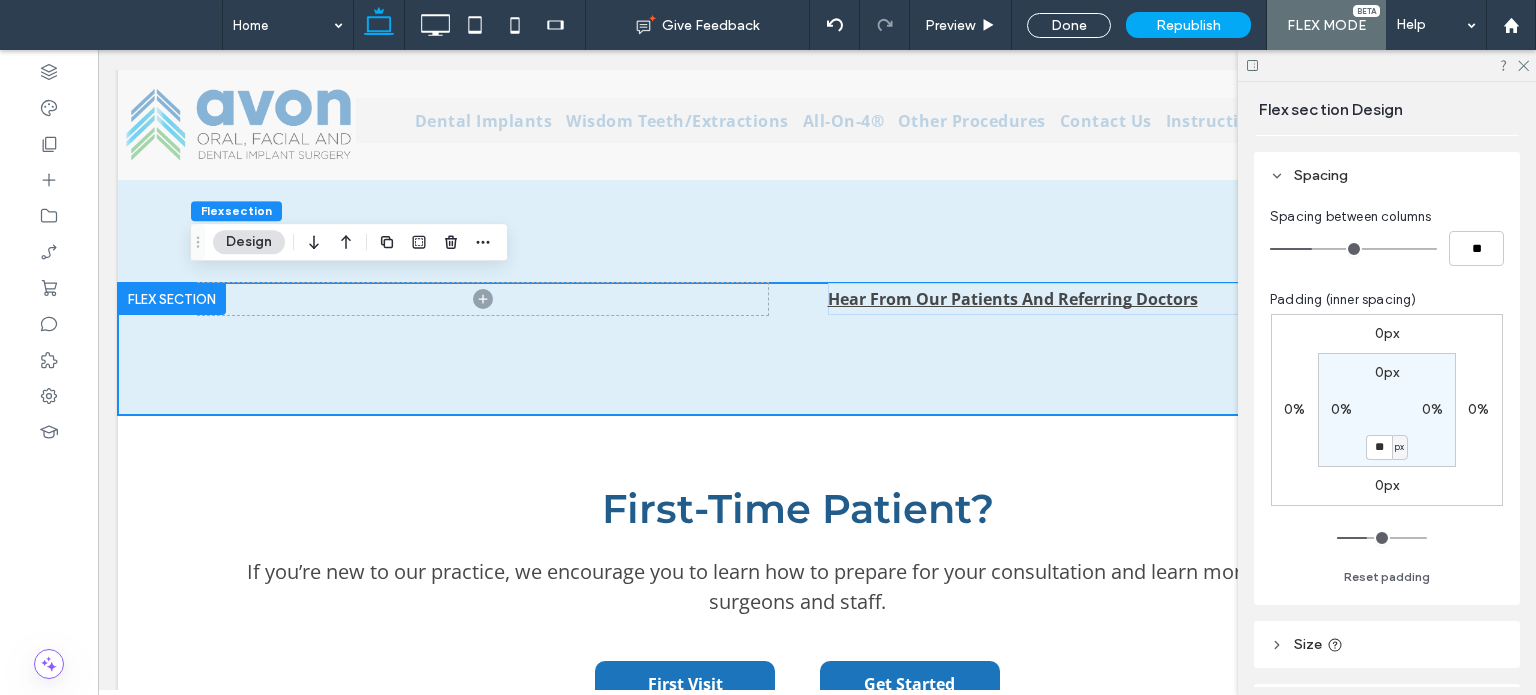type on "**" 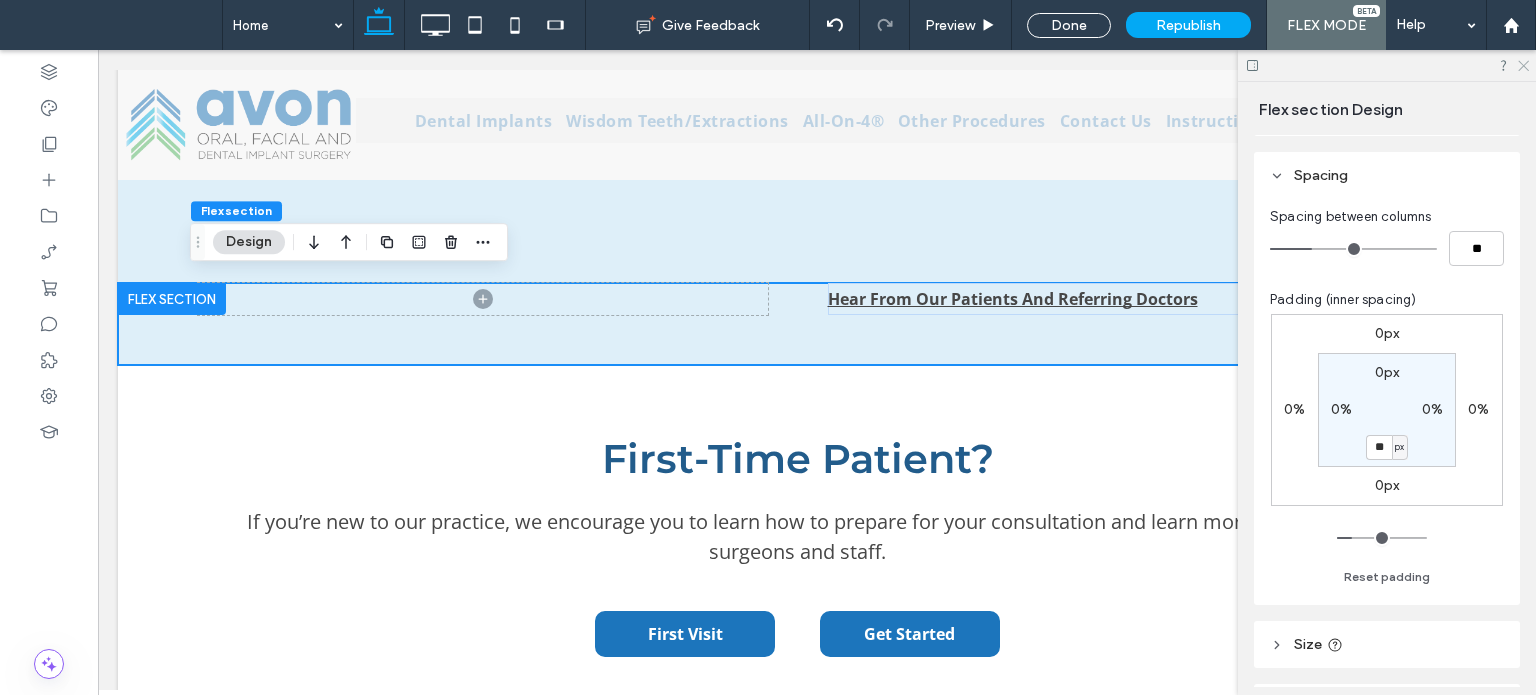 click 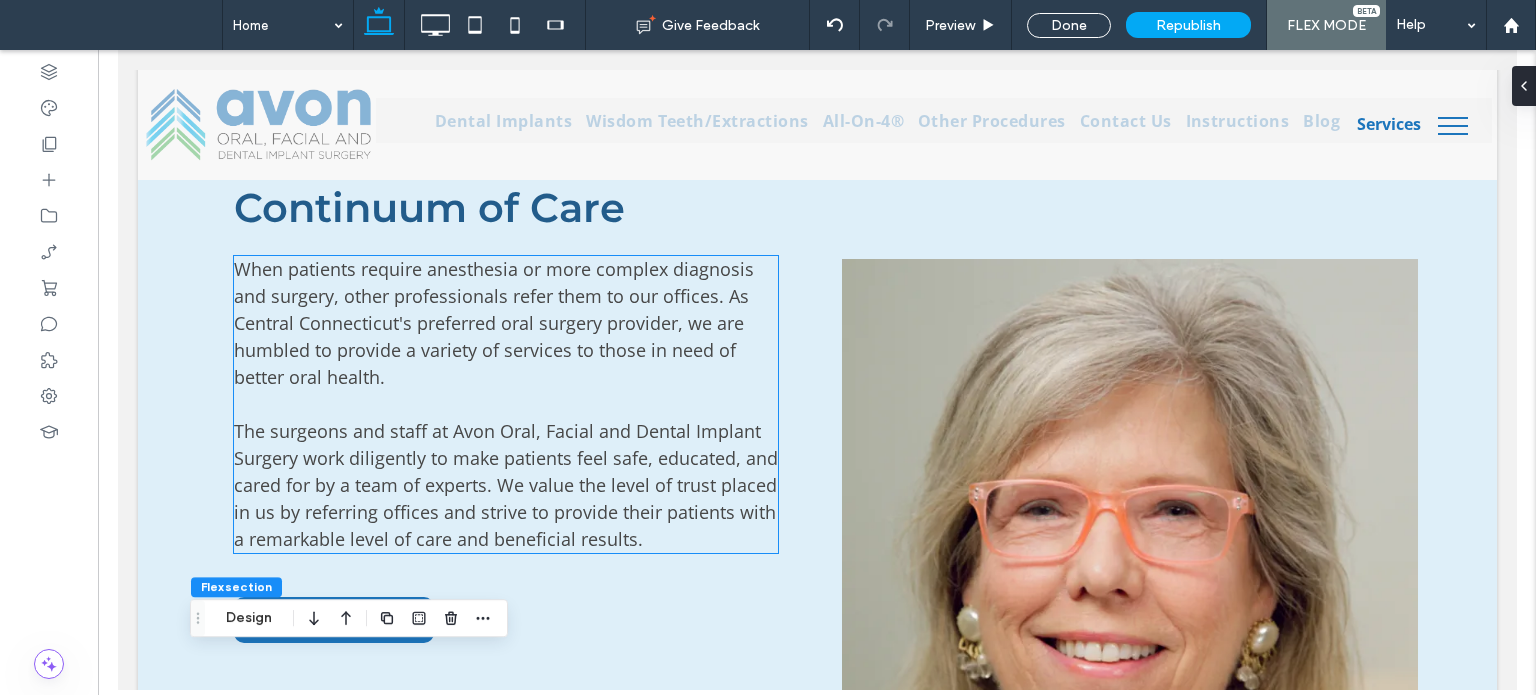 scroll, scrollTop: 3133, scrollLeft: 0, axis: vertical 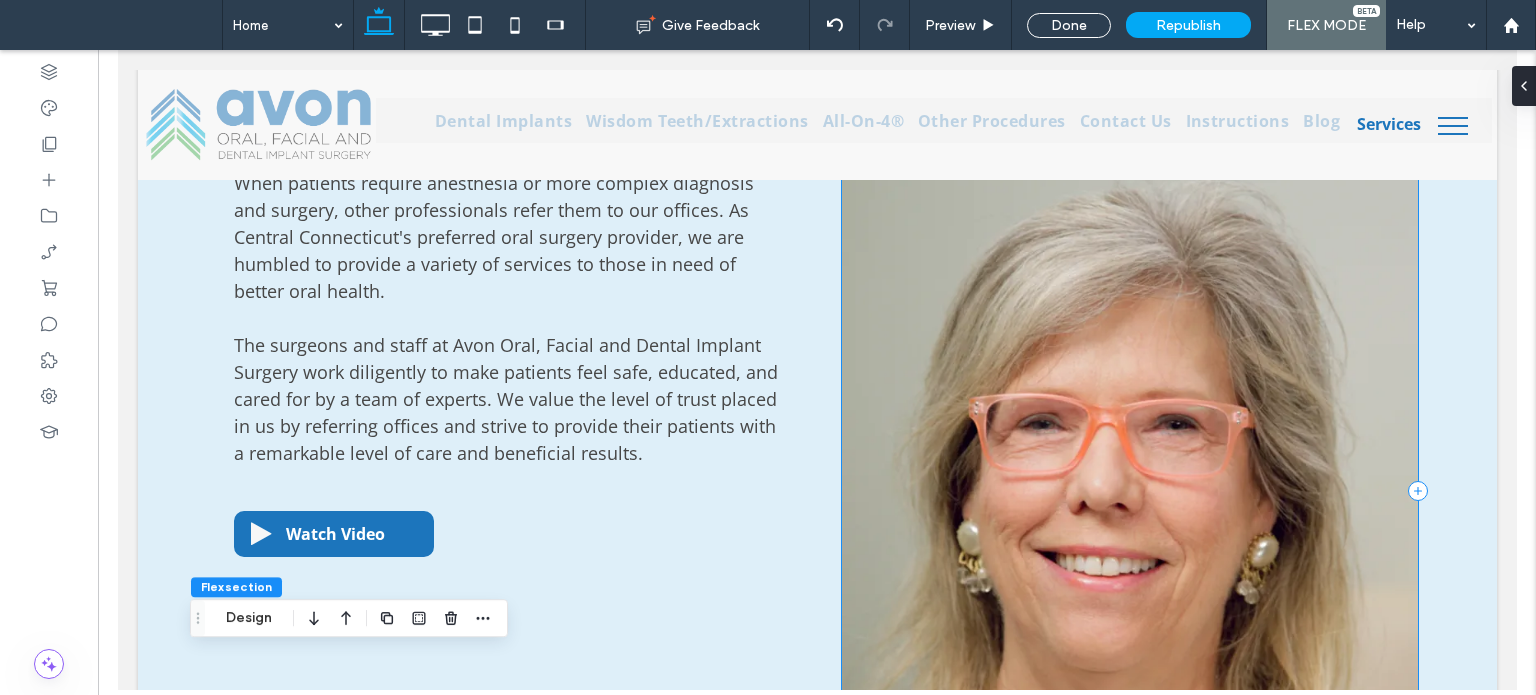click at bounding box center [1129, 490] 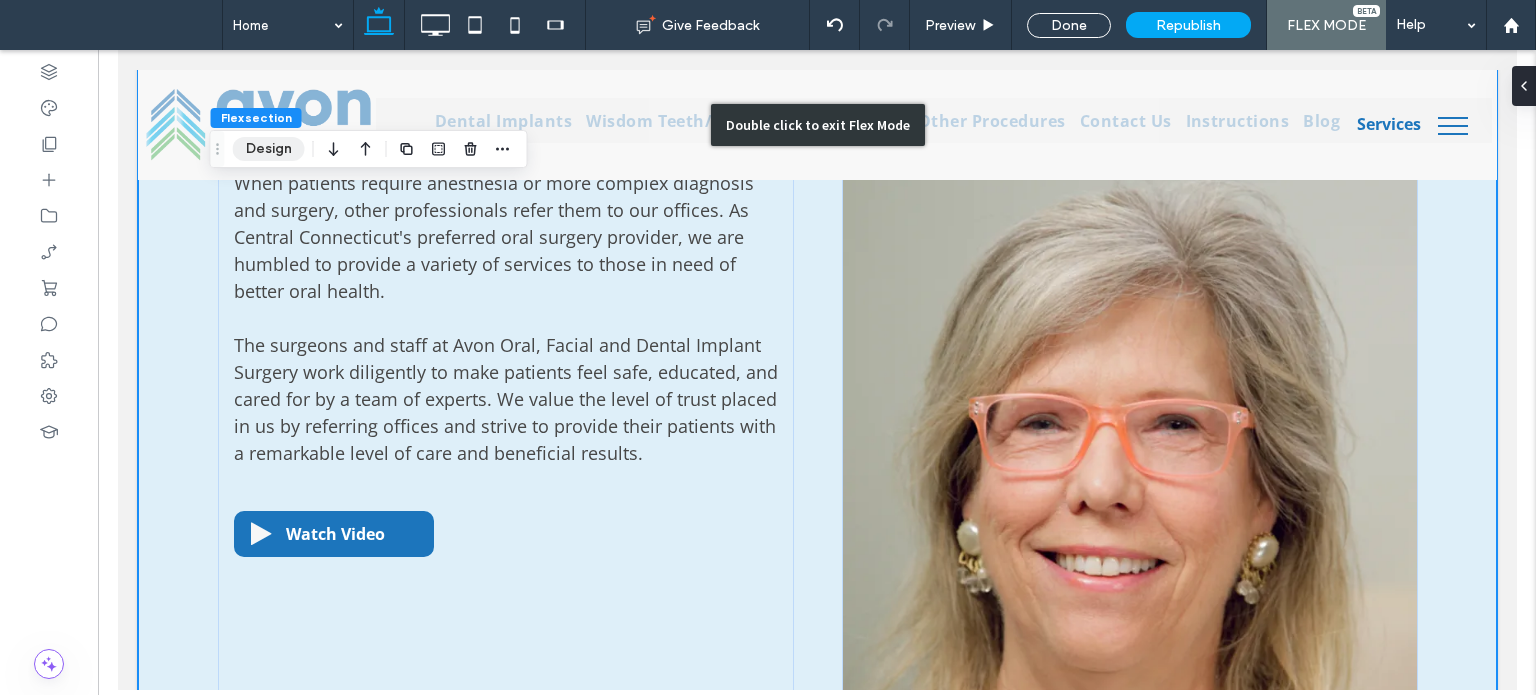 click on "Design" at bounding box center (269, 149) 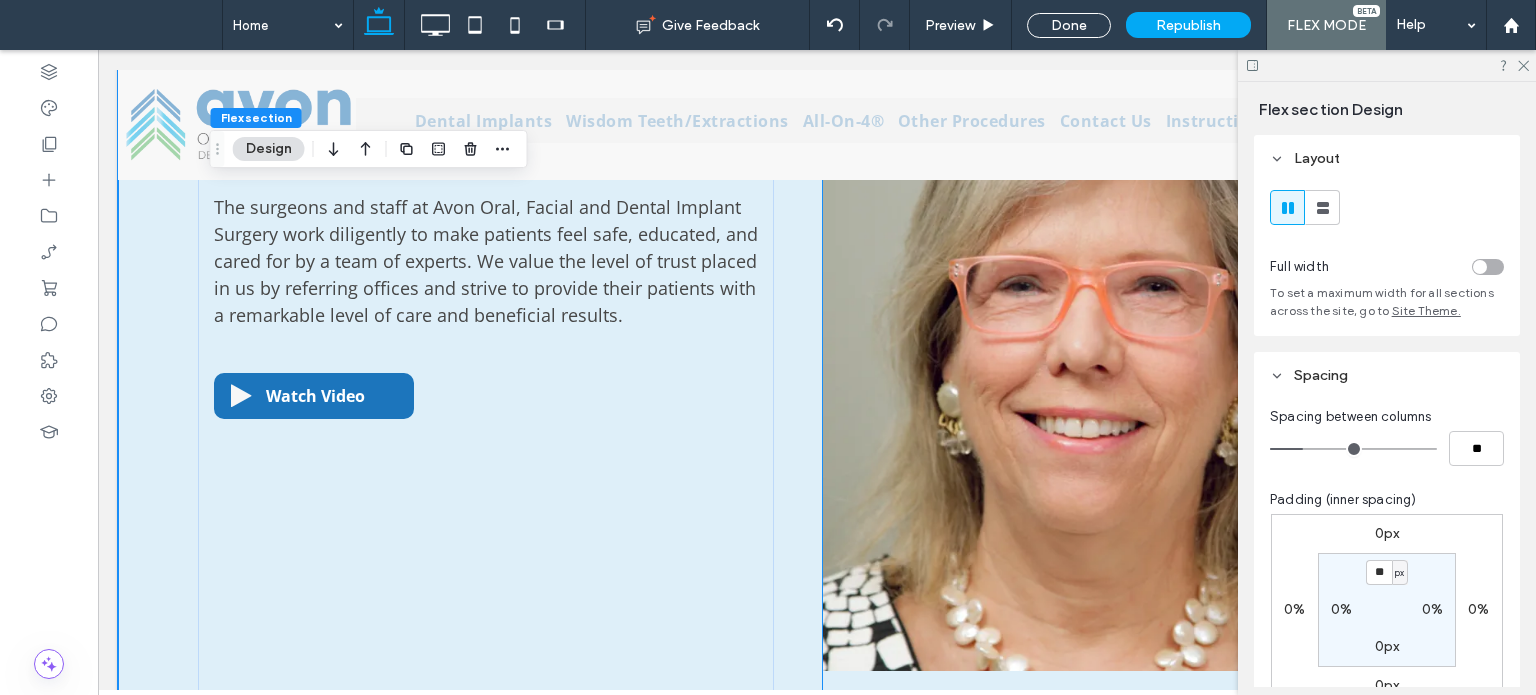 scroll, scrollTop: 3533, scrollLeft: 0, axis: vertical 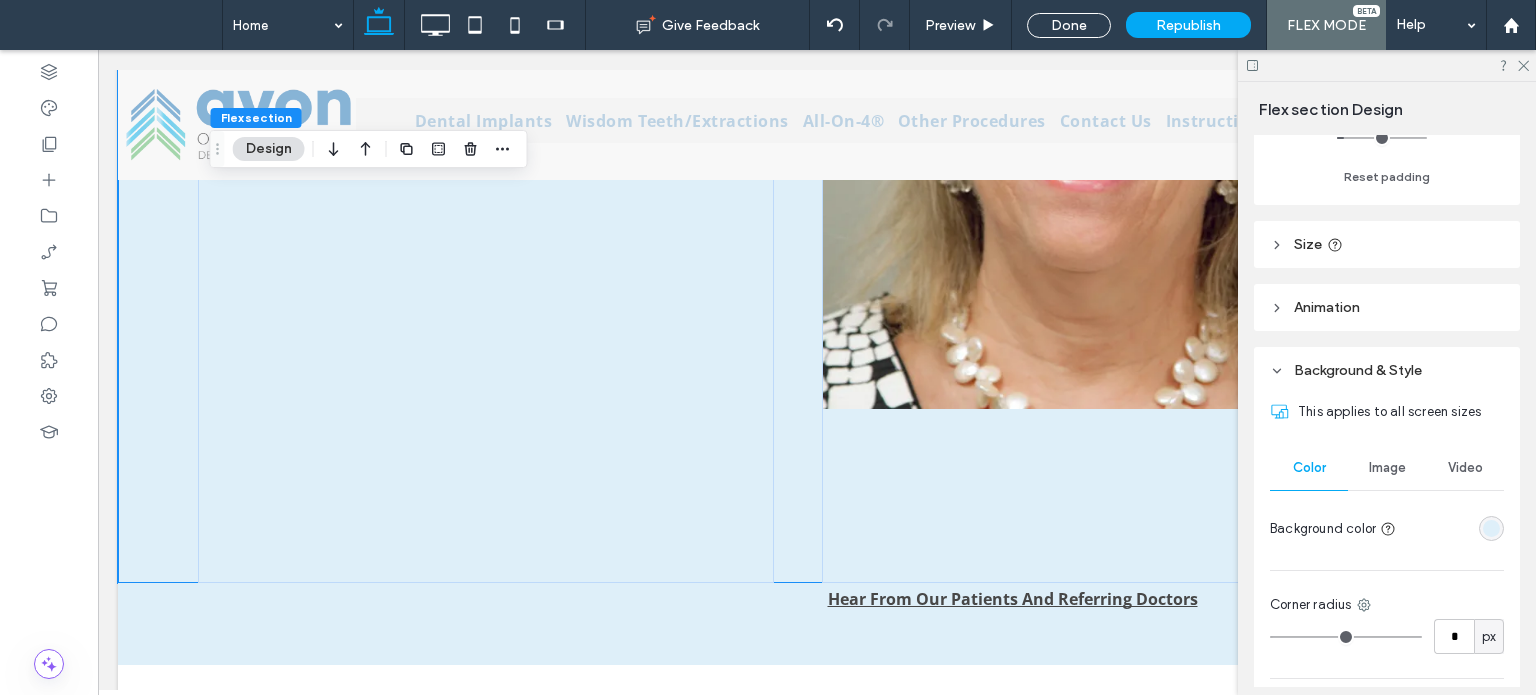 click on "Image" at bounding box center (1387, 468) 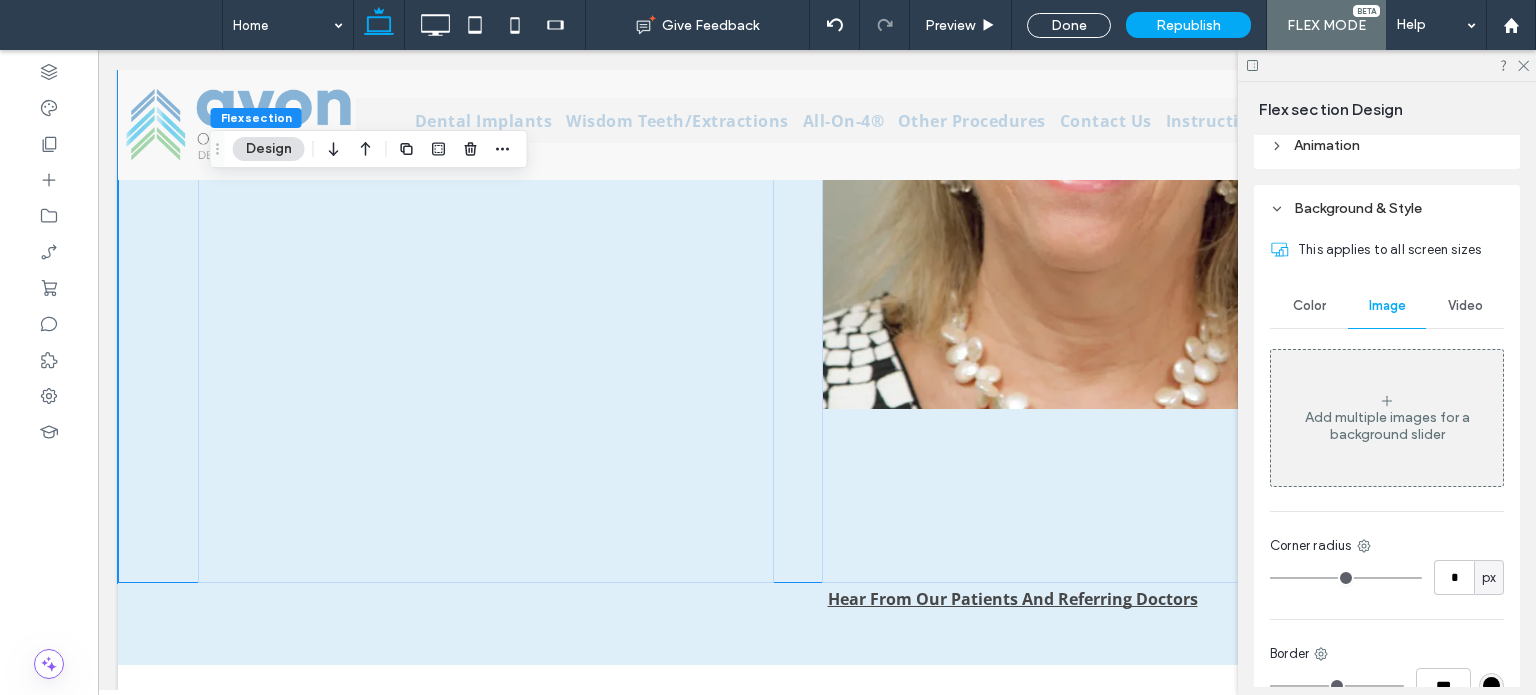 scroll, scrollTop: 500, scrollLeft: 0, axis: vertical 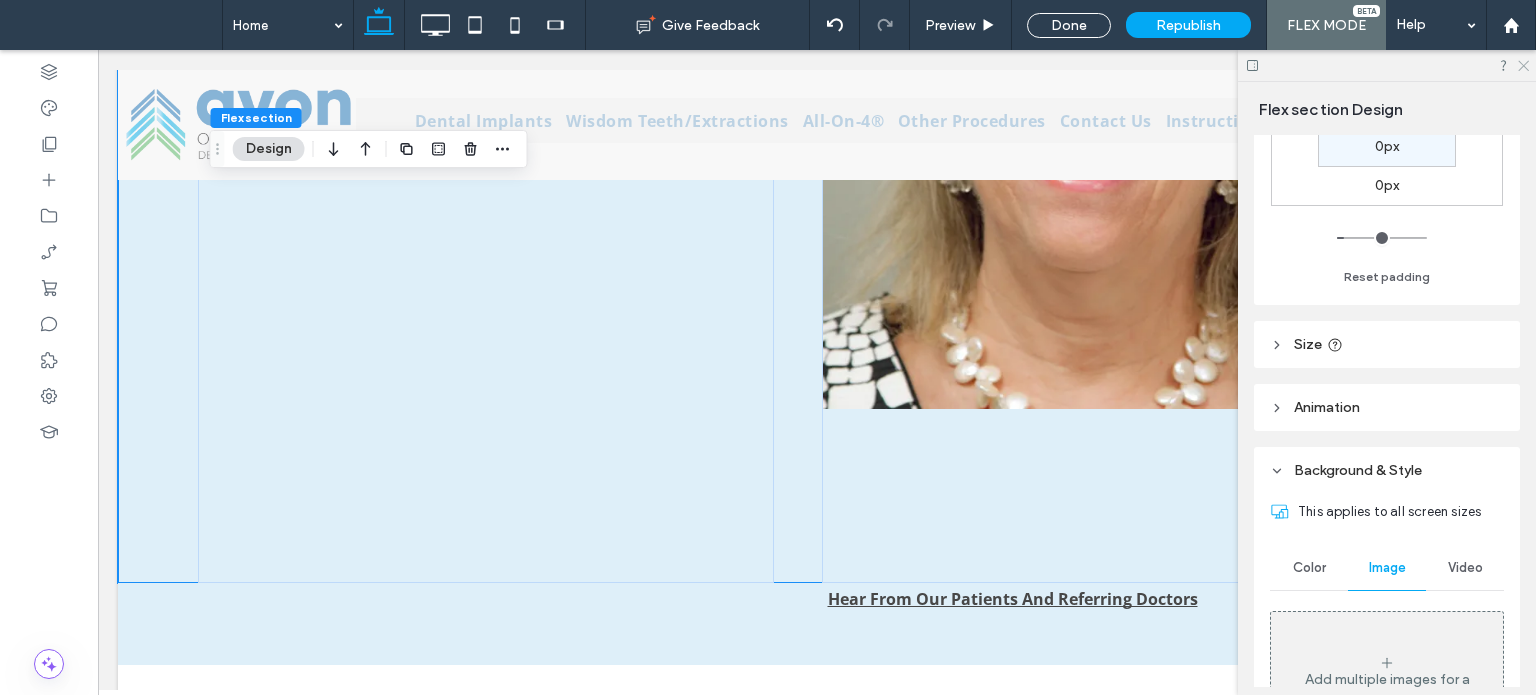 click 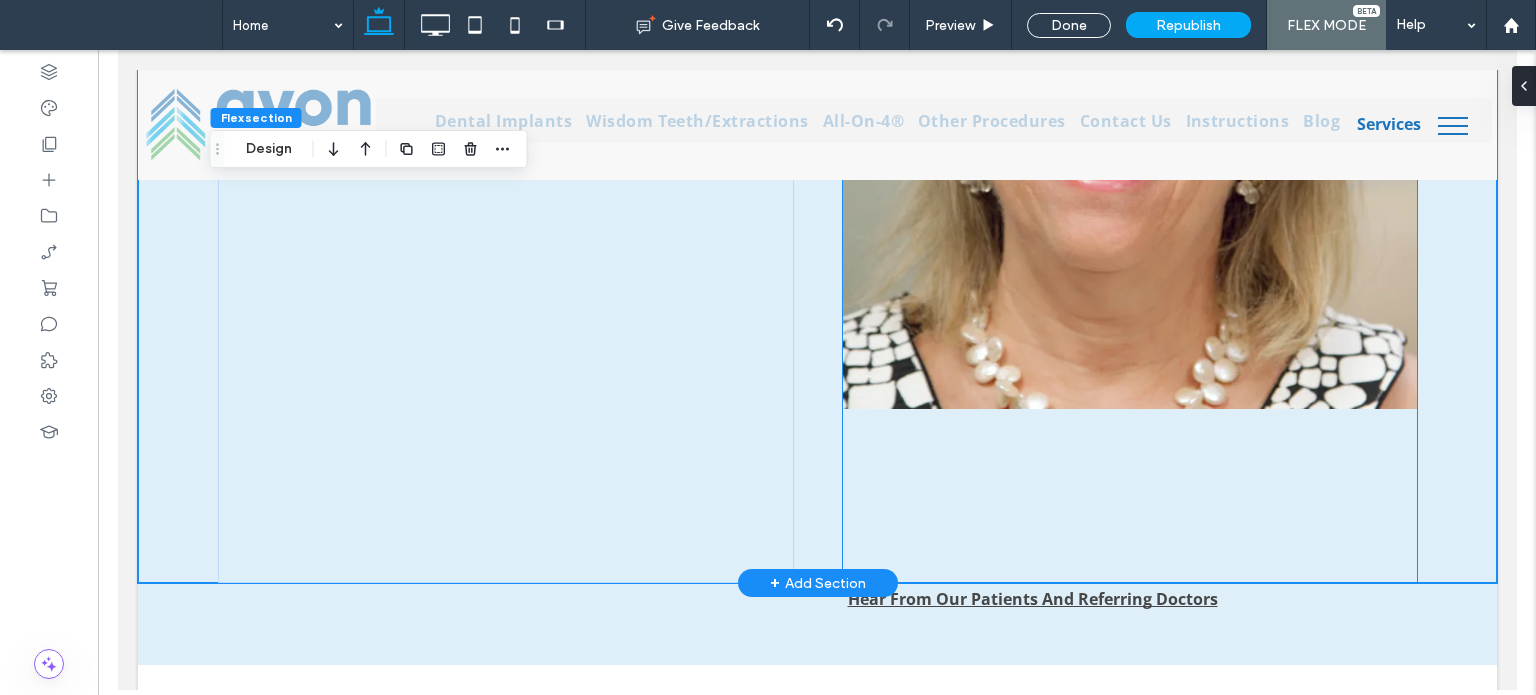 click at bounding box center (1129, 90) 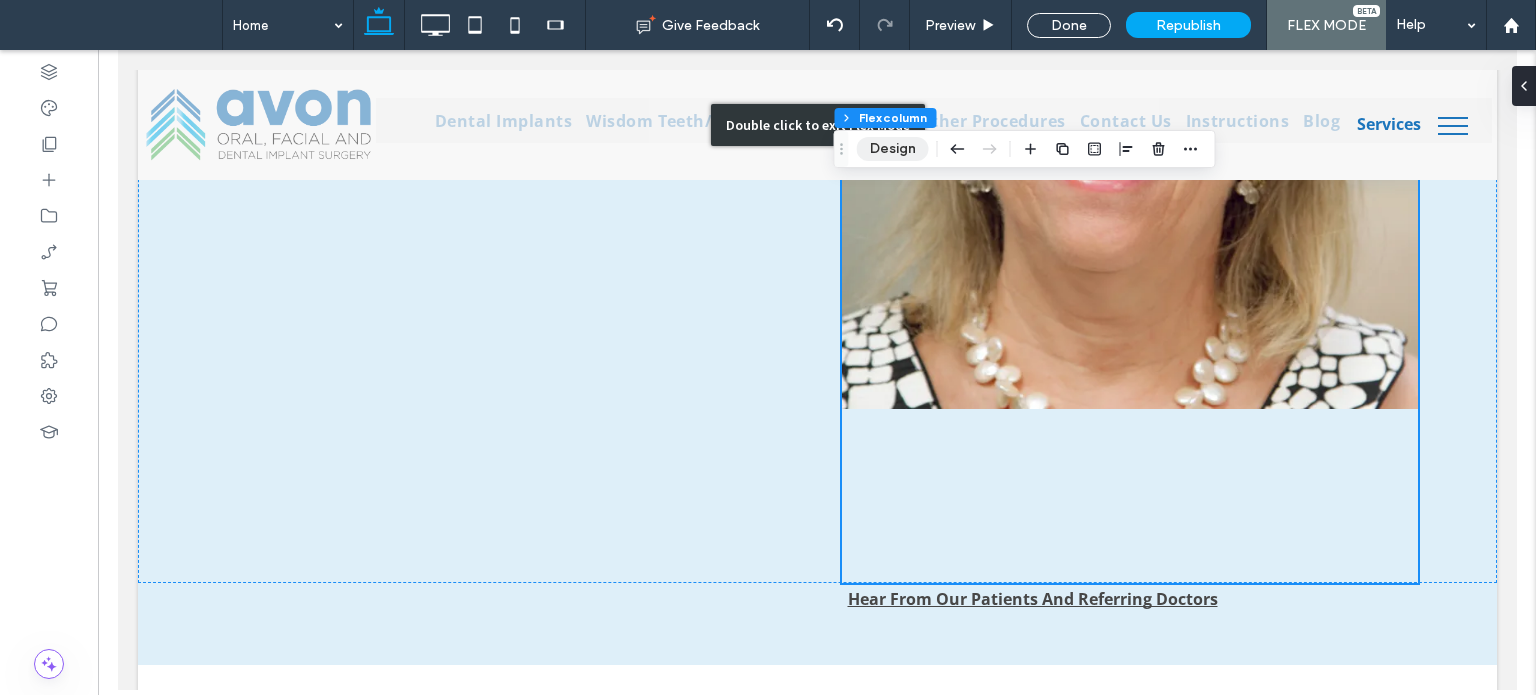 click on "Design" at bounding box center (893, 149) 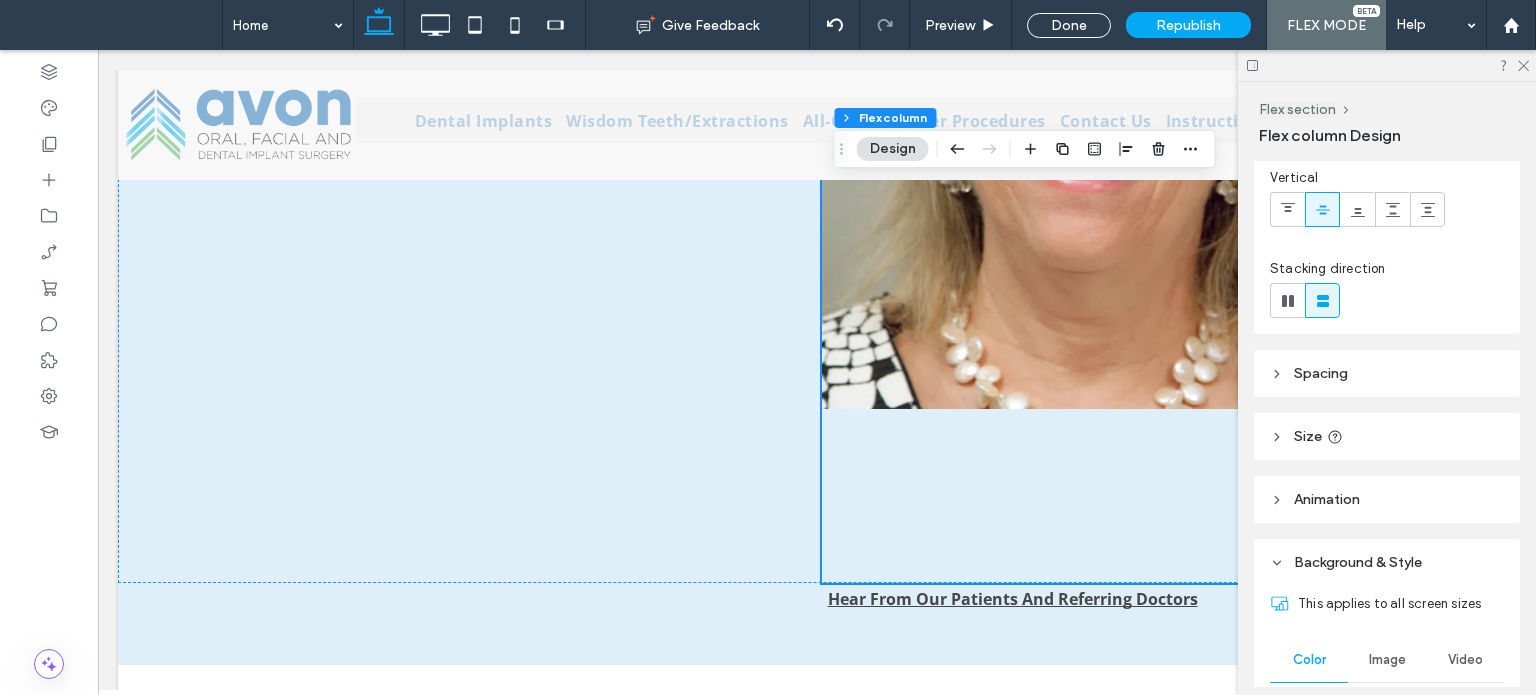 scroll, scrollTop: 300, scrollLeft: 0, axis: vertical 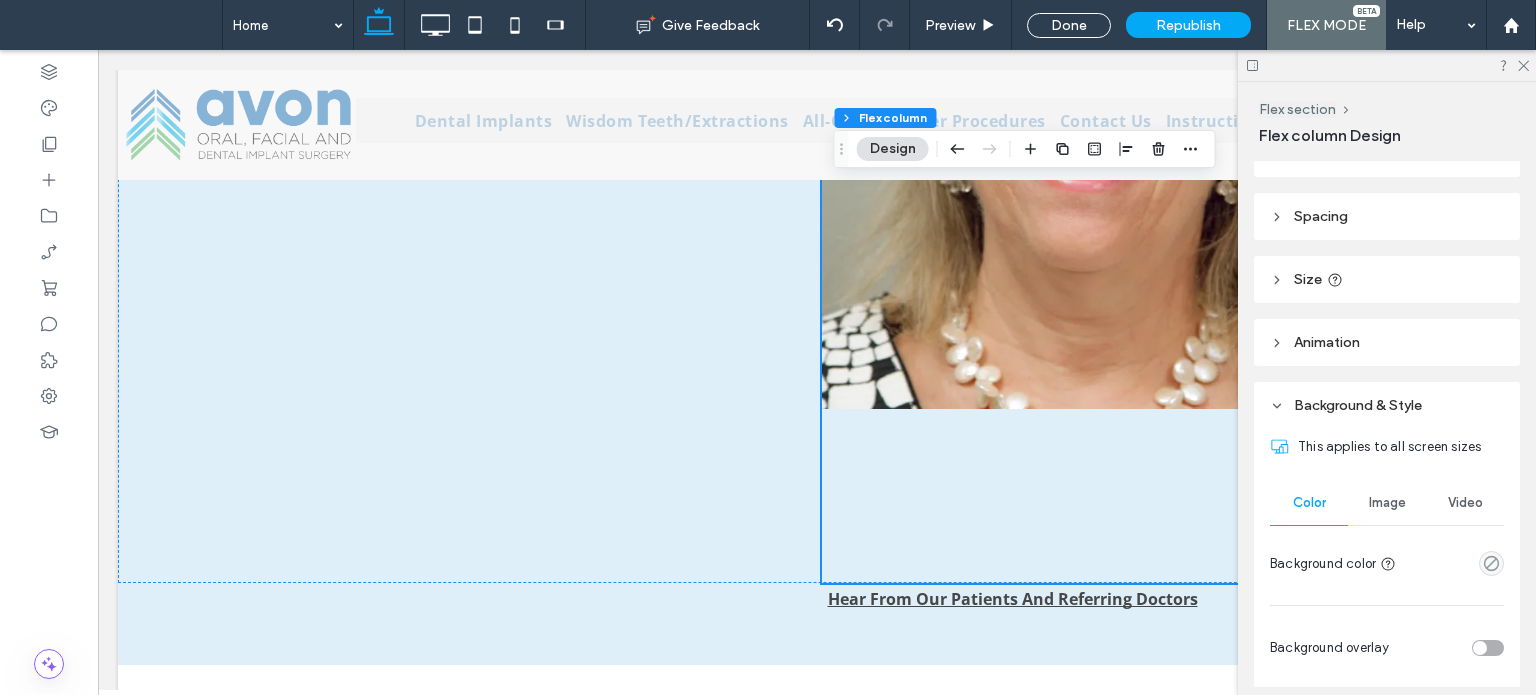 click on "Image" at bounding box center (1387, 503) 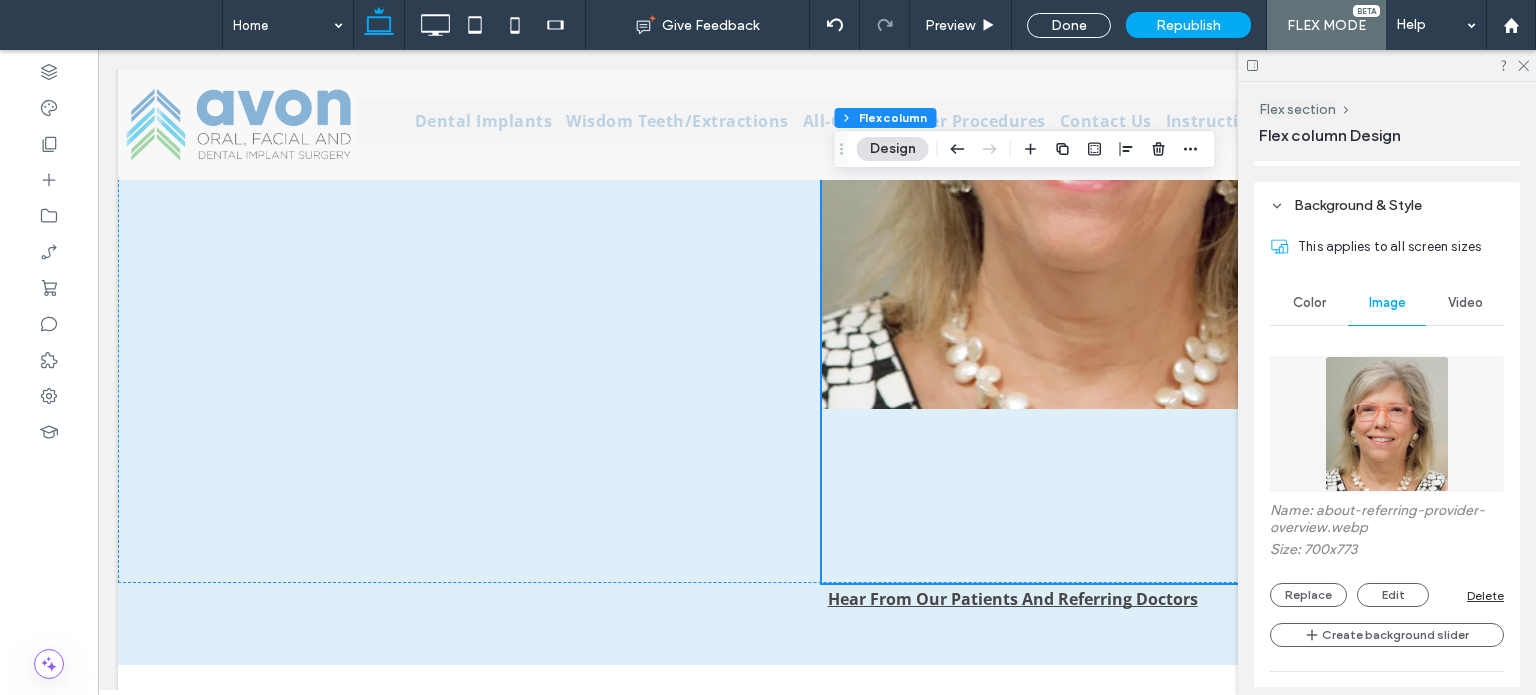 scroll, scrollTop: 800, scrollLeft: 0, axis: vertical 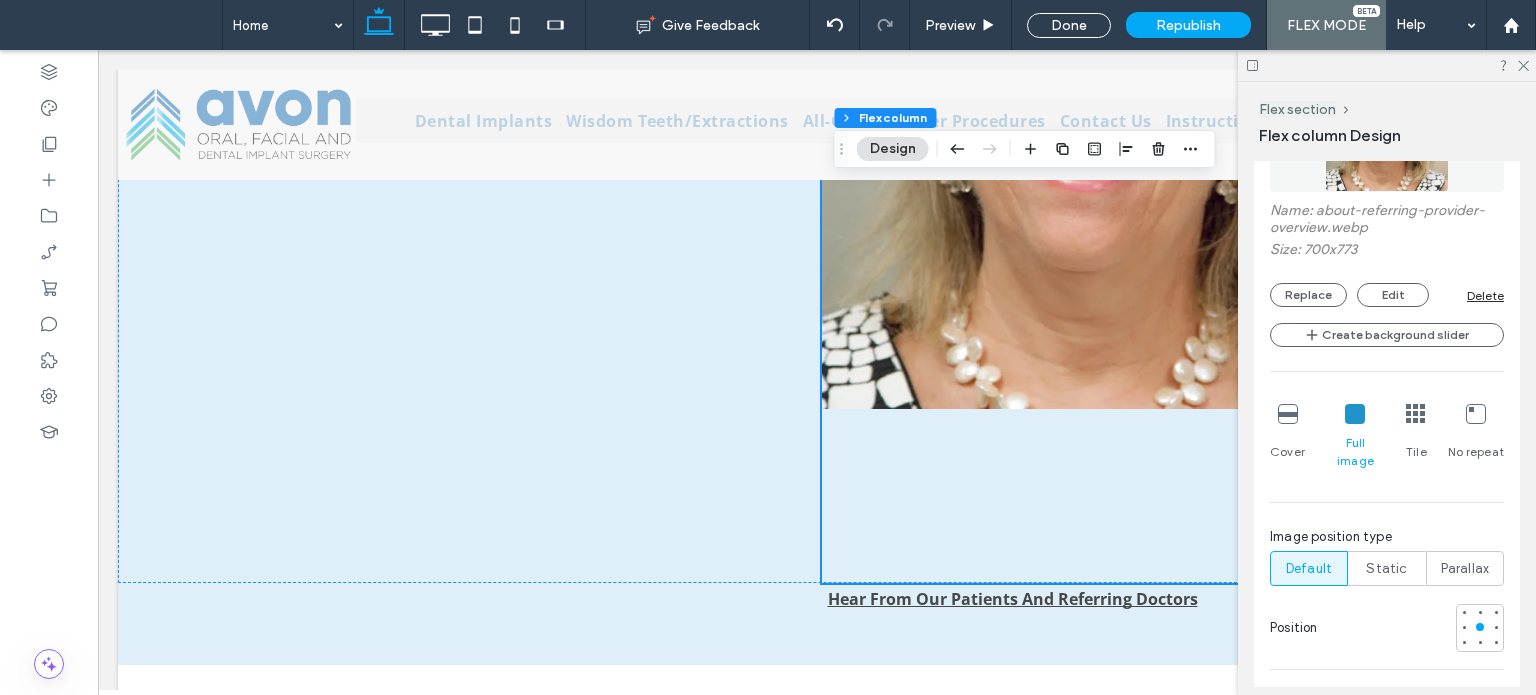 click at bounding box center [1288, 414] 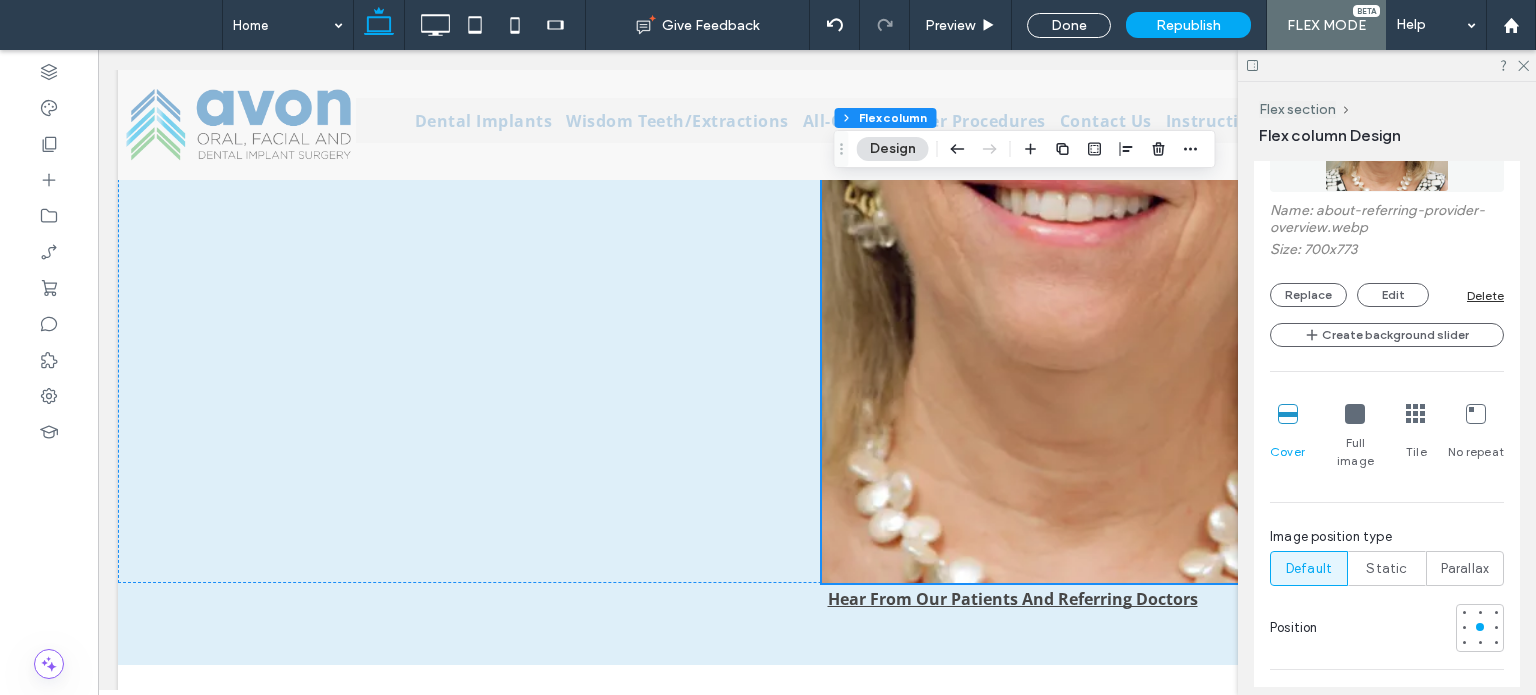 click at bounding box center (1416, 414) 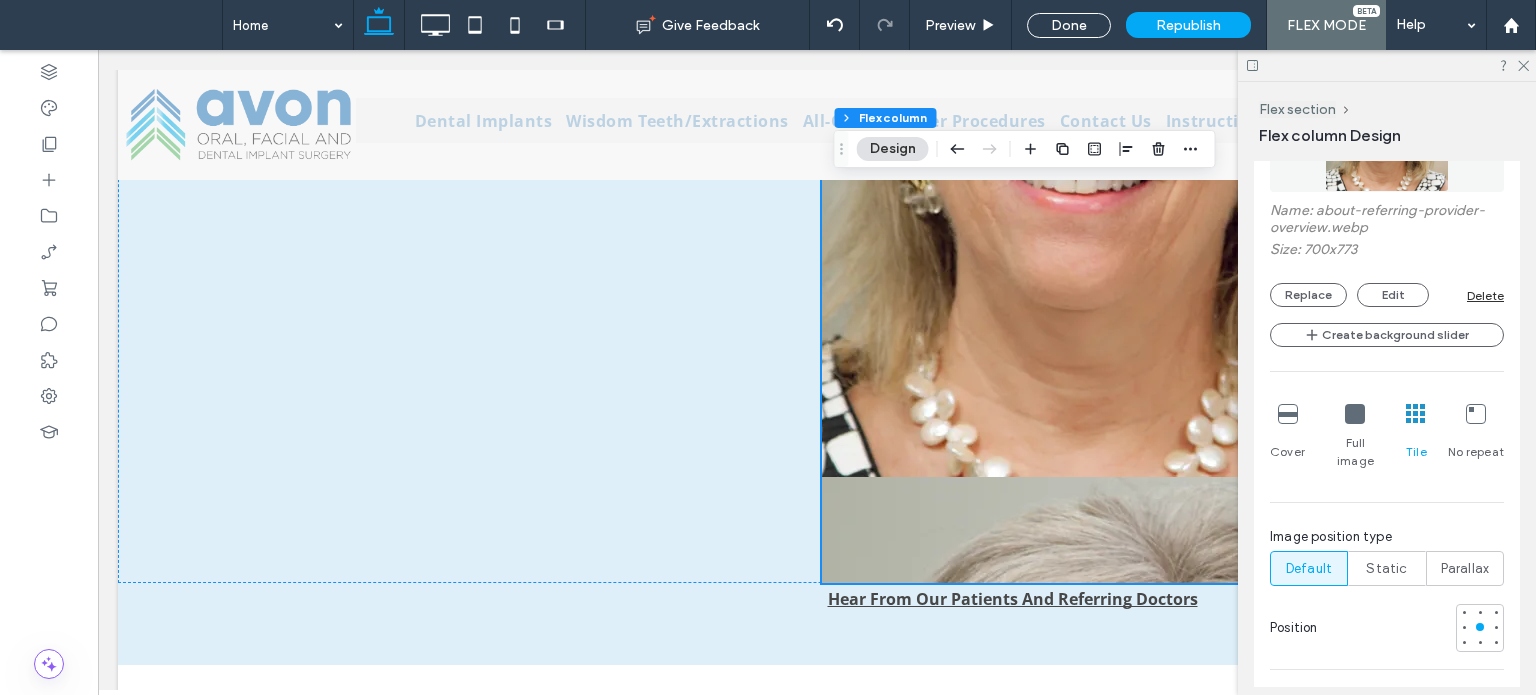 click at bounding box center (1476, 414) 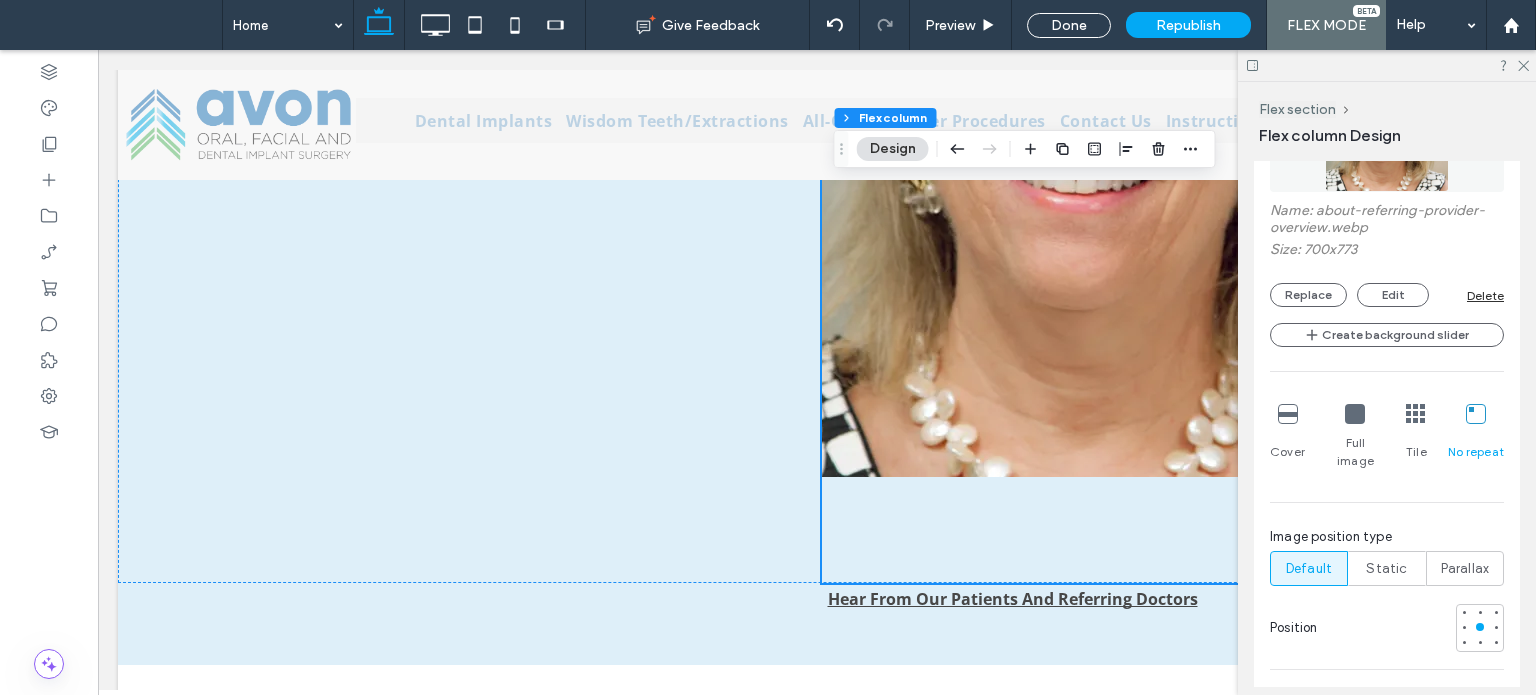 click at bounding box center [1288, 414] 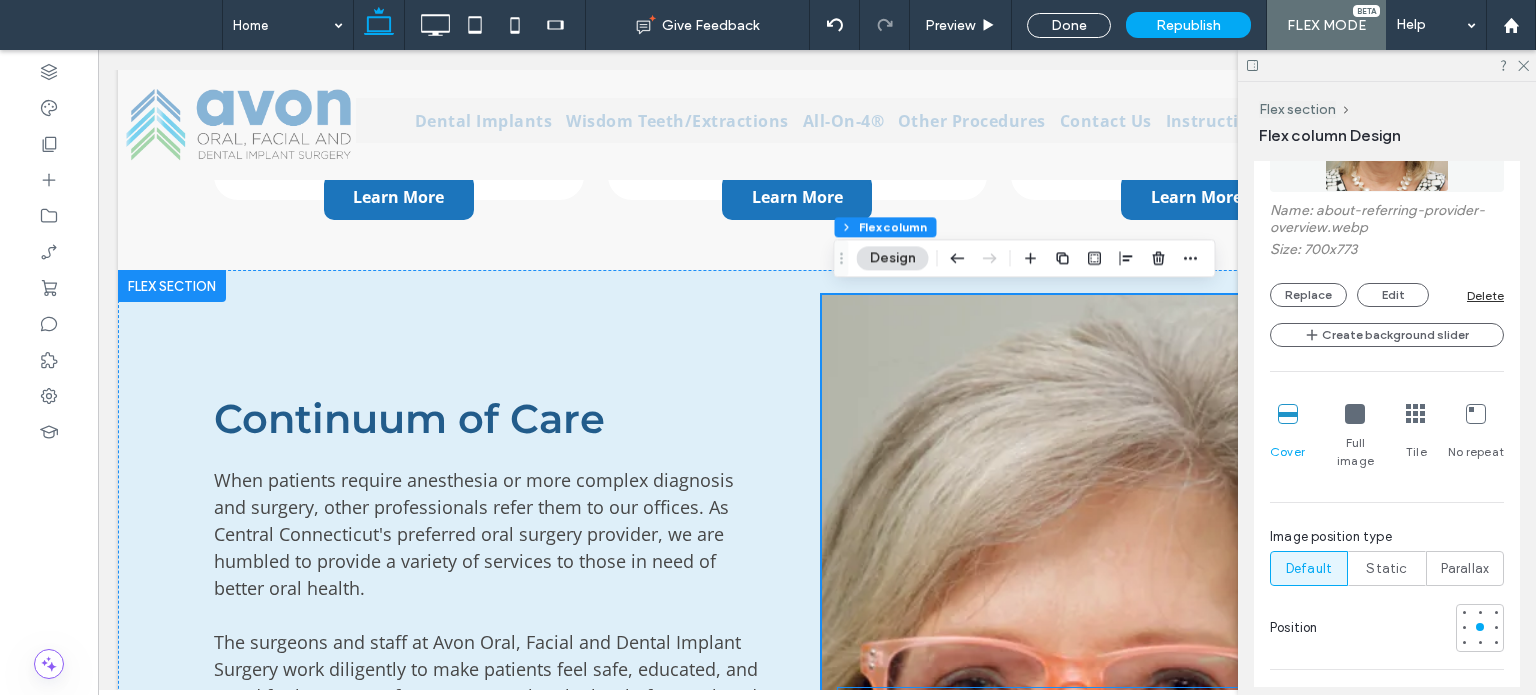 scroll, scrollTop: 2833, scrollLeft: 0, axis: vertical 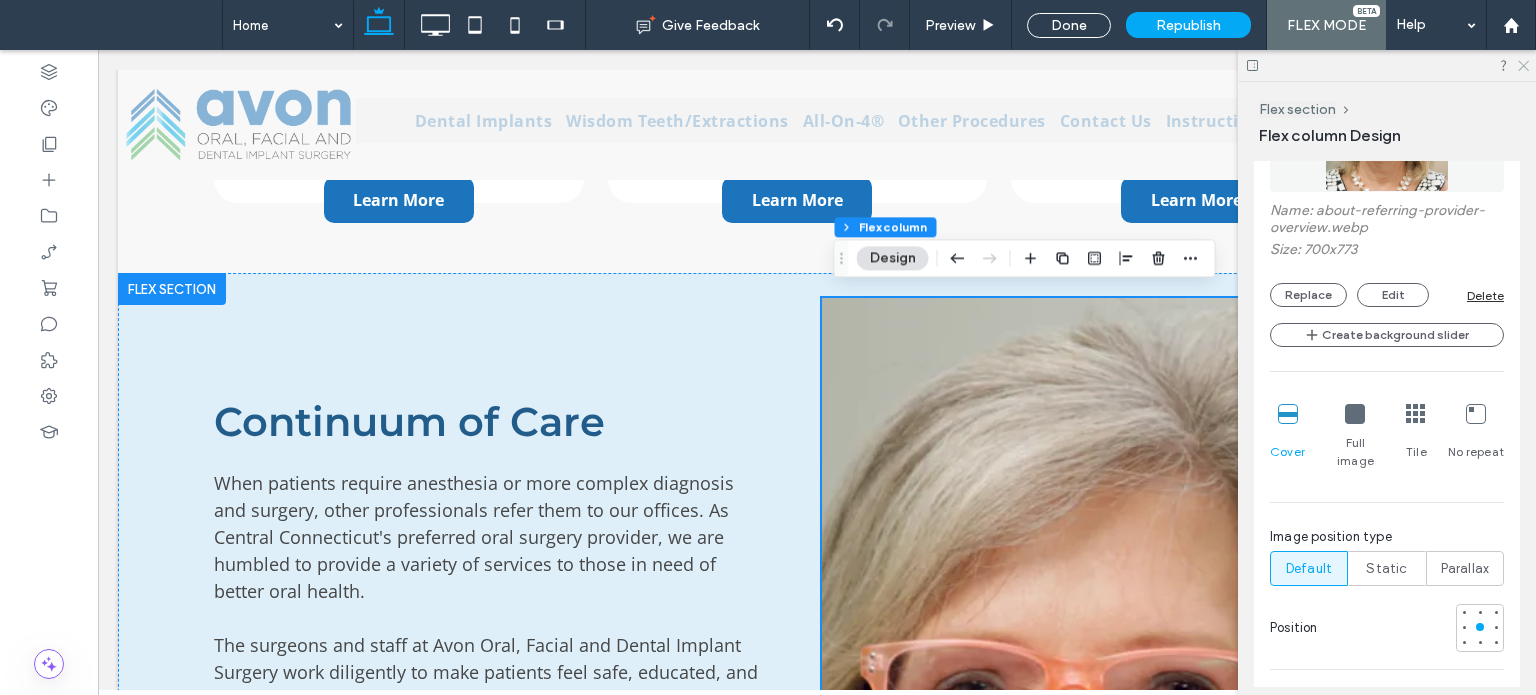 click 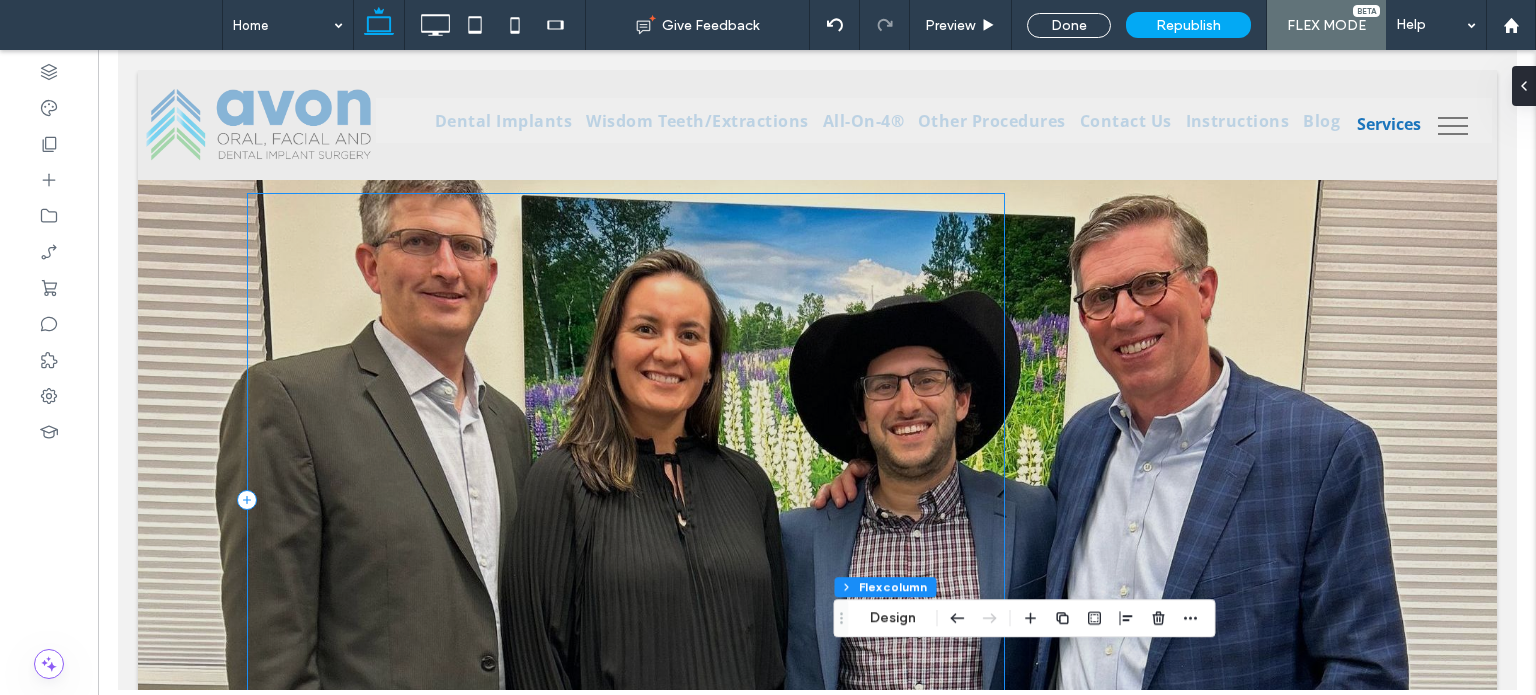 scroll, scrollTop: 0, scrollLeft: 0, axis: both 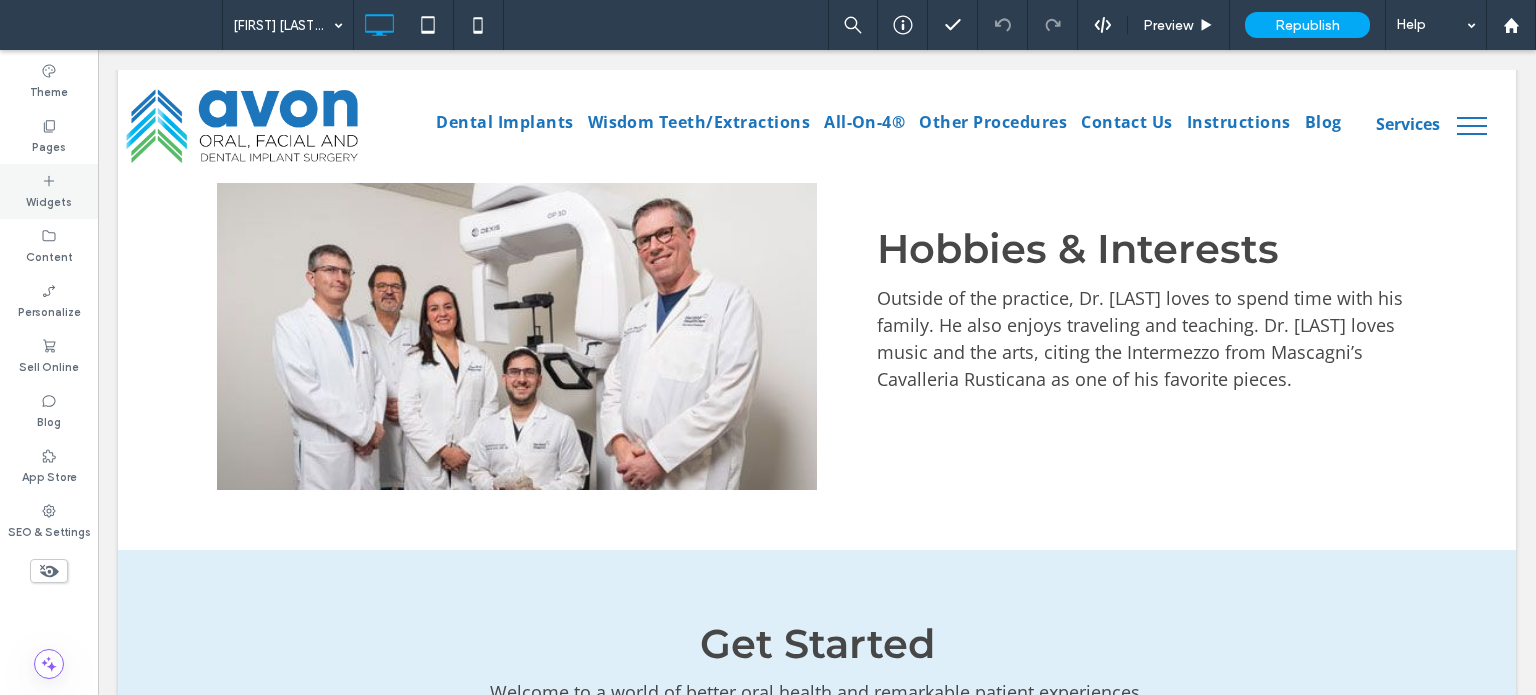 click on "Widgets" at bounding box center [49, 200] 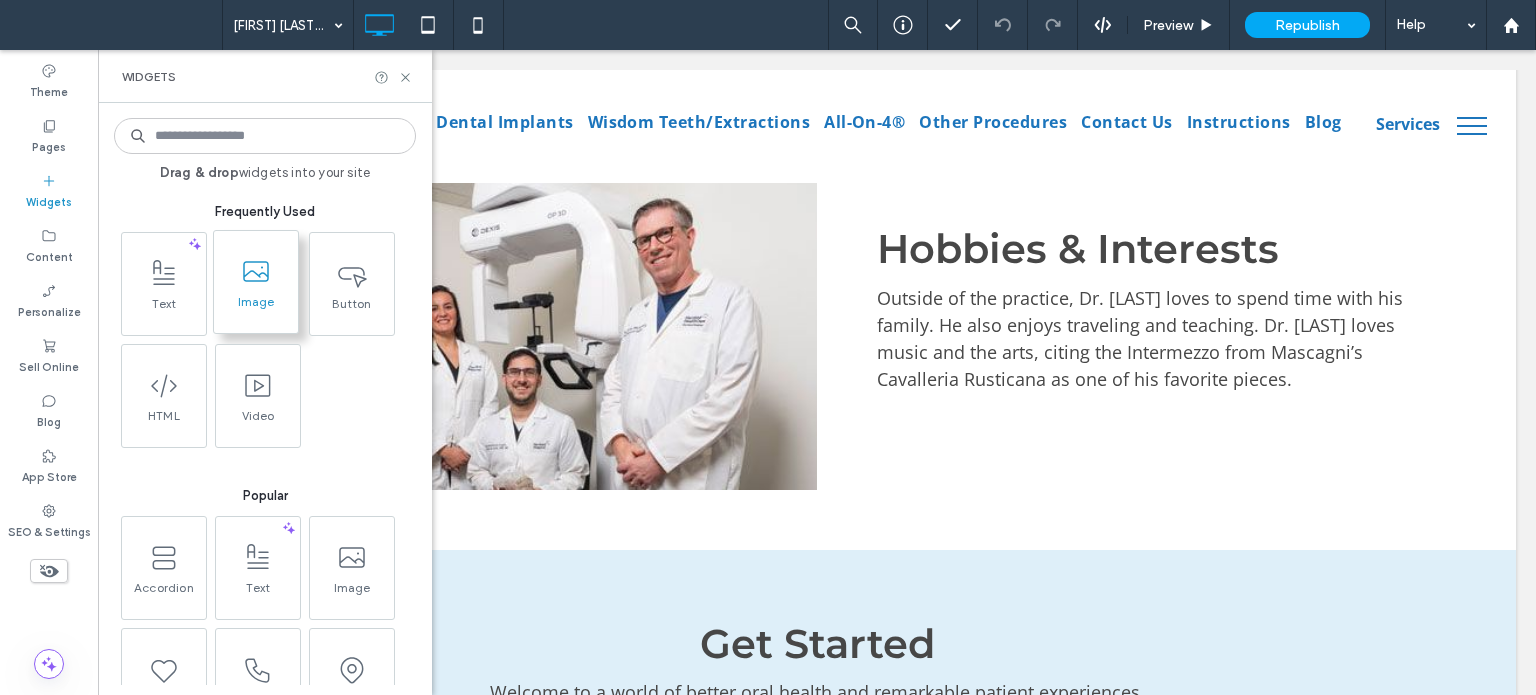 click on "Pages" at bounding box center [49, 145] 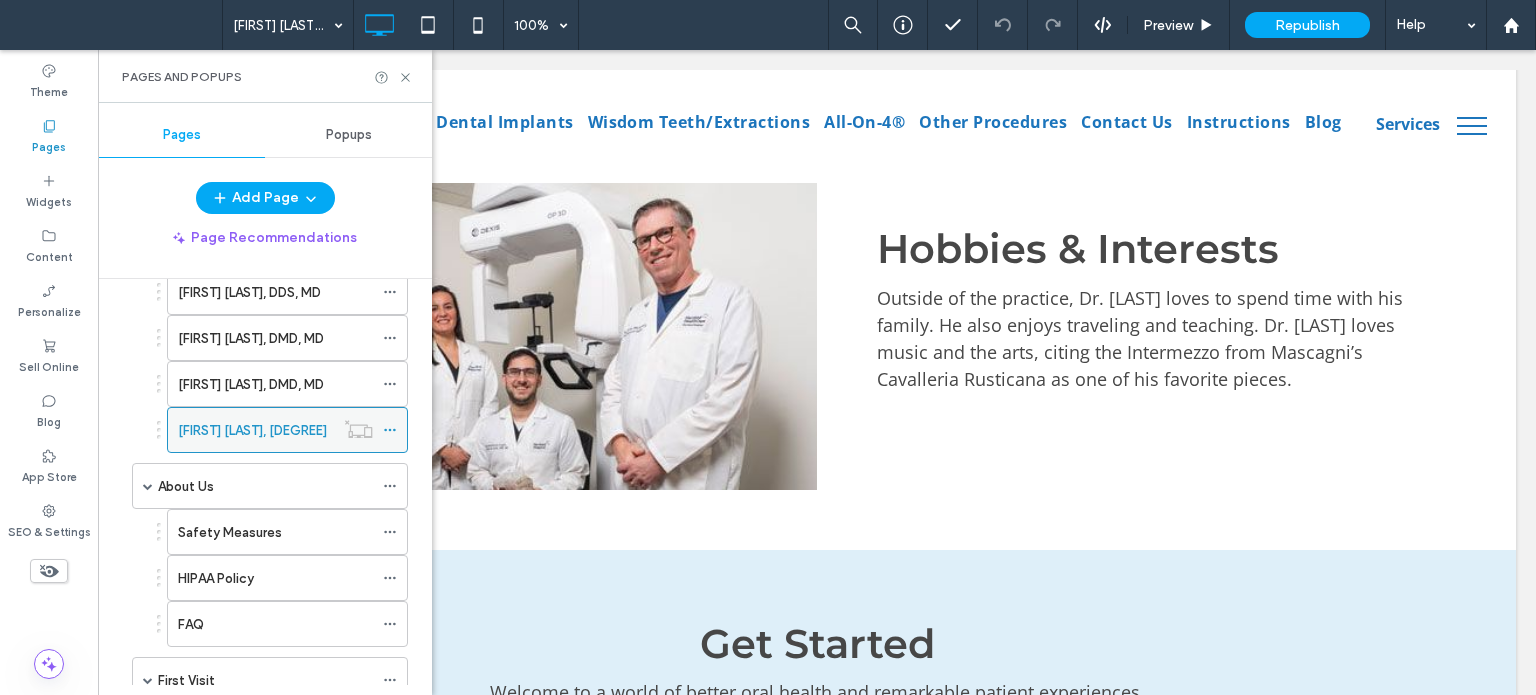 scroll, scrollTop: 200, scrollLeft: 0, axis: vertical 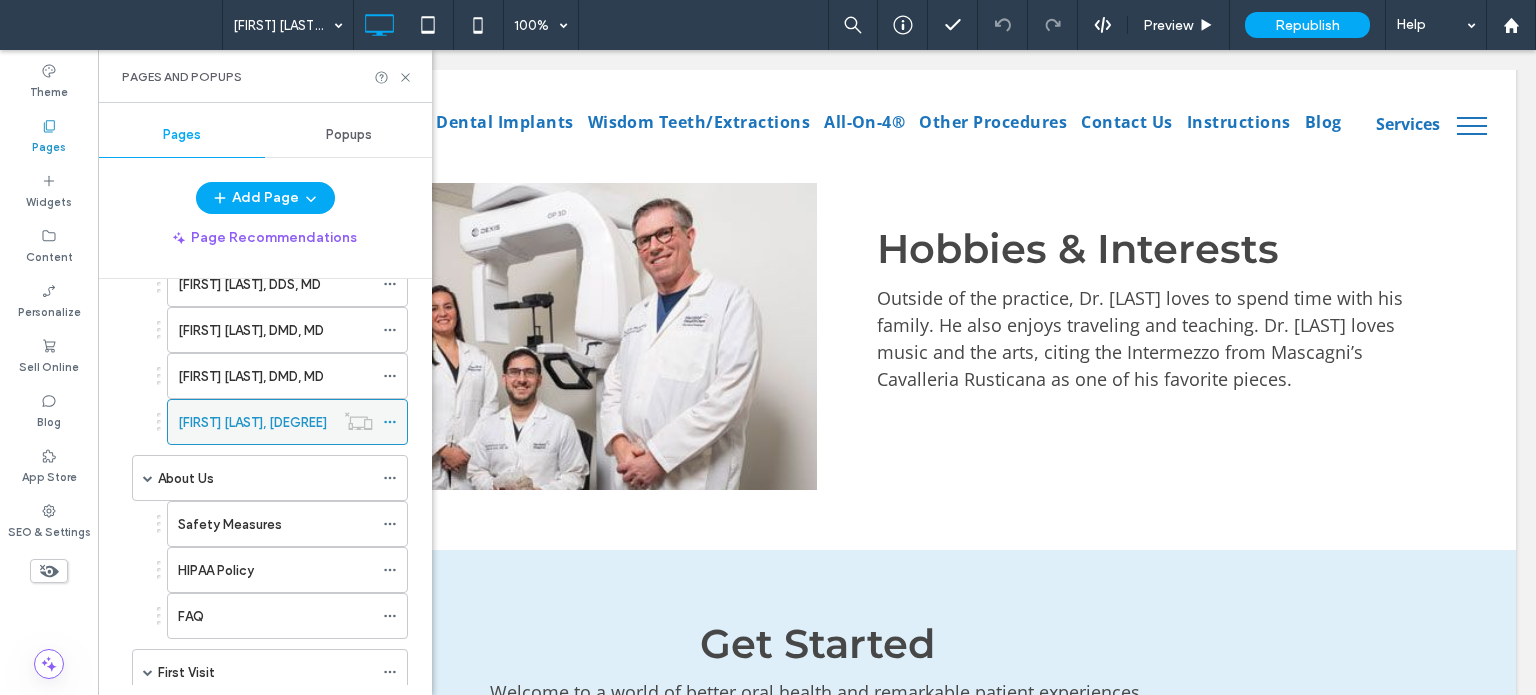 click 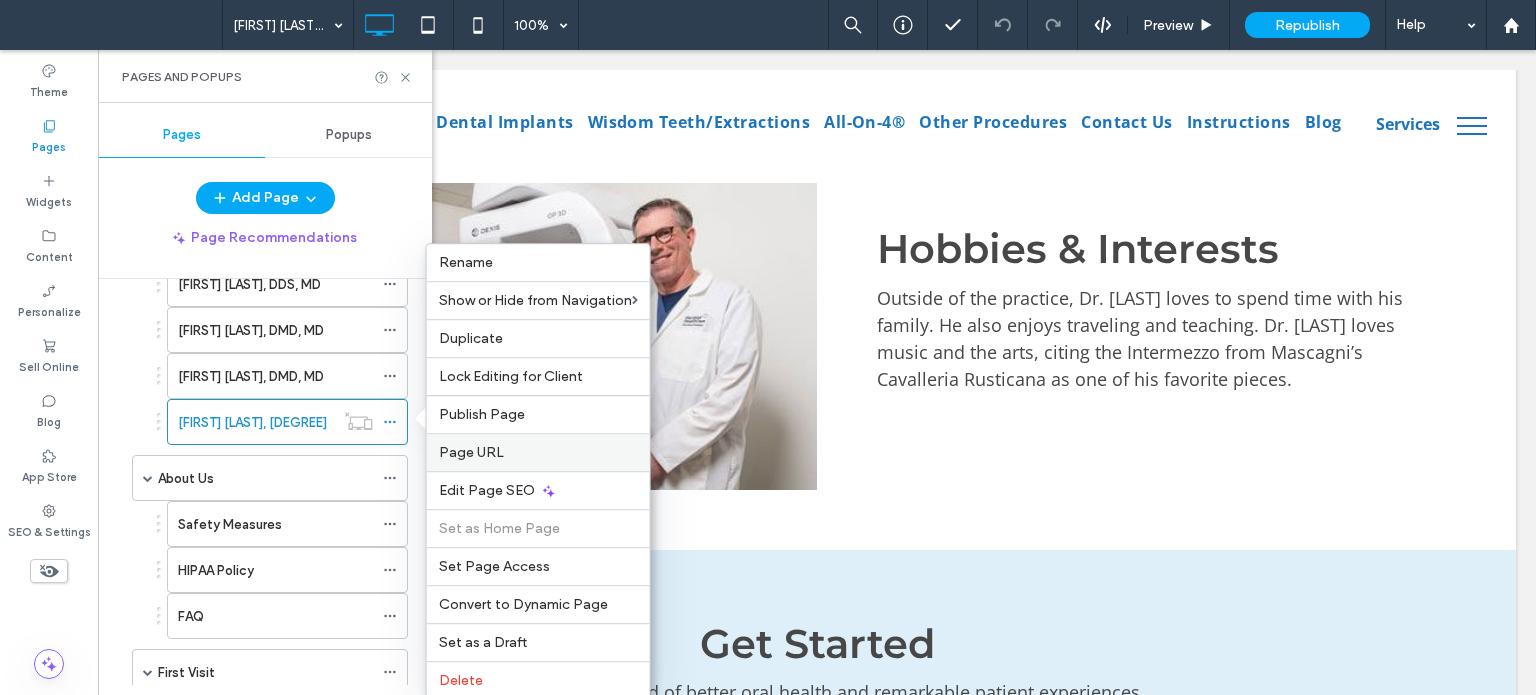 click on "Page URL" at bounding box center [538, 452] 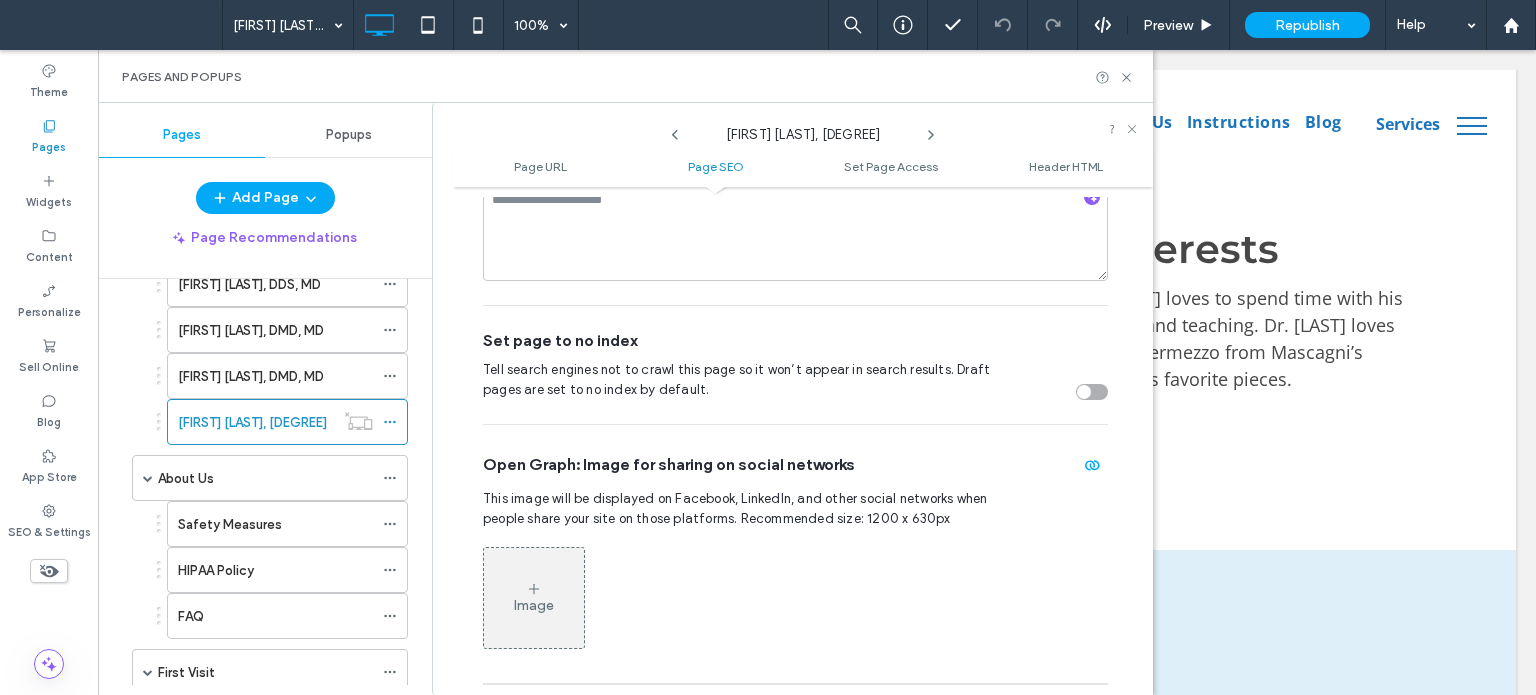scroll, scrollTop: 900, scrollLeft: 0, axis: vertical 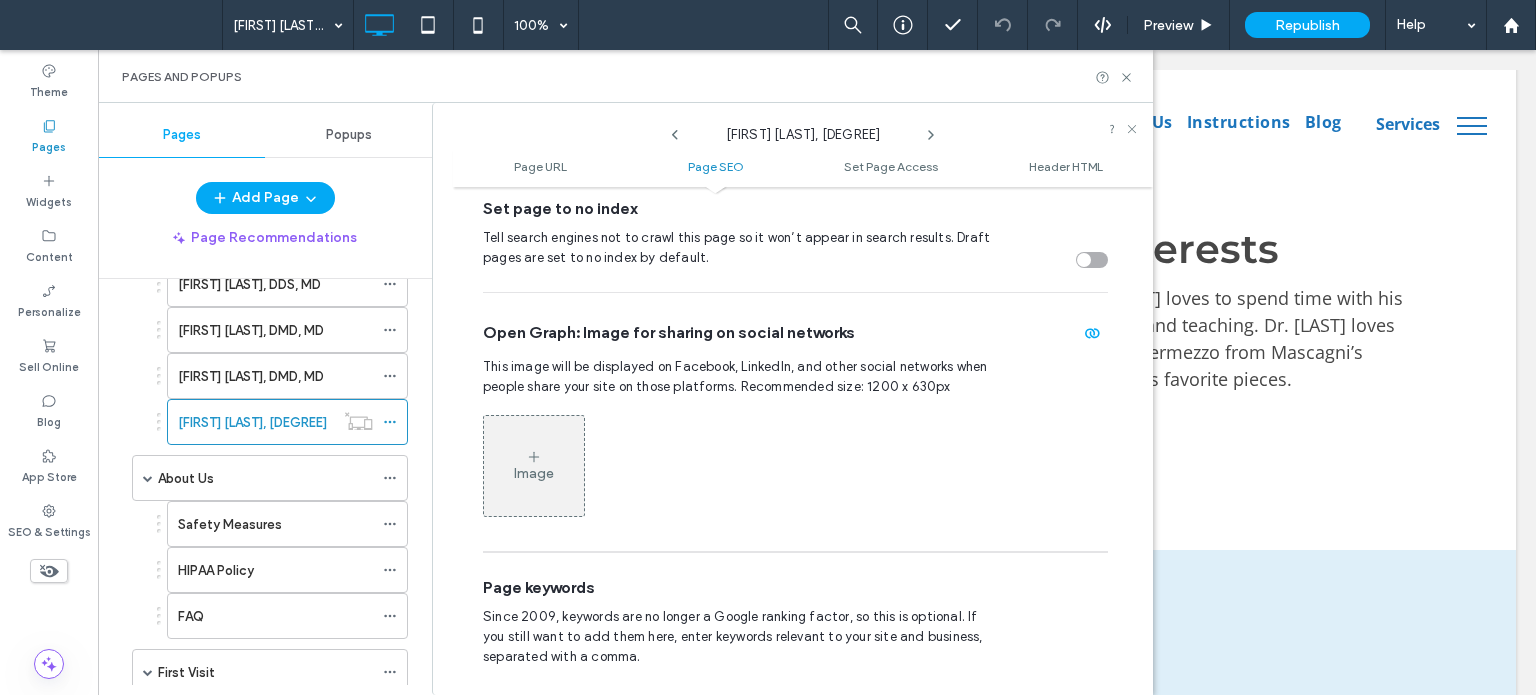 click at bounding box center [1092, 260] 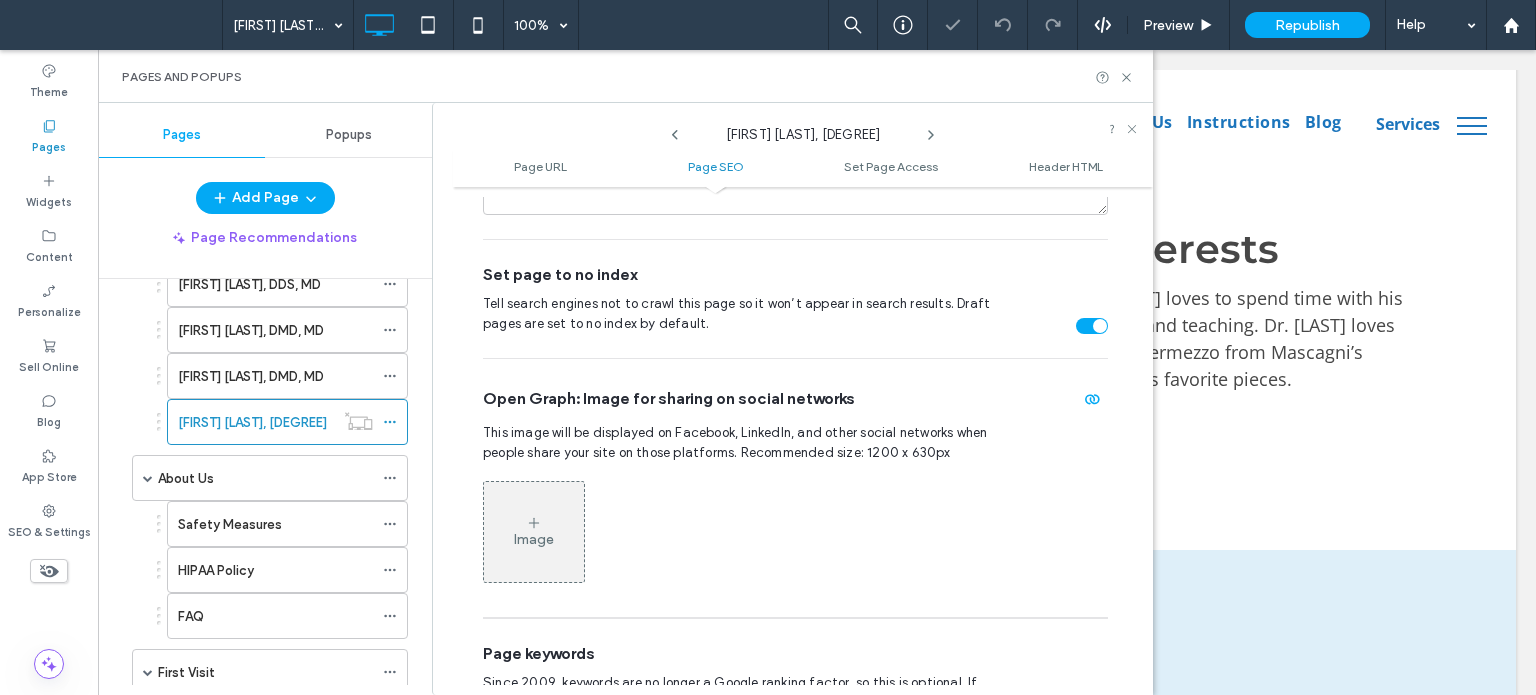 scroll, scrollTop: 800, scrollLeft: 0, axis: vertical 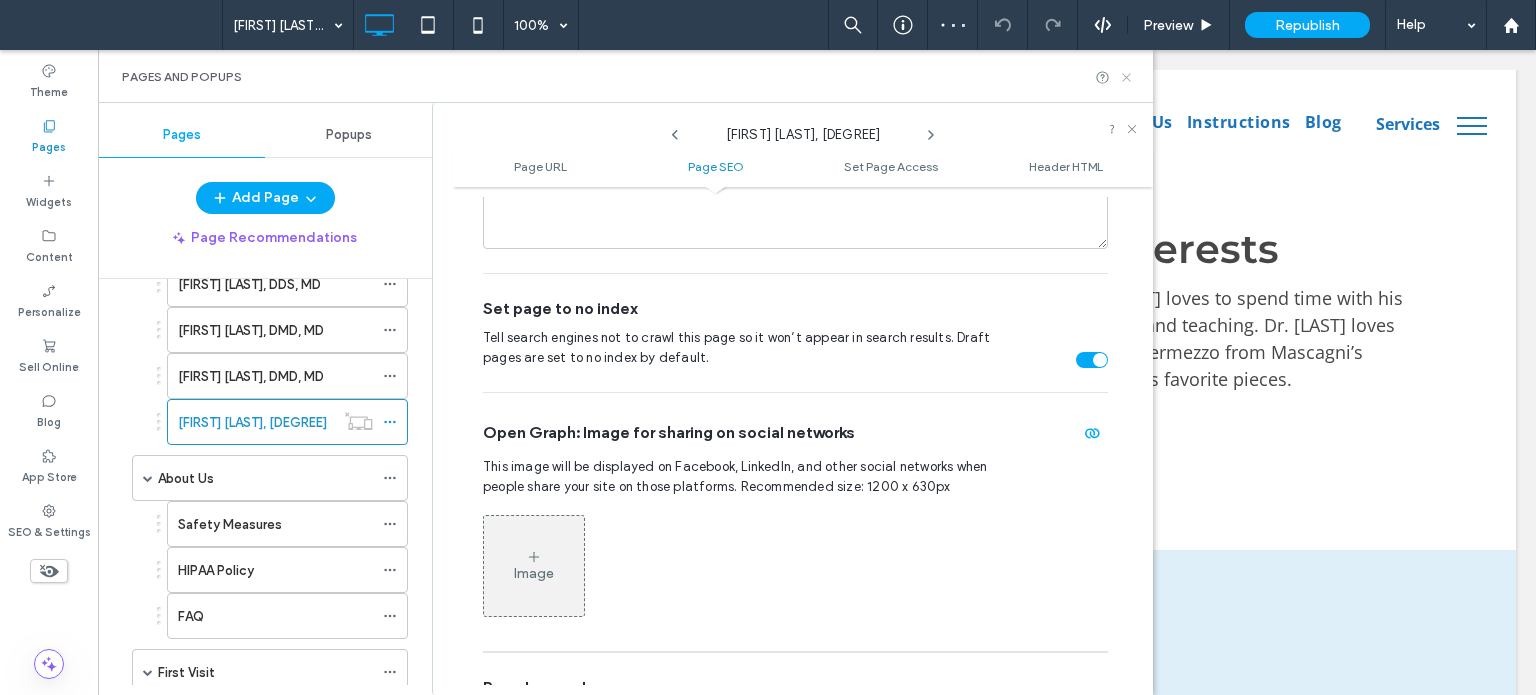 click 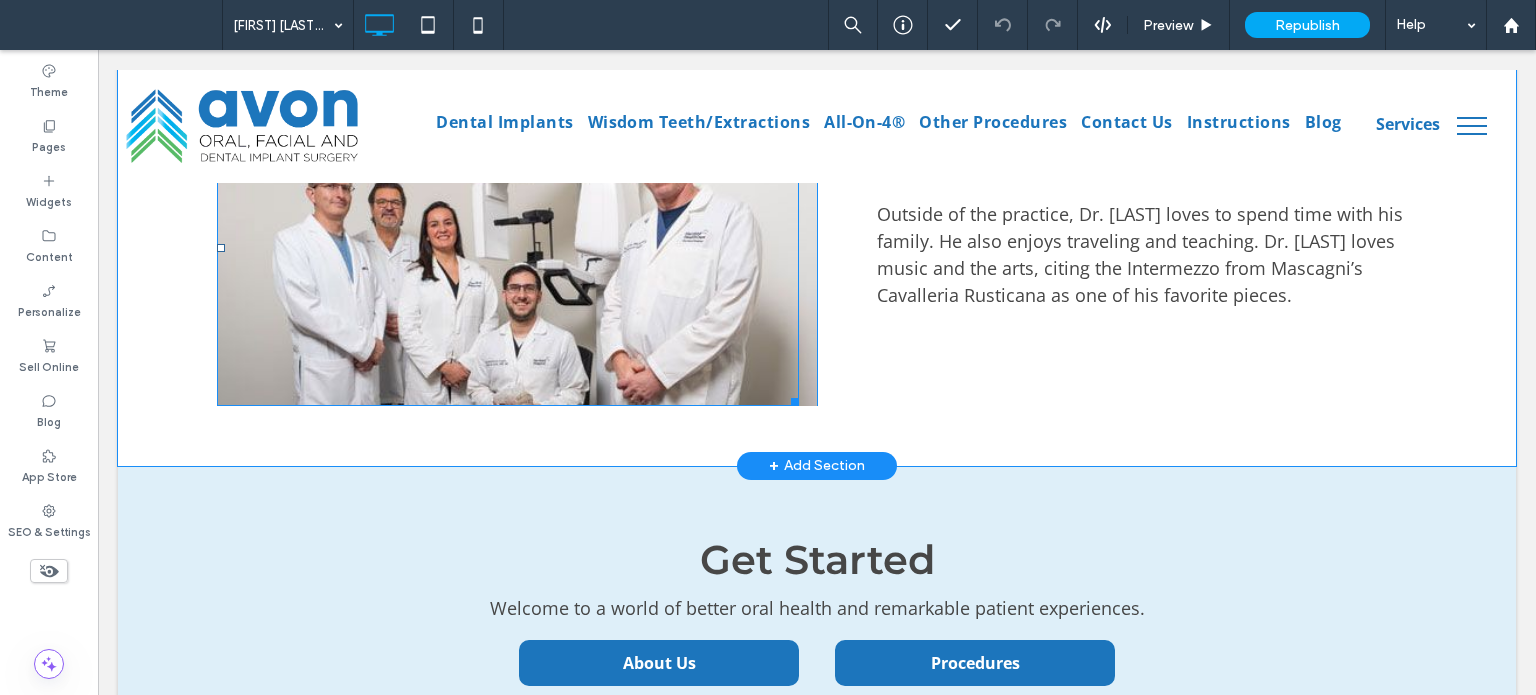 scroll, scrollTop: 2300, scrollLeft: 0, axis: vertical 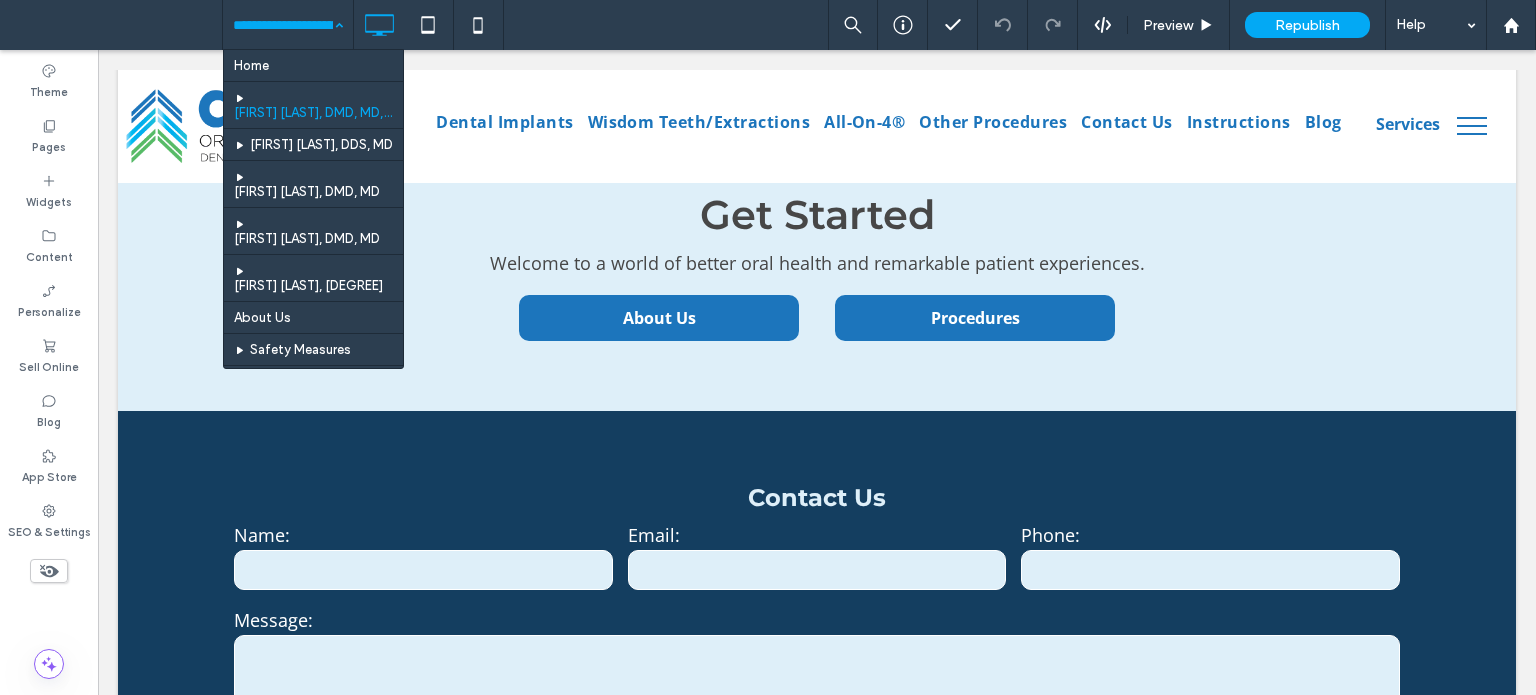 click at bounding box center (283, 25) 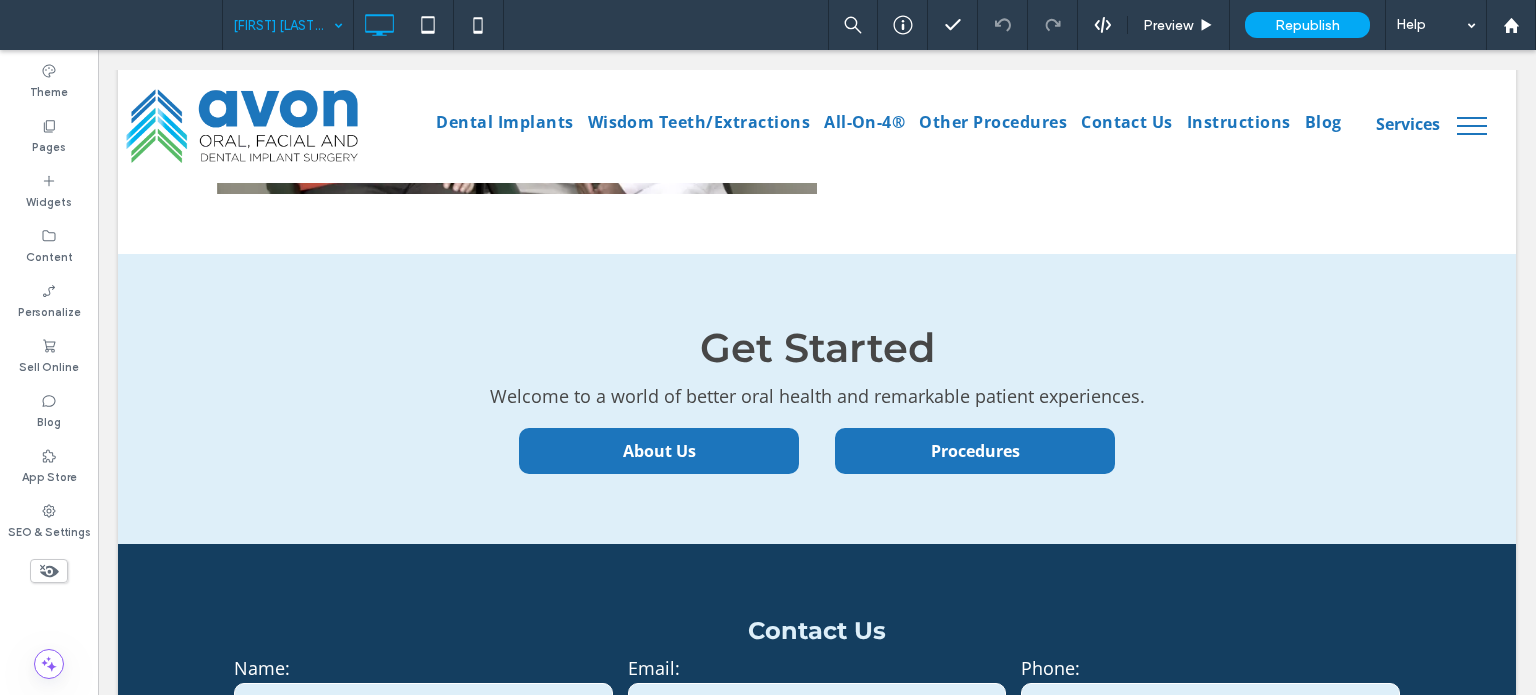 scroll, scrollTop: 3100, scrollLeft: 0, axis: vertical 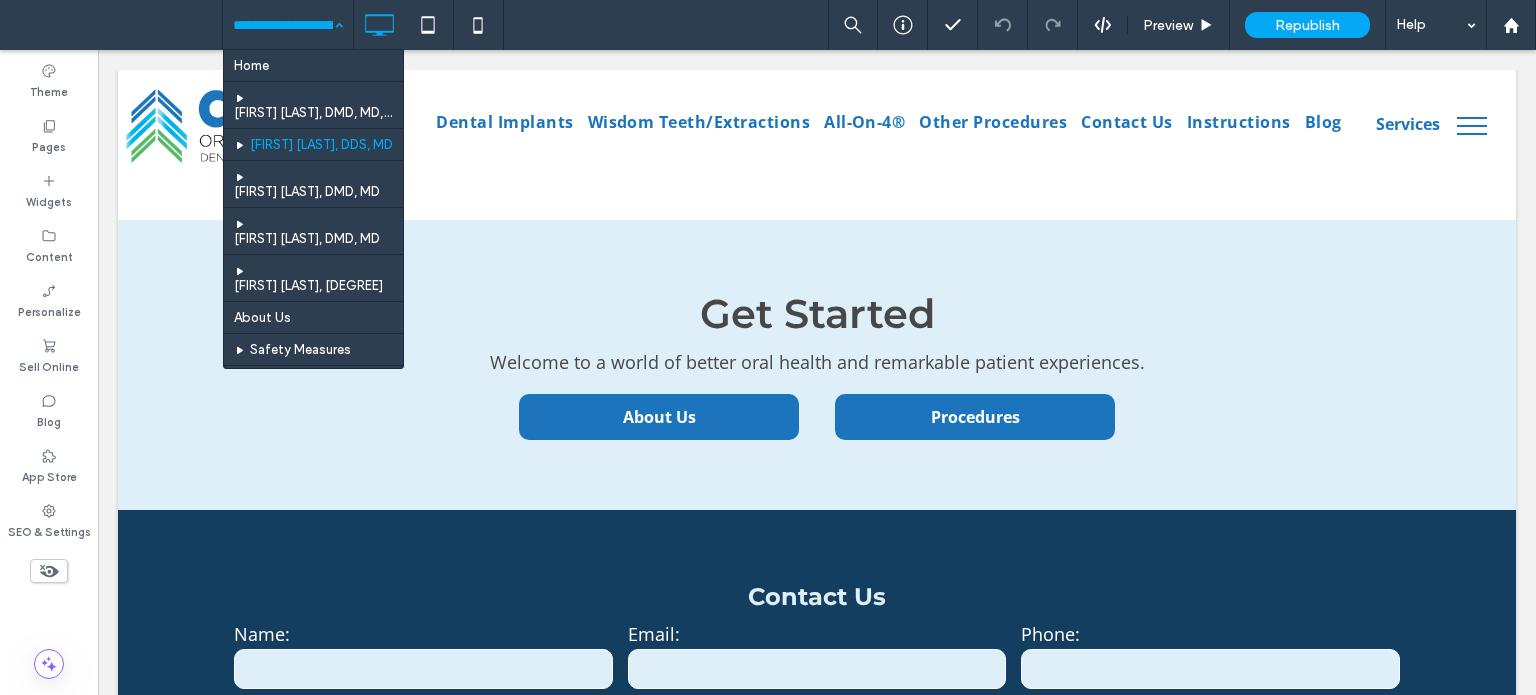click at bounding box center [283, 25] 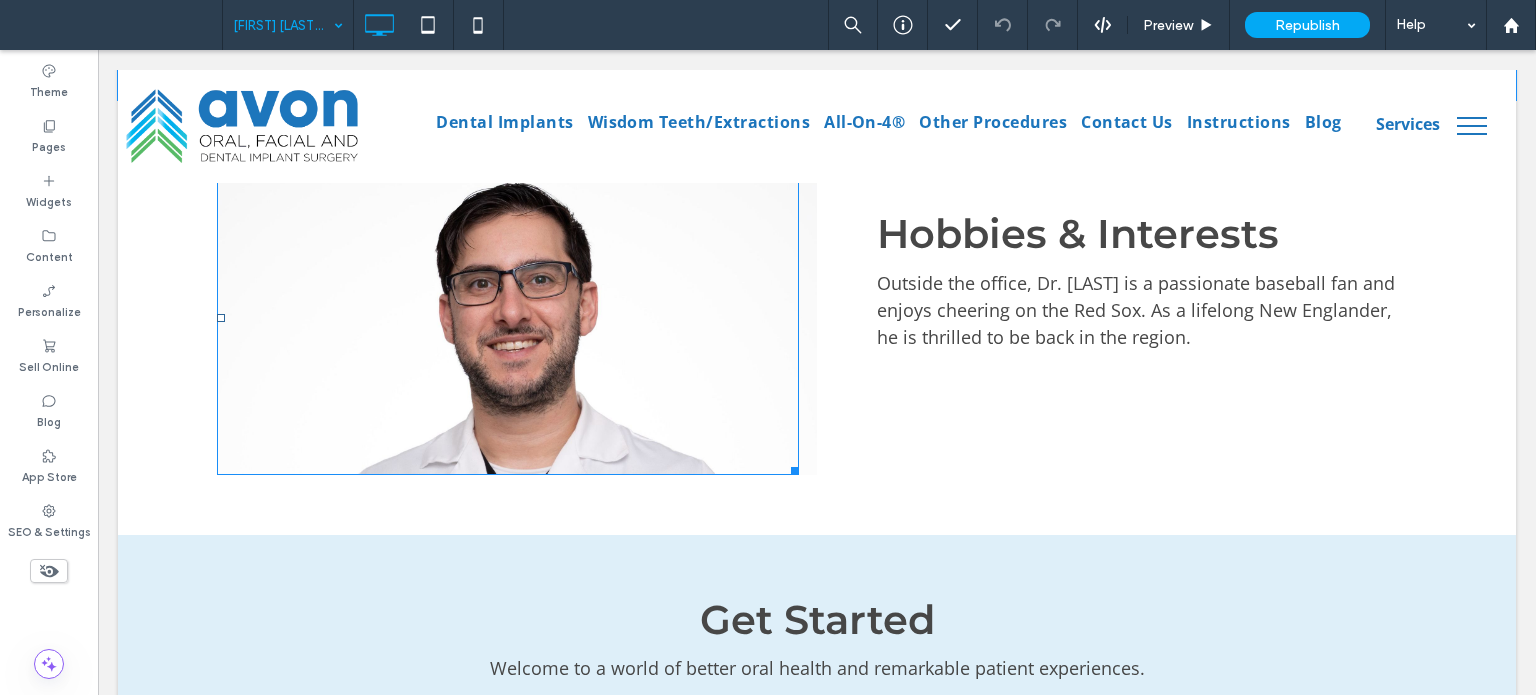 scroll, scrollTop: 2600, scrollLeft: 0, axis: vertical 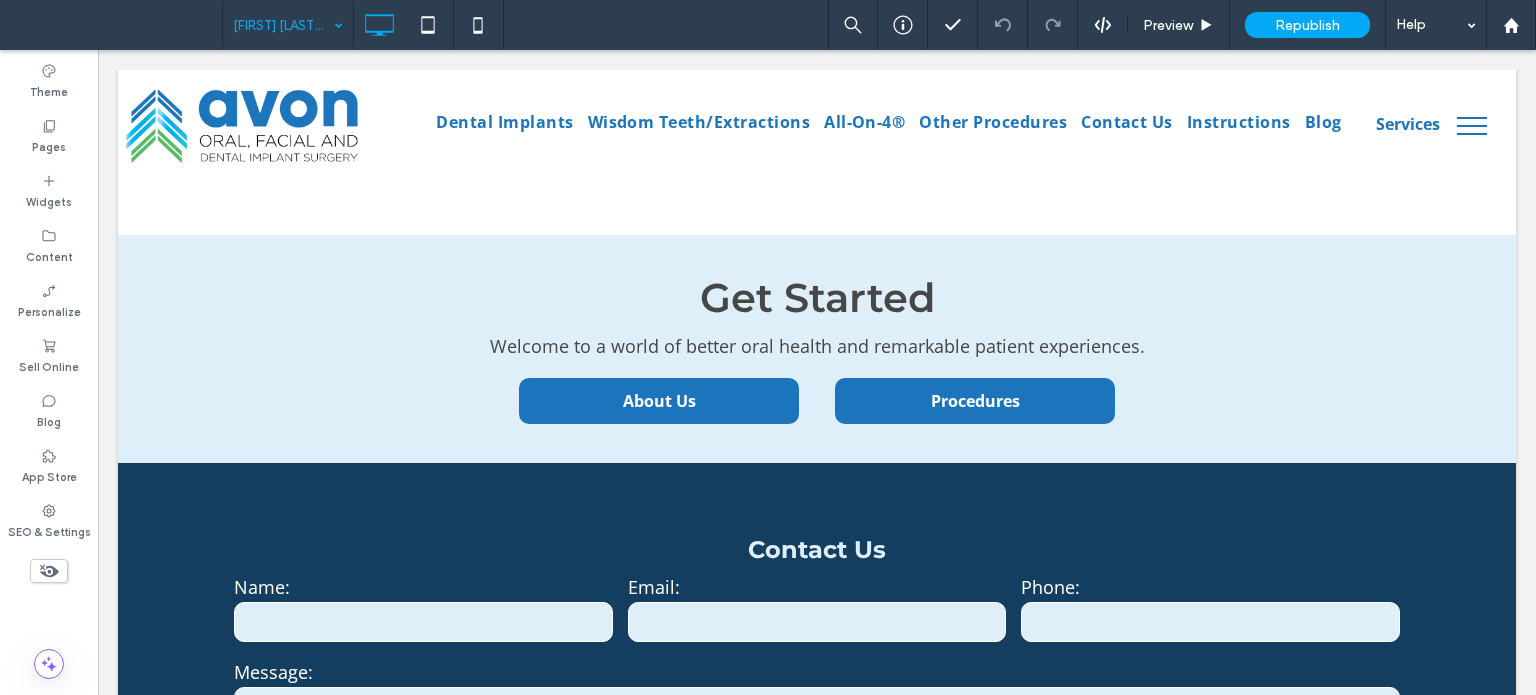 click at bounding box center (283, 25) 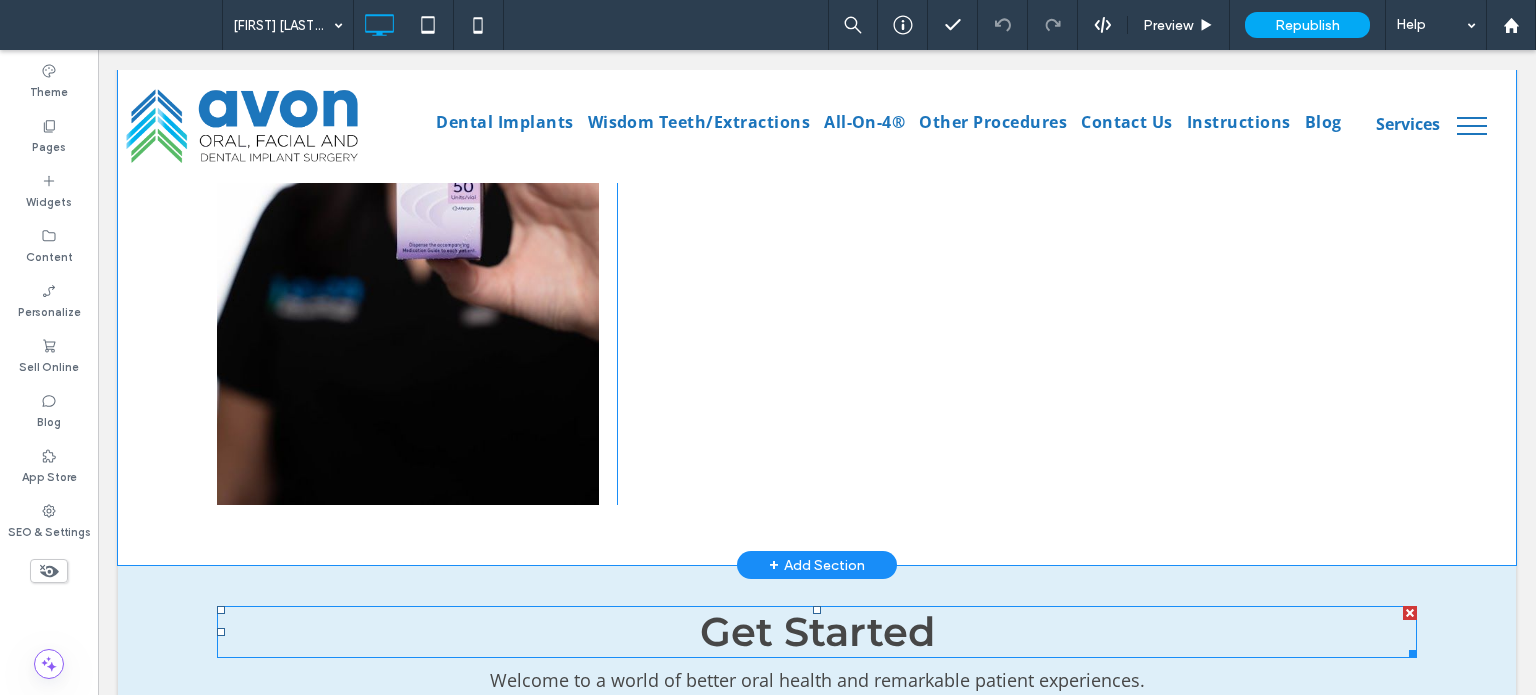 scroll, scrollTop: 2400, scrollLeft: 0, axis: vertical 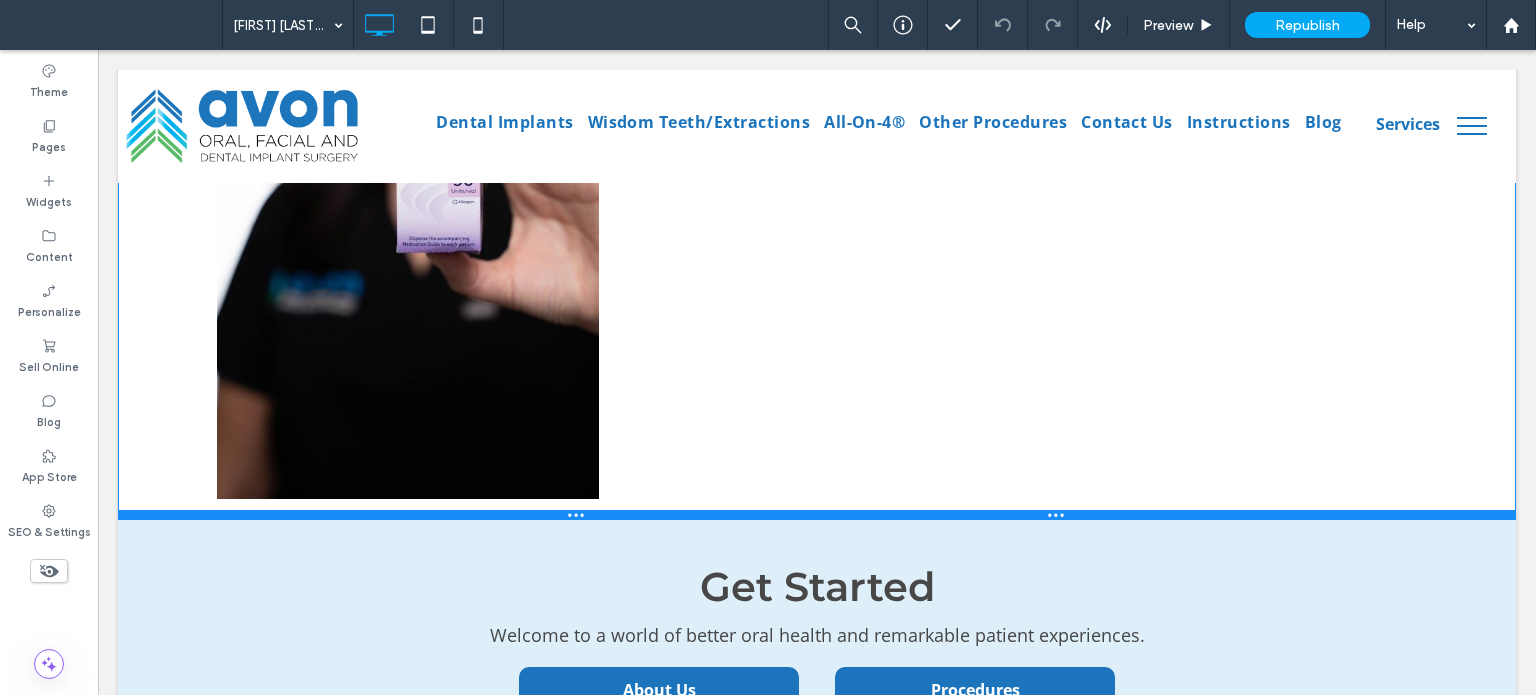 drag, startPoint x: 549, startPoint y: 588, endPoint x: 657, endPoint y: 558, distance: 112.08925 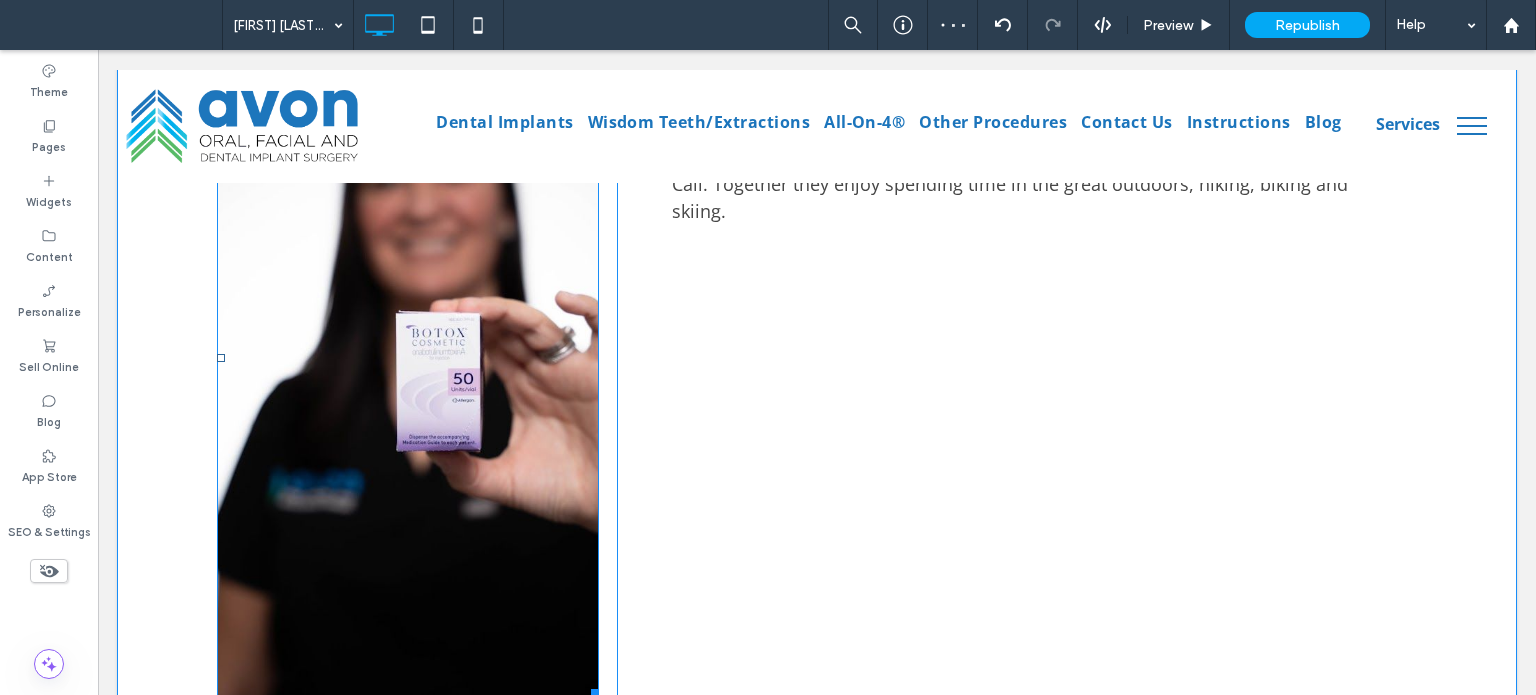 scroll, scrollTop: 2300, scrollLeft: 0, axis: vertical 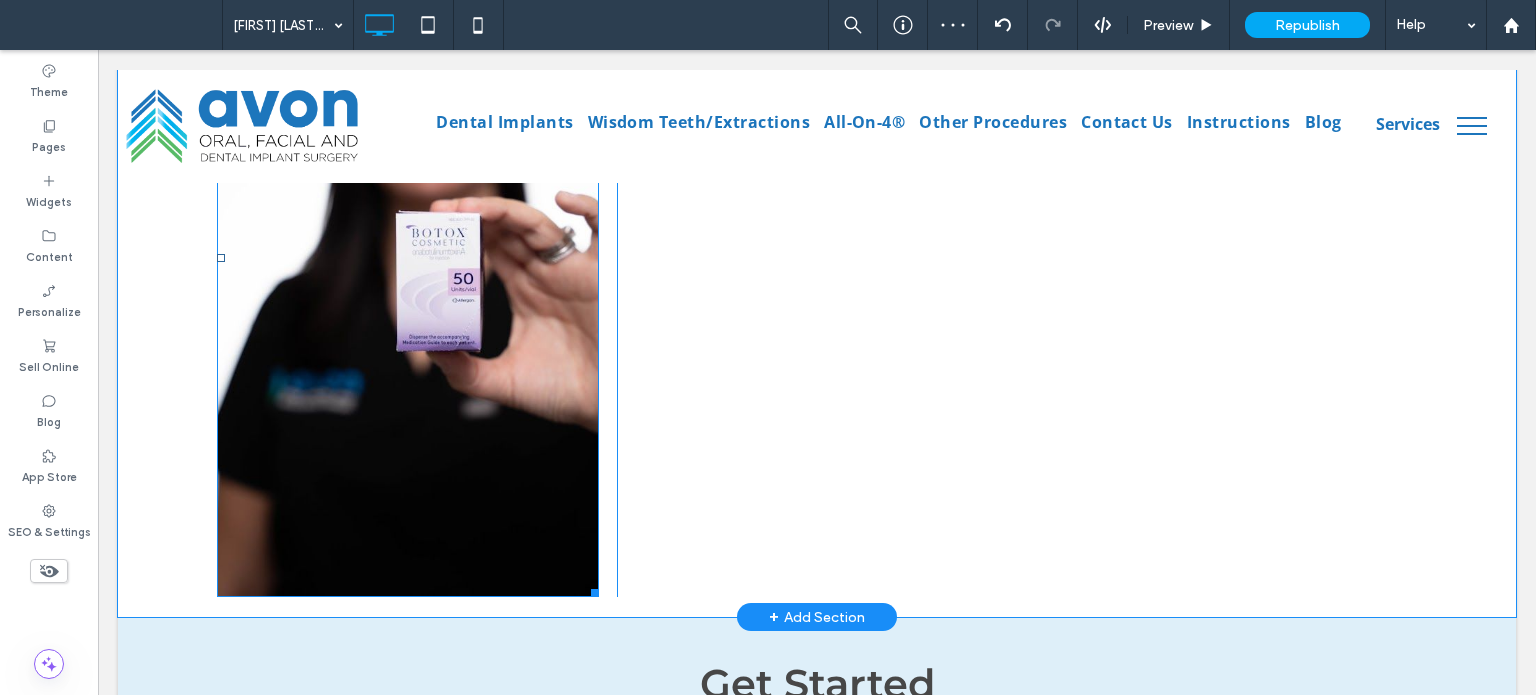 click at bounding box center (408, 258) 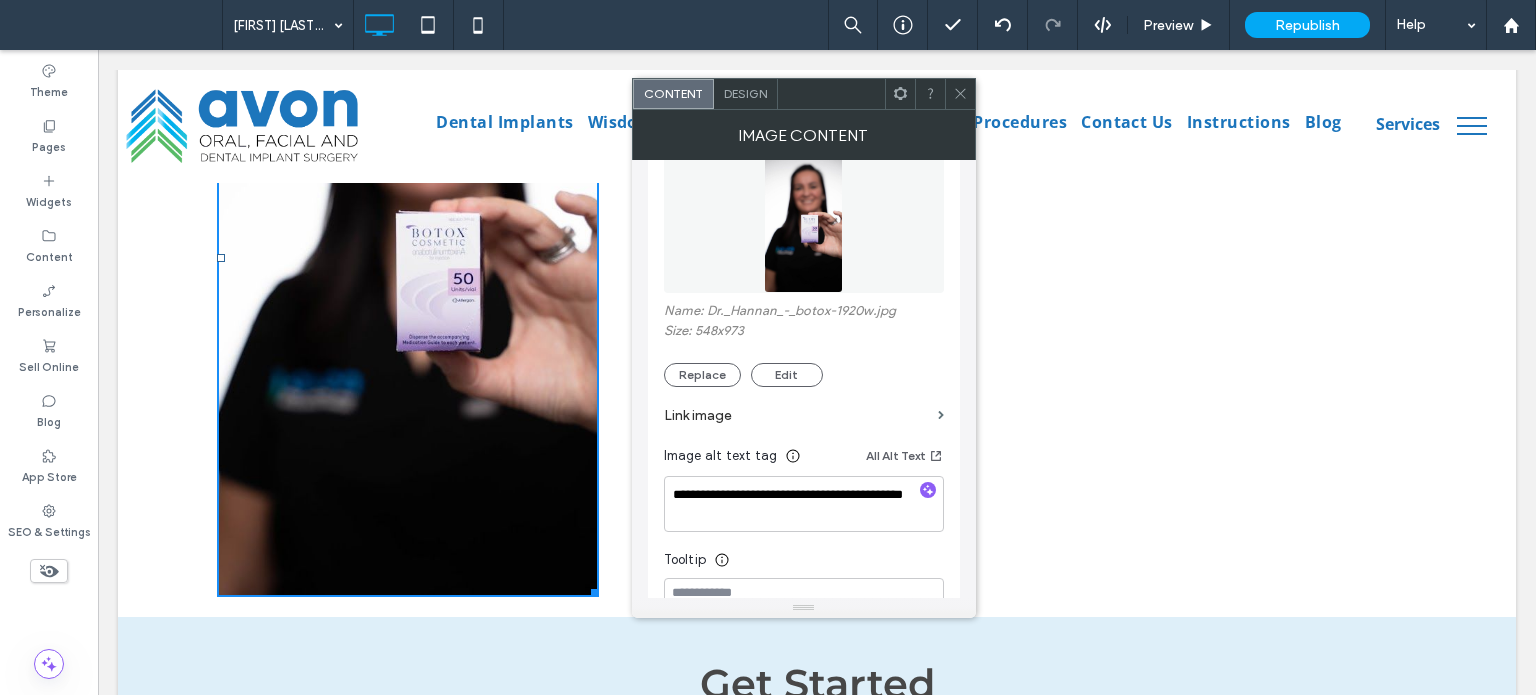 scroll, scrollTop: 0, scrollLeft: 0, axis: both 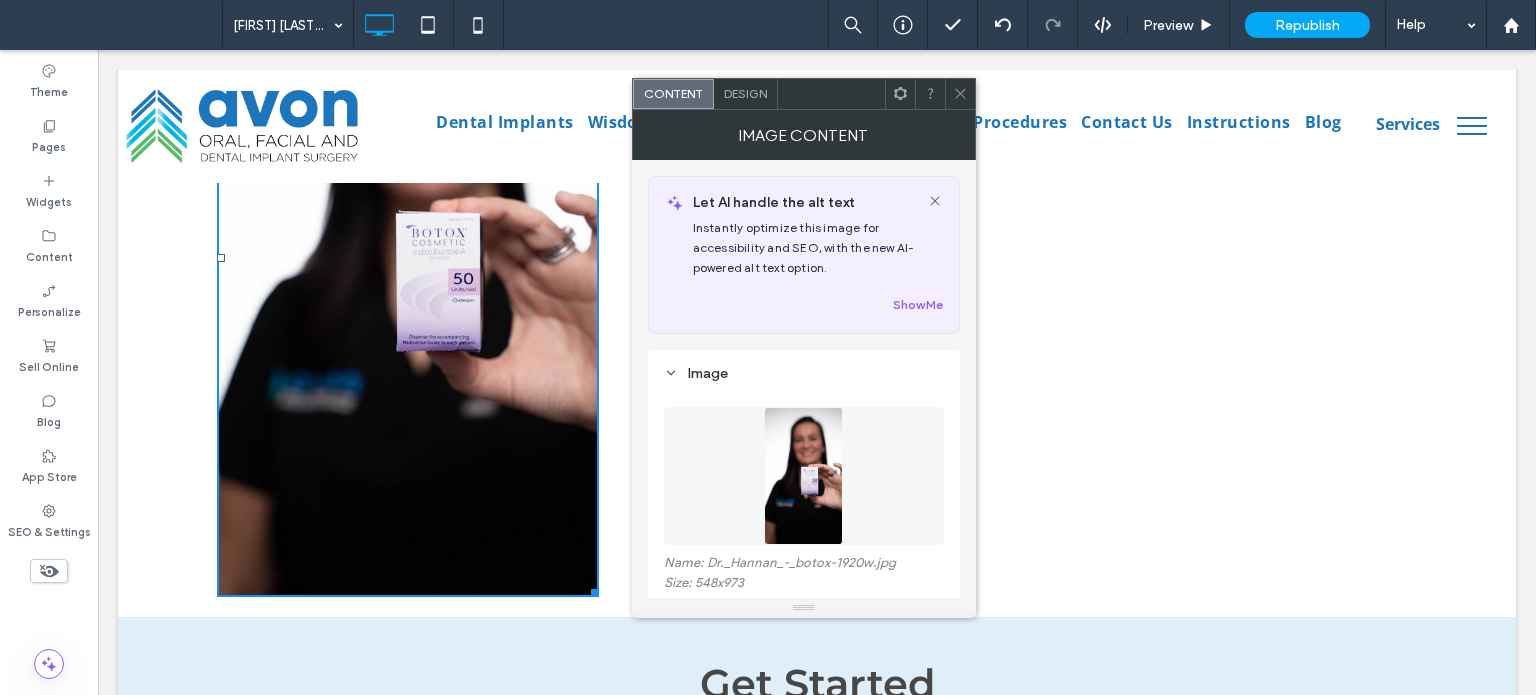 click at bounding box center [960, 94] 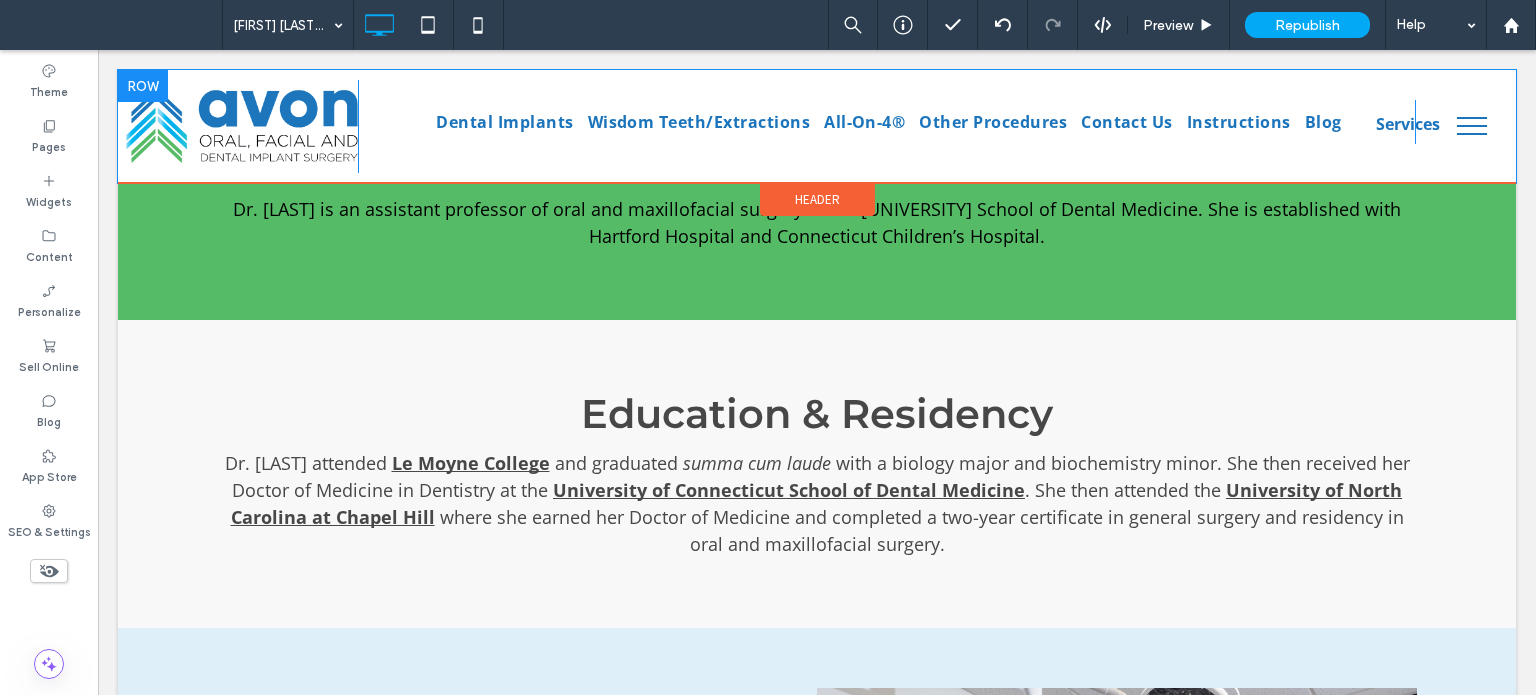 scroll, scrollTop: 1000, scrollLeft: 0, axis: vertical 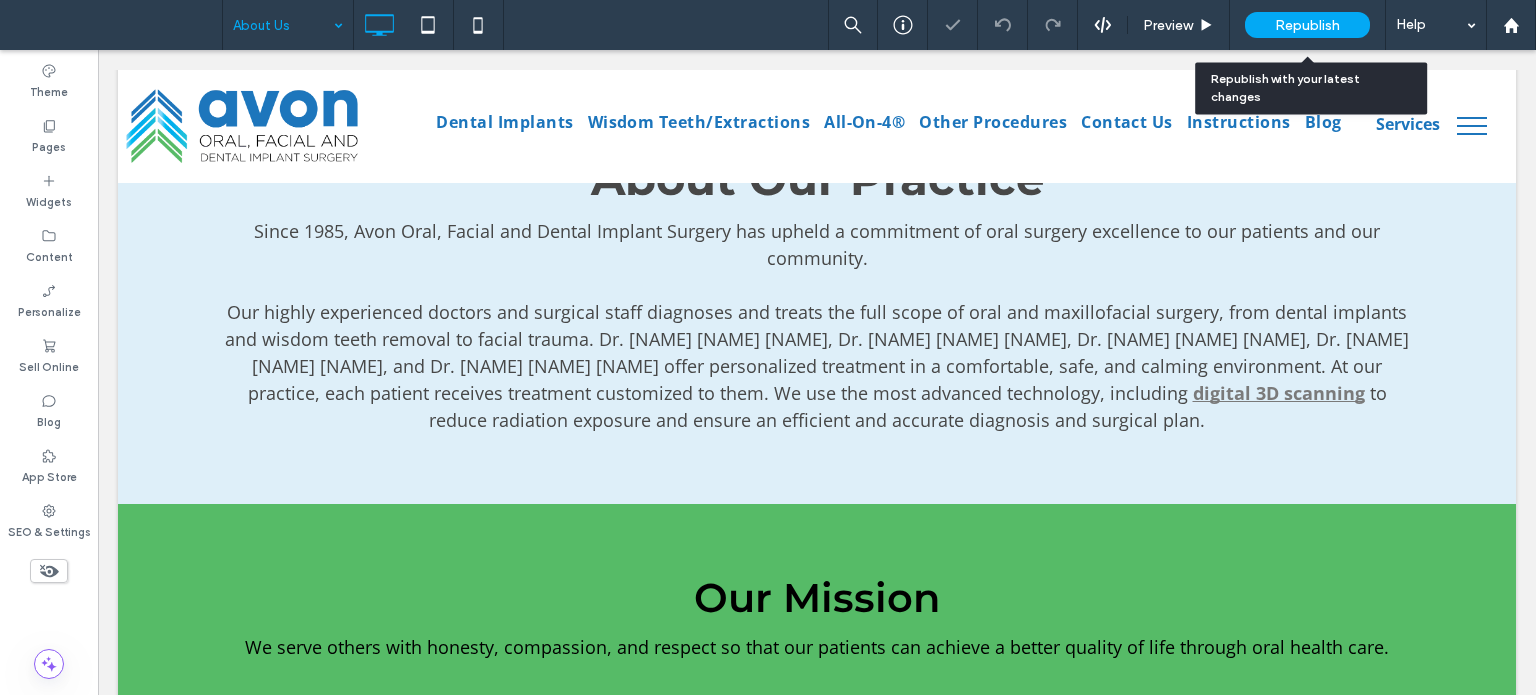 click on "Republish" at bounding box center [1307, 25] 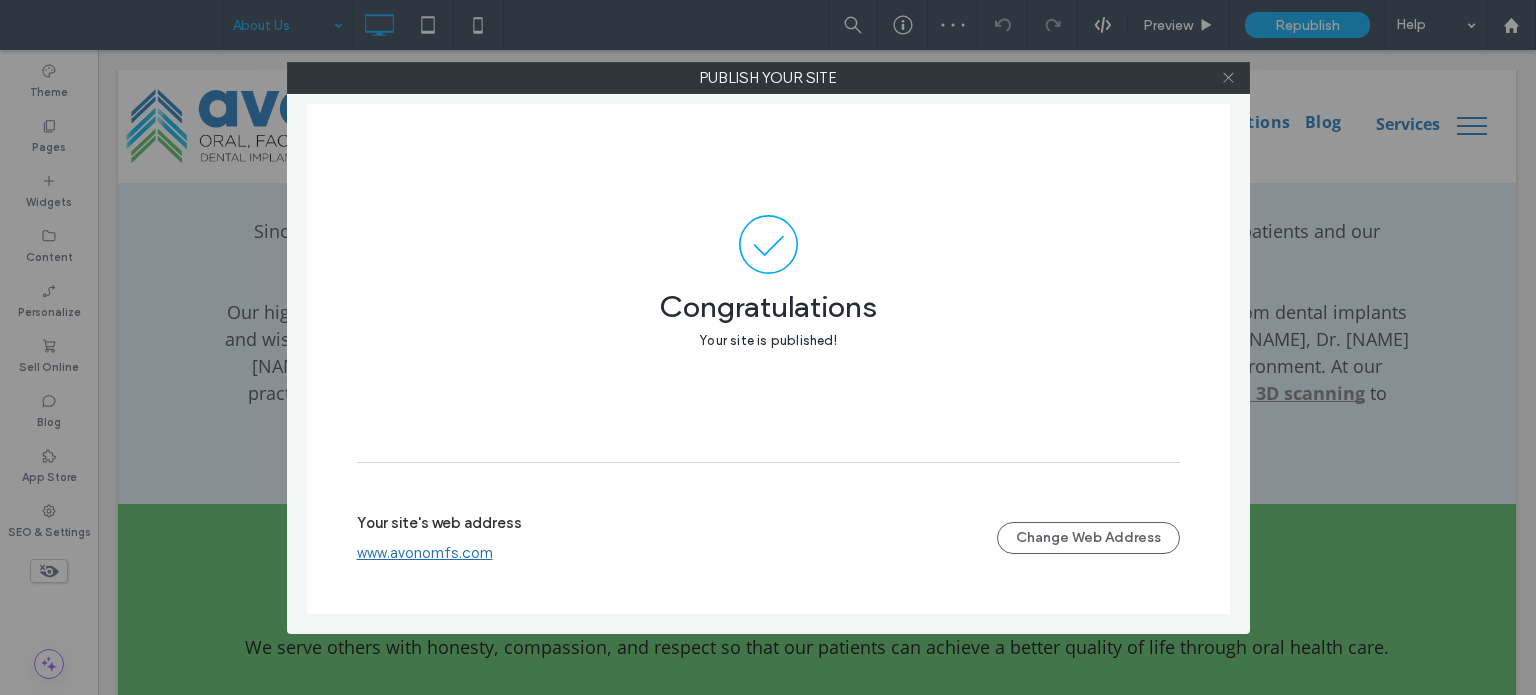 click 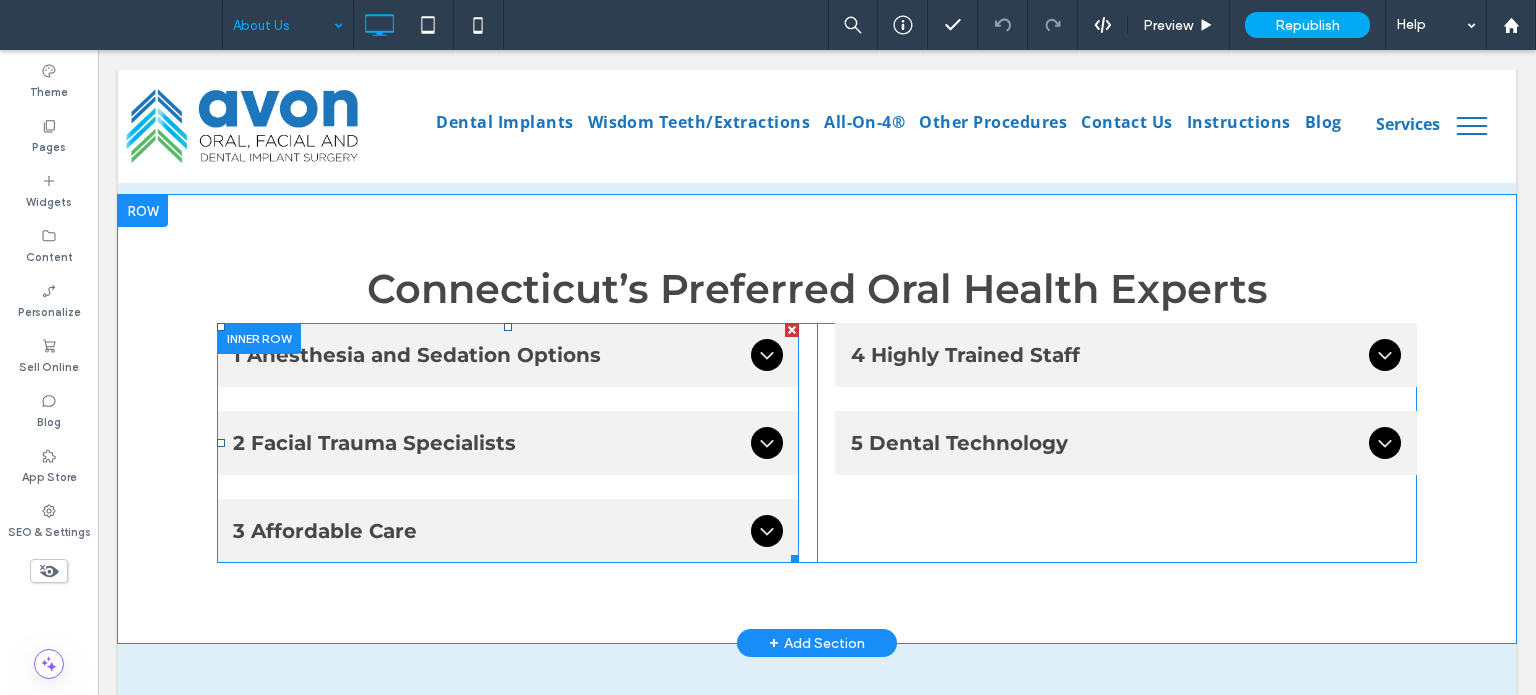scroll, scrollTop: 3600, scrollLeft: 0, axis: vertical 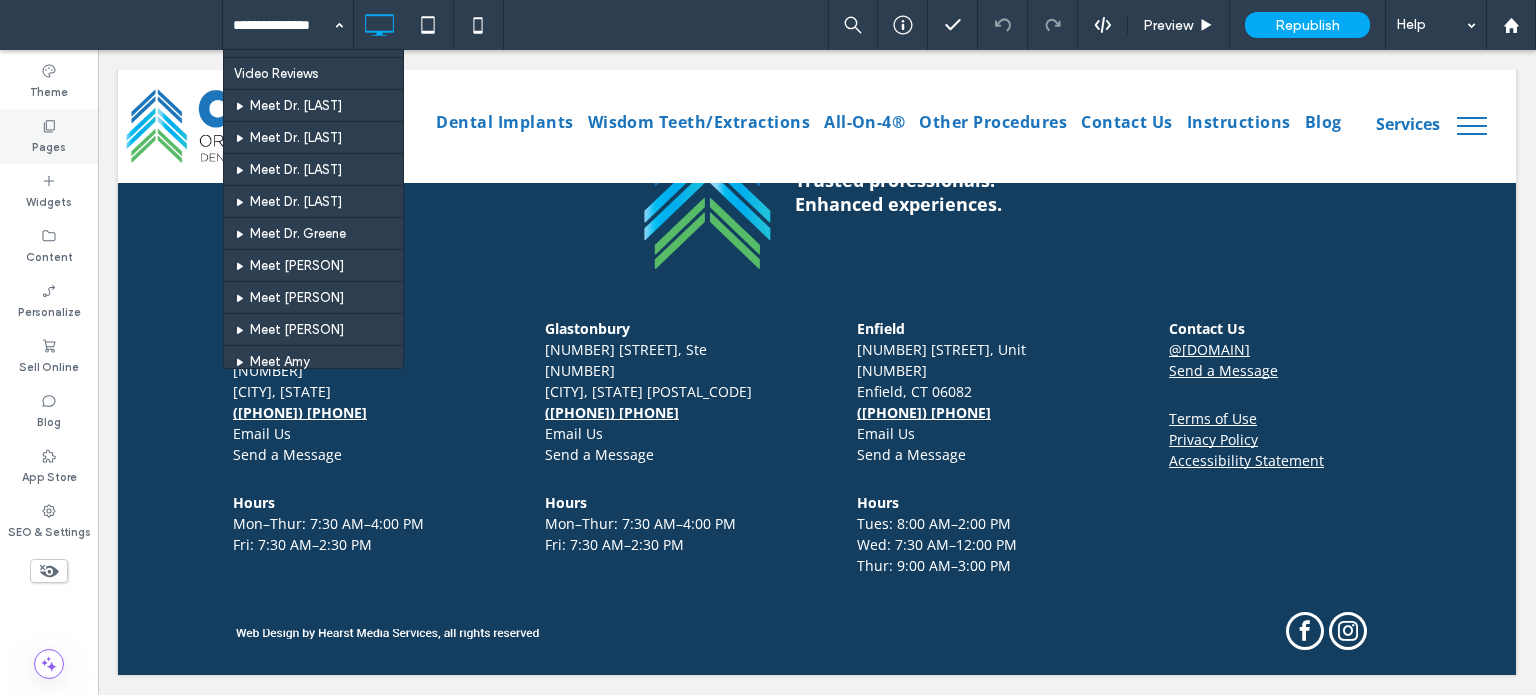 click 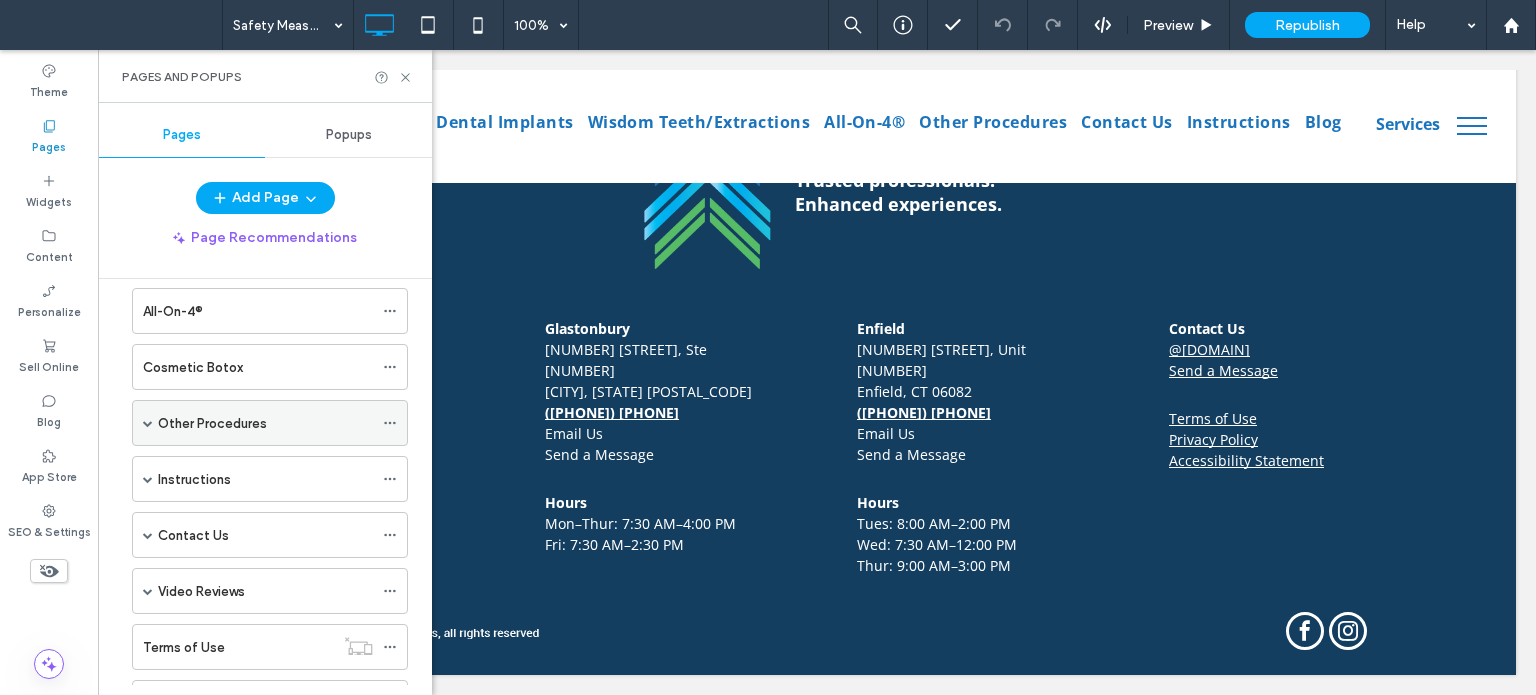 scroll, scrollTop: 1000, scrollLeft: 0, axis: vertical 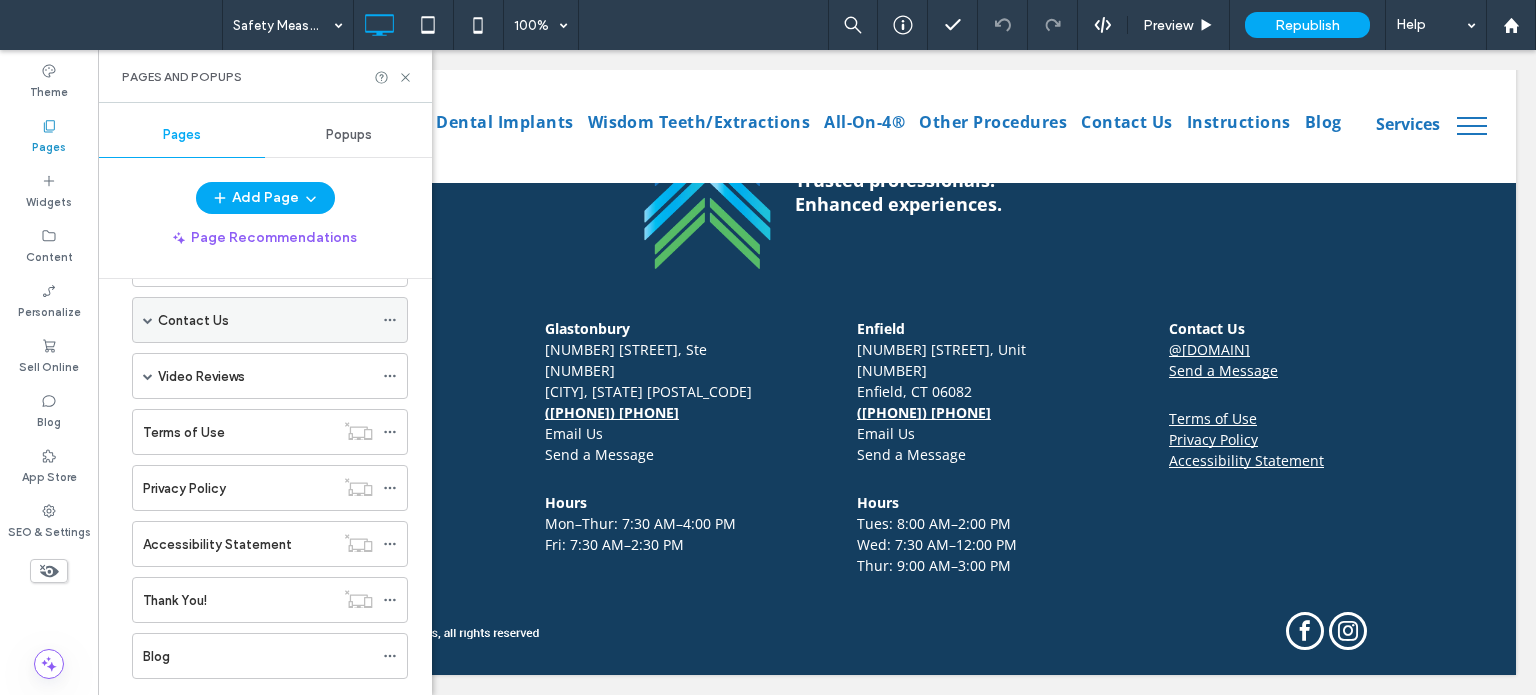 click on "Contact Us" at bounding box center [193, 320] 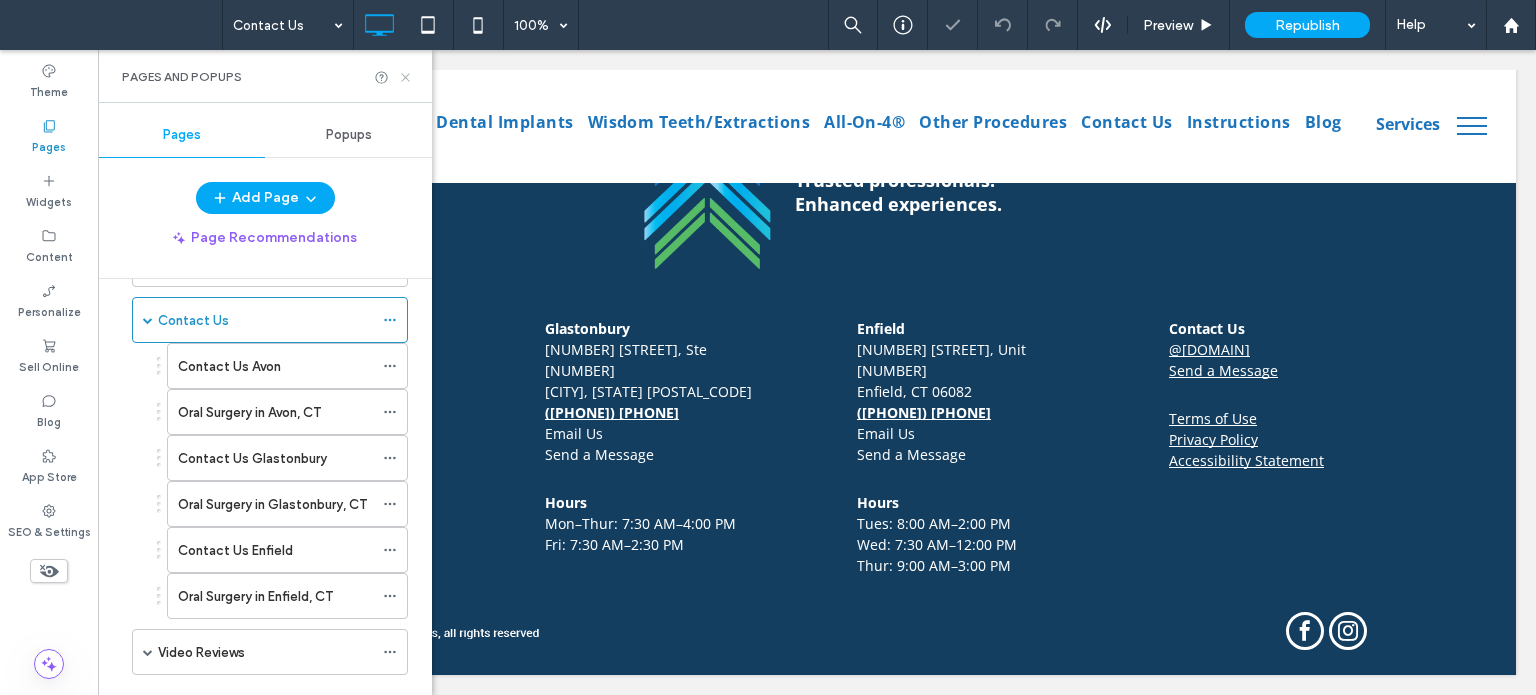 click 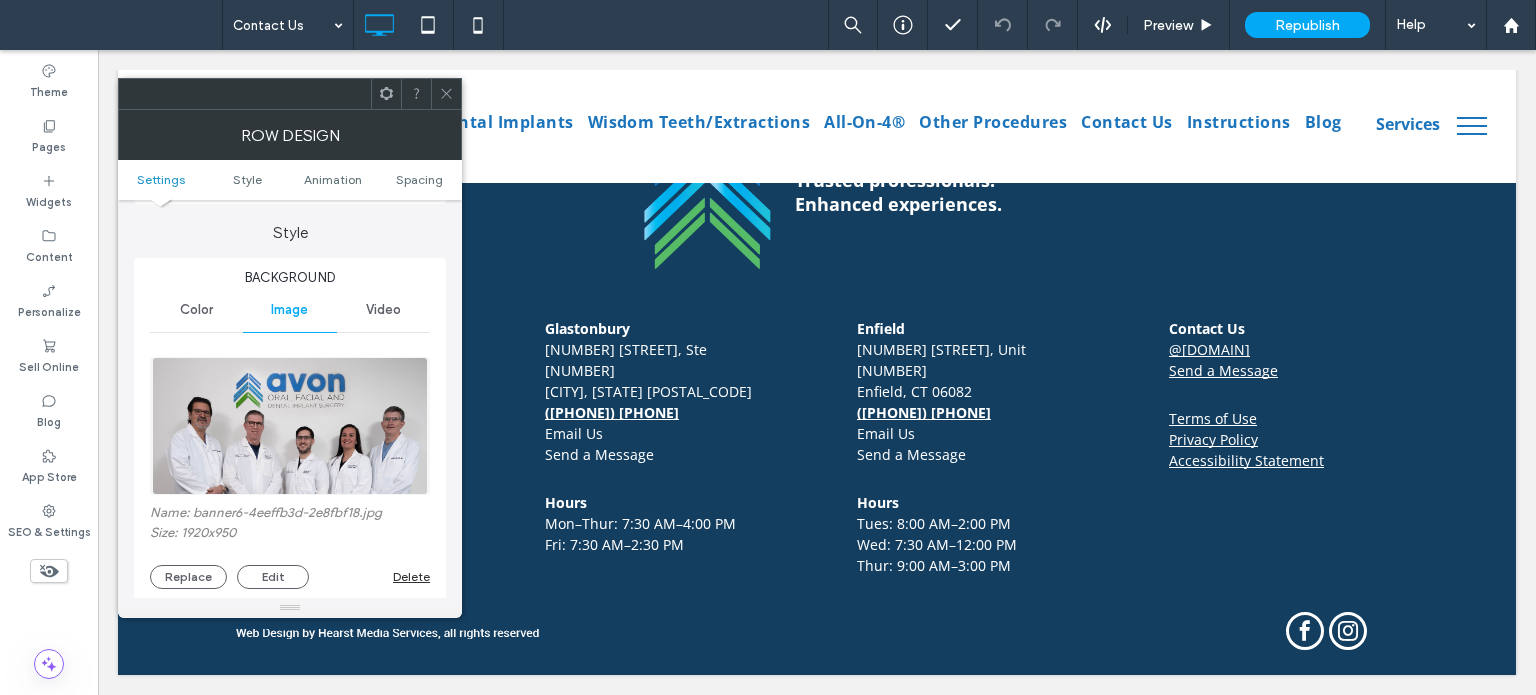 scroll, scrollTop: 200, scrollLeft: 0, axis: vertical 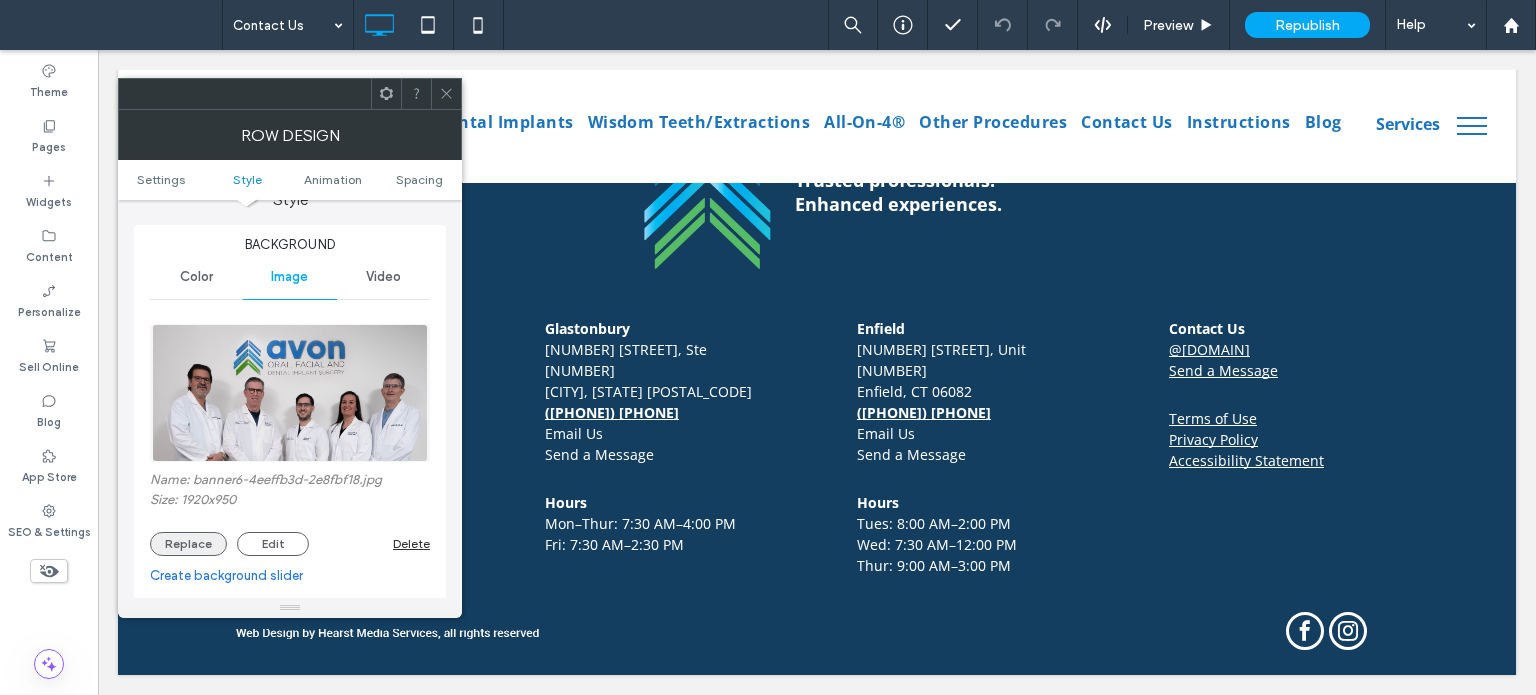 click on "Replace" at bounding box center (188, 544) 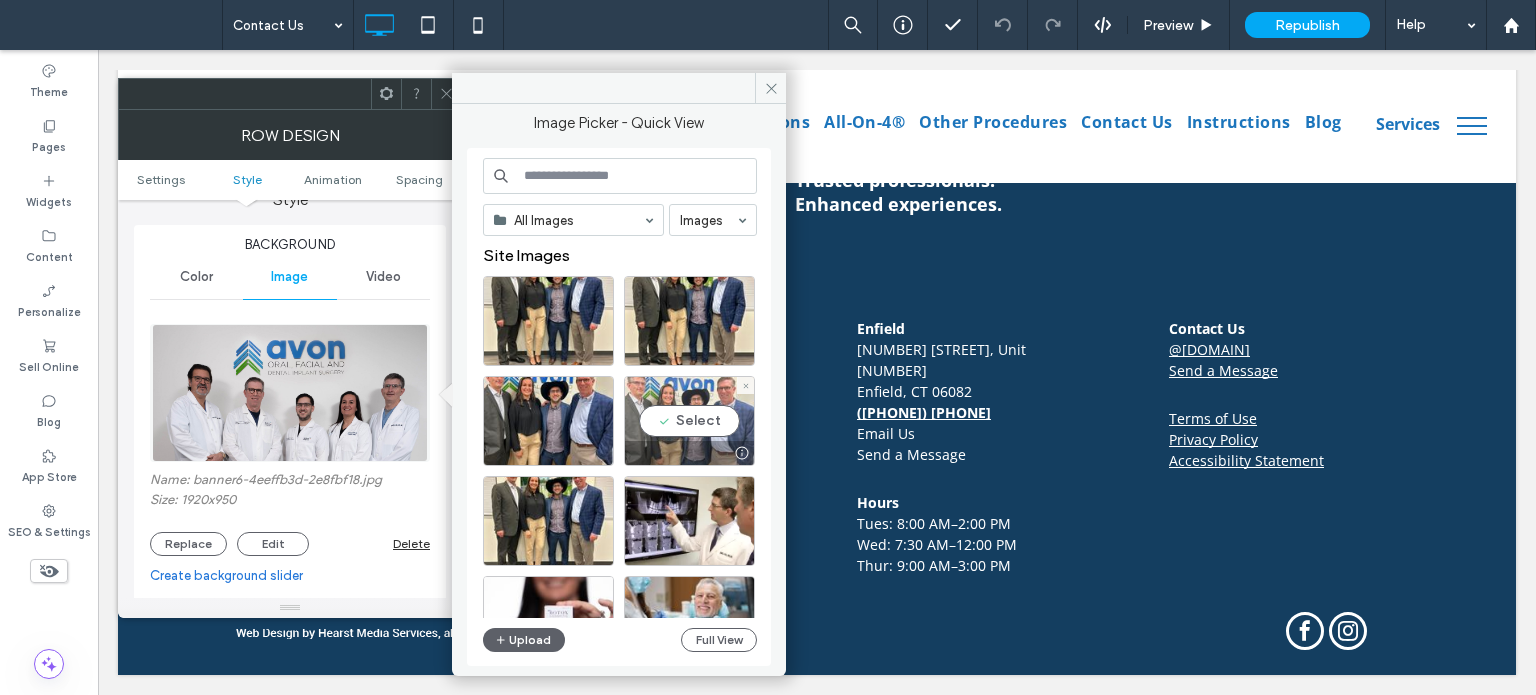 click on "Select" at bounding box center (689, 421) 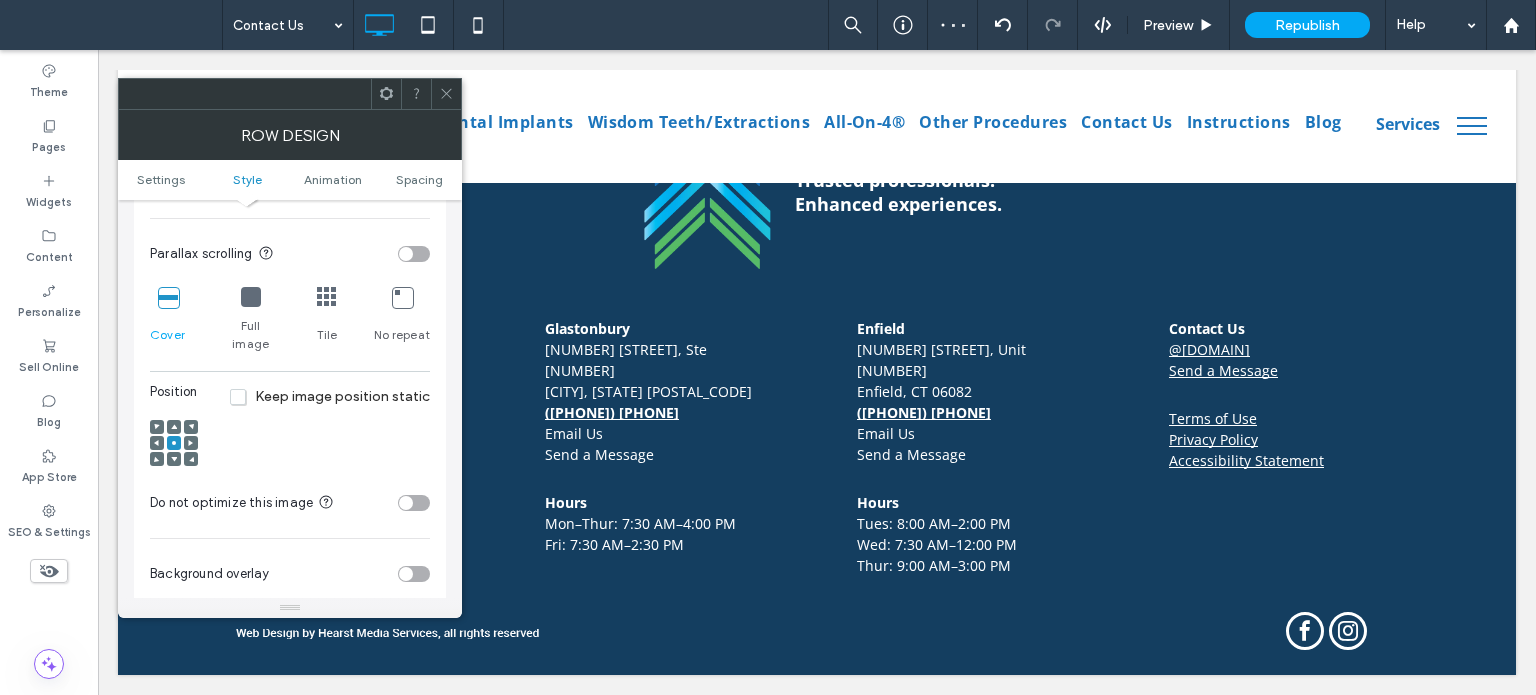 scroll, scrollTop: 600, scrollLeft: 0, axis: vertical 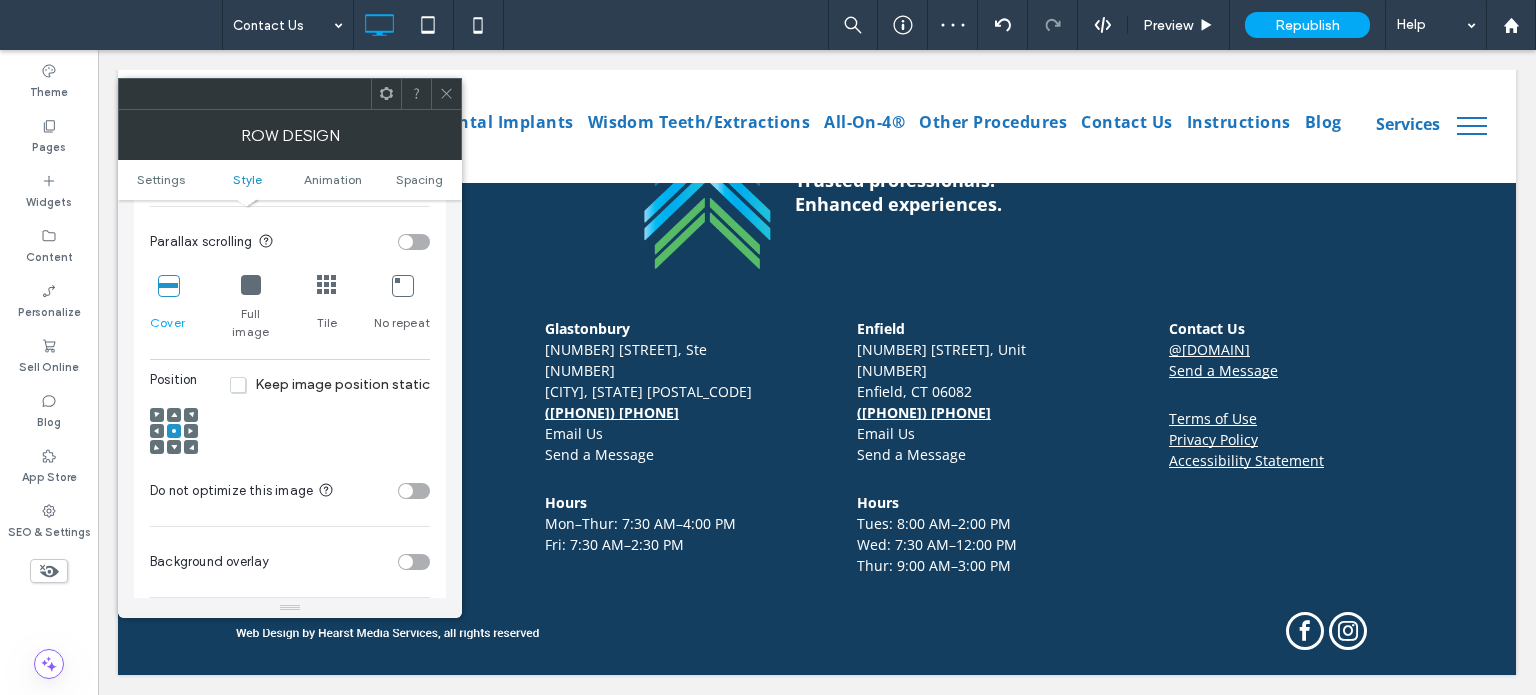 click at bounding box center (174, 415) 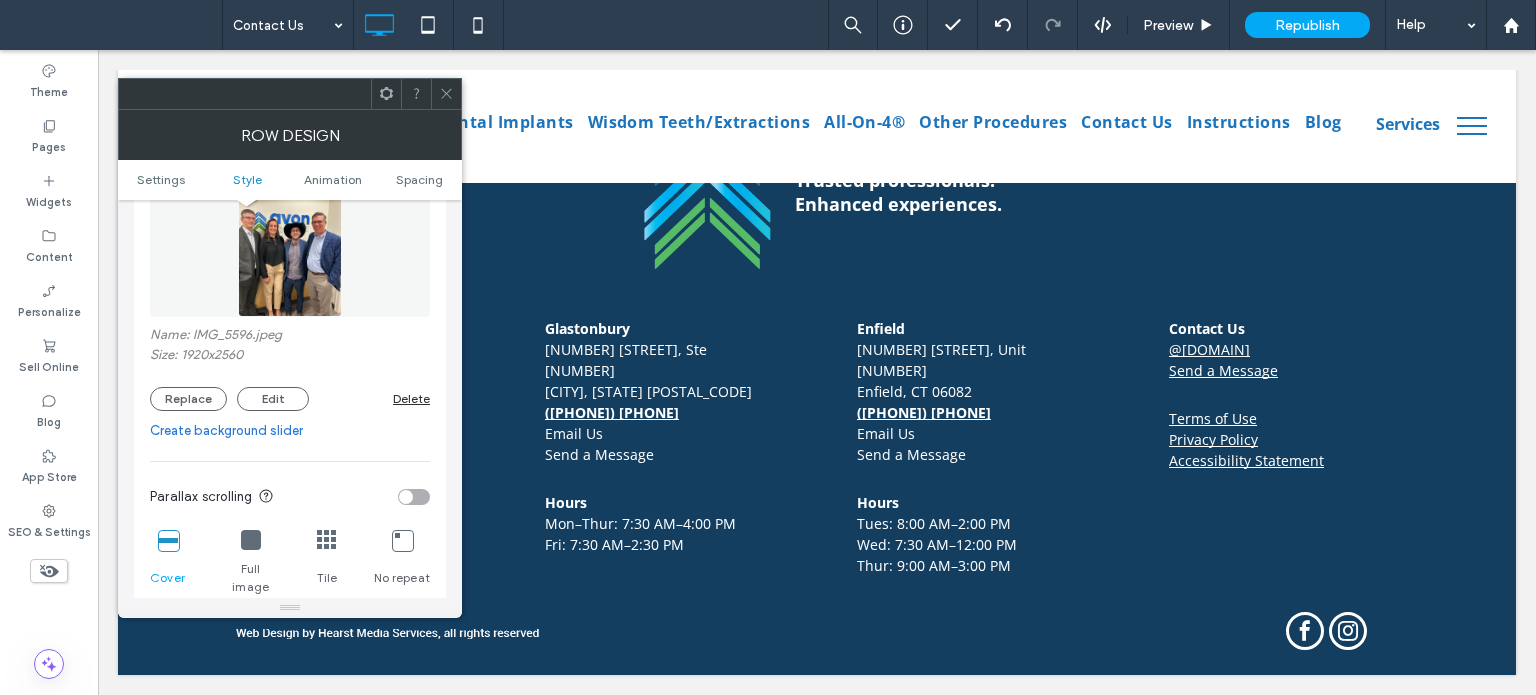 scroll, scrollTop: 200, scrollLeft: 0, axis: vertical 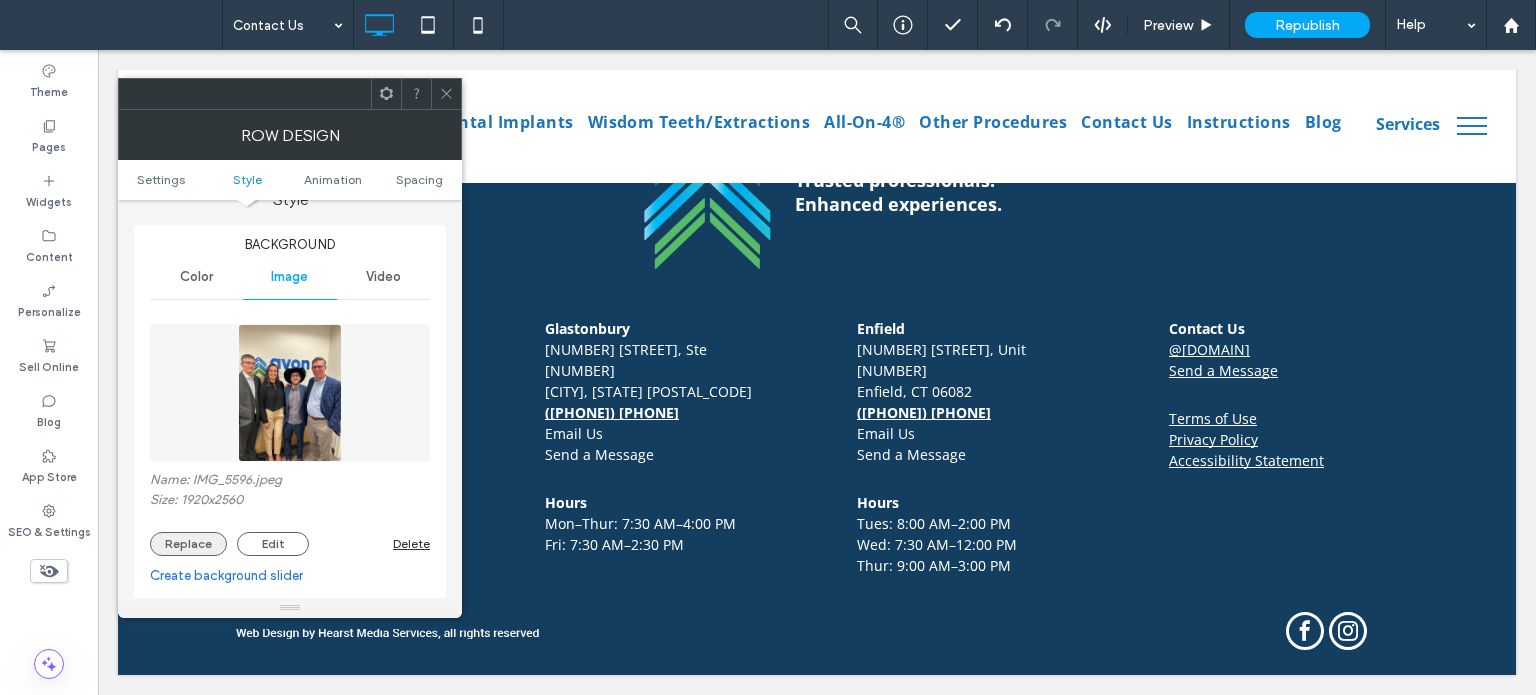 click on "Replace" at bounding box center [188, 544] 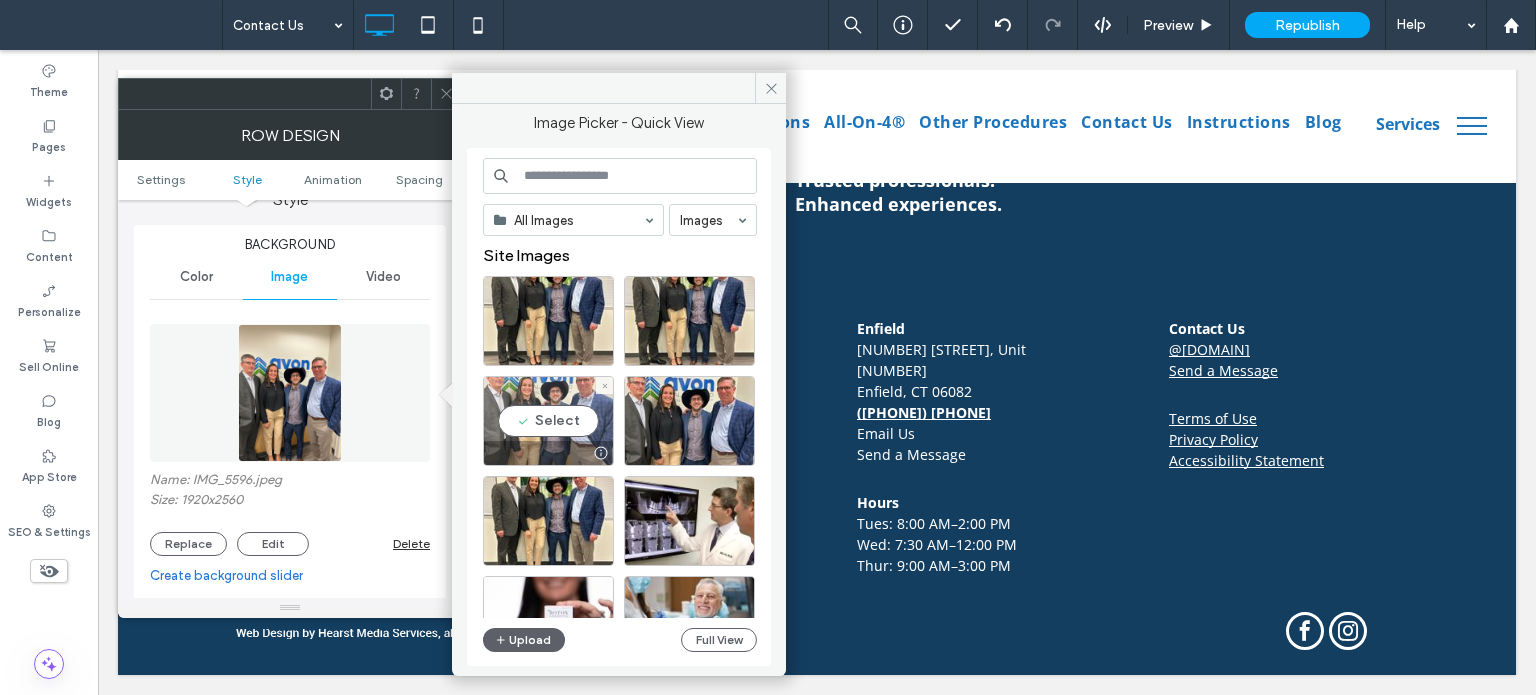 click on "Select" at bounding box center (548, 421) 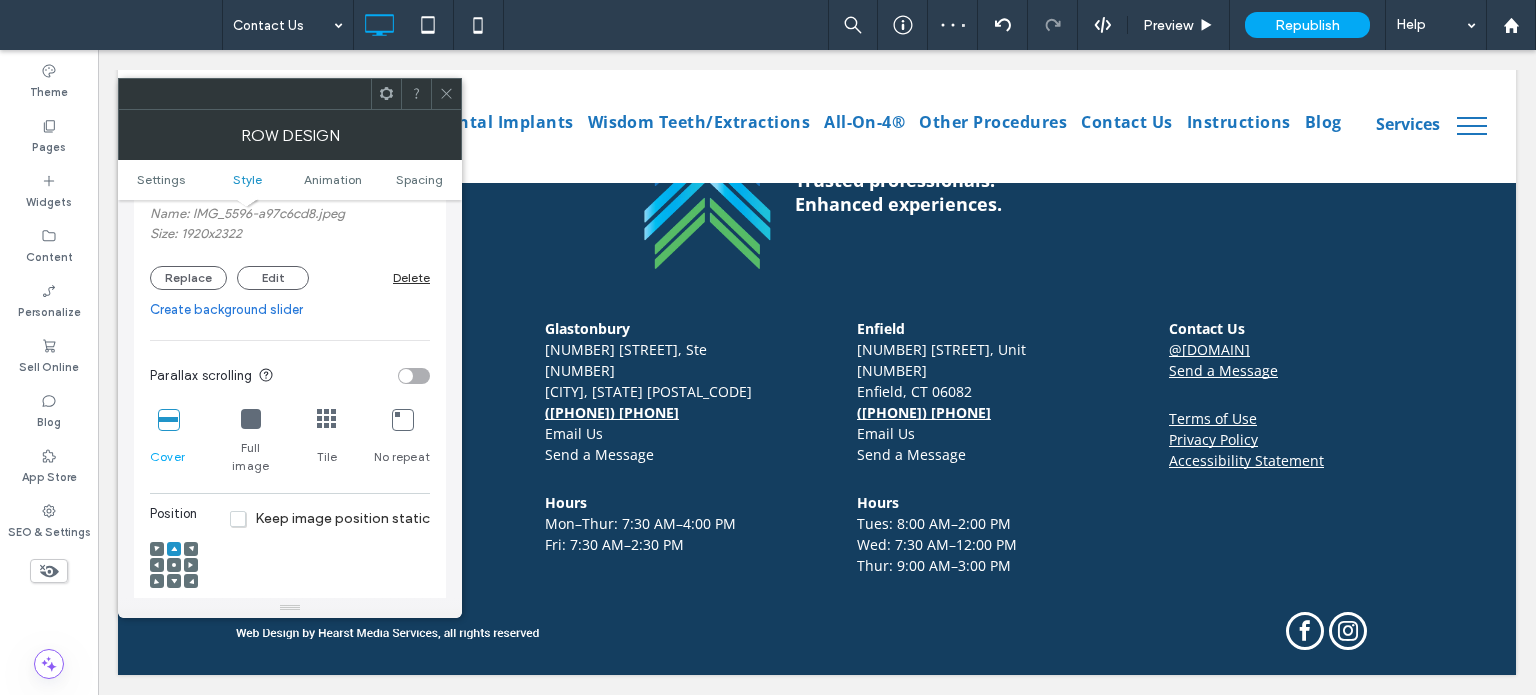 scroll, scrollTop: 500, scrollLeft: 0, axis: vertical 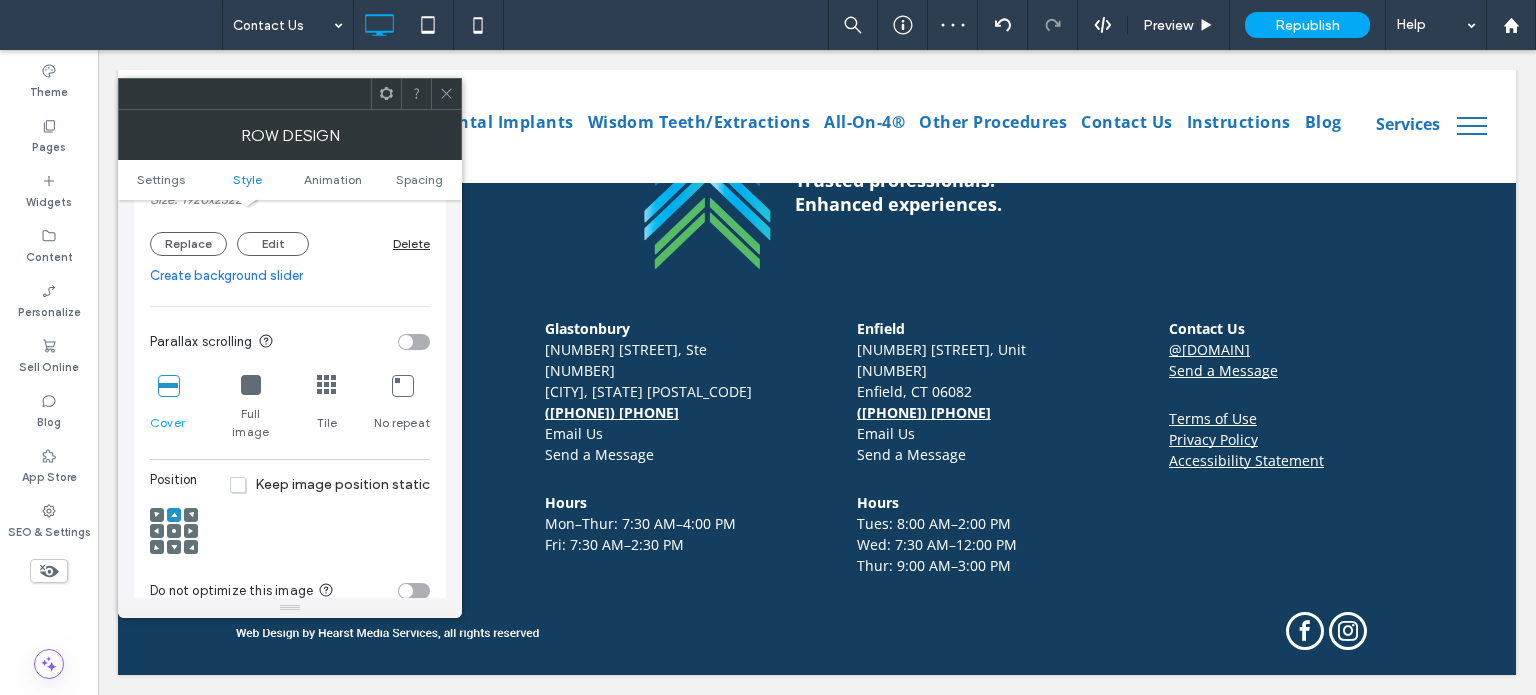 click at bounding box center (174, 531) 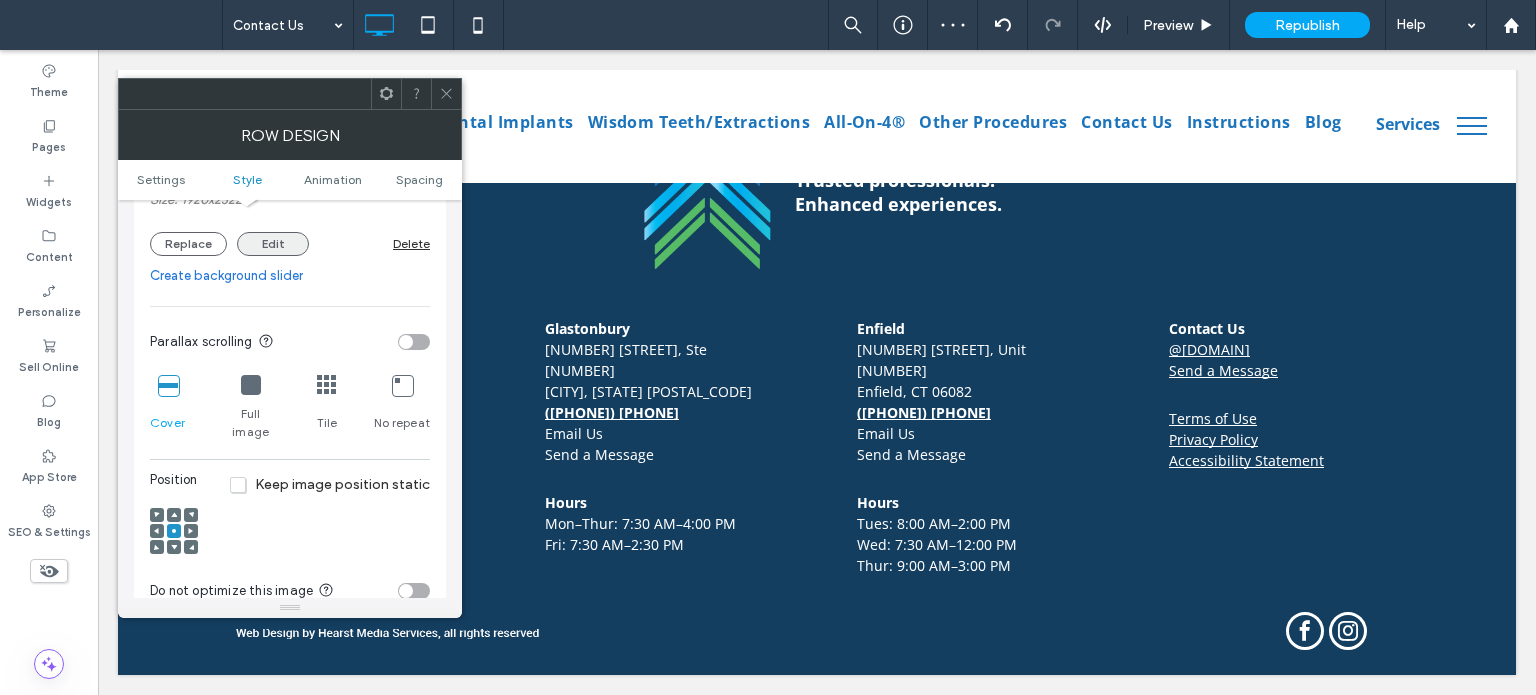 click on "Edit" at bounding box center [273, 244] 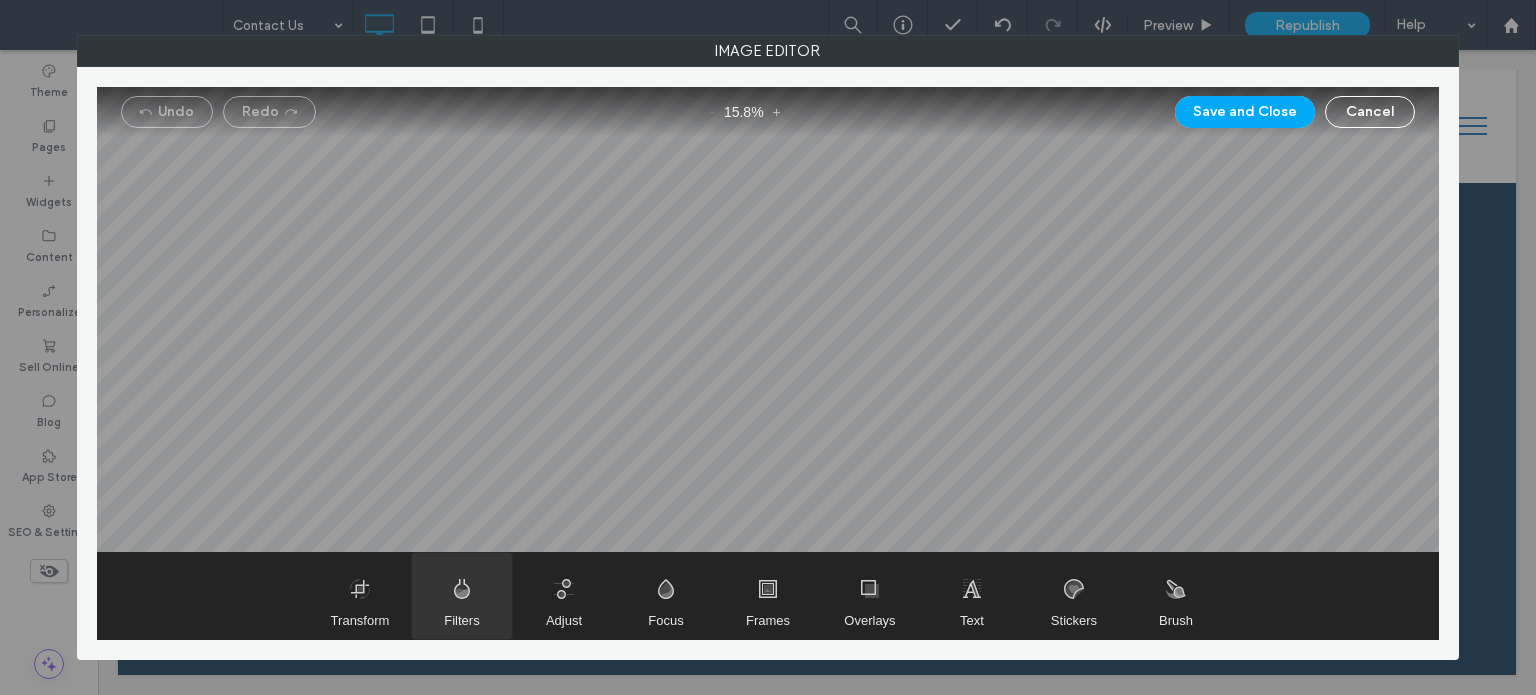 click at bounding box center [462, 596] 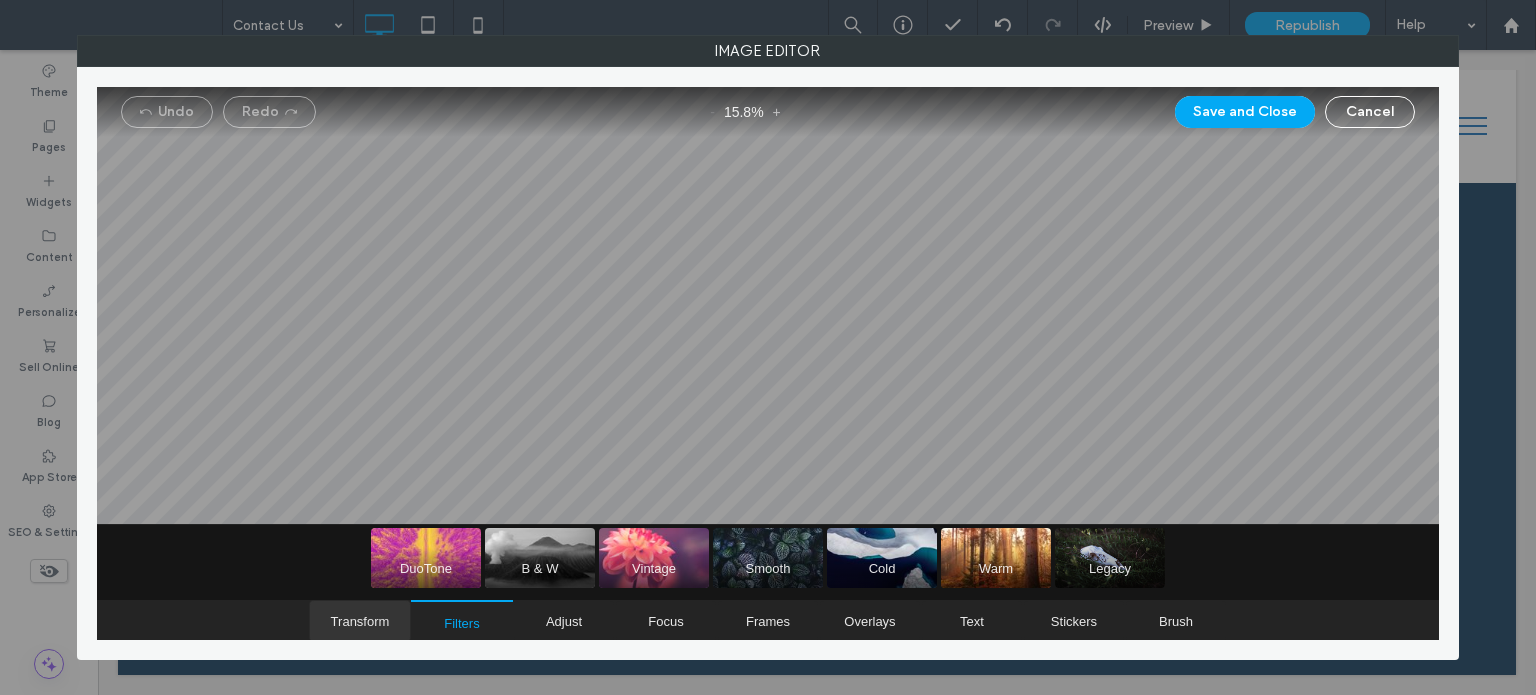 click on "Transform" at bounding box center [360, 621] 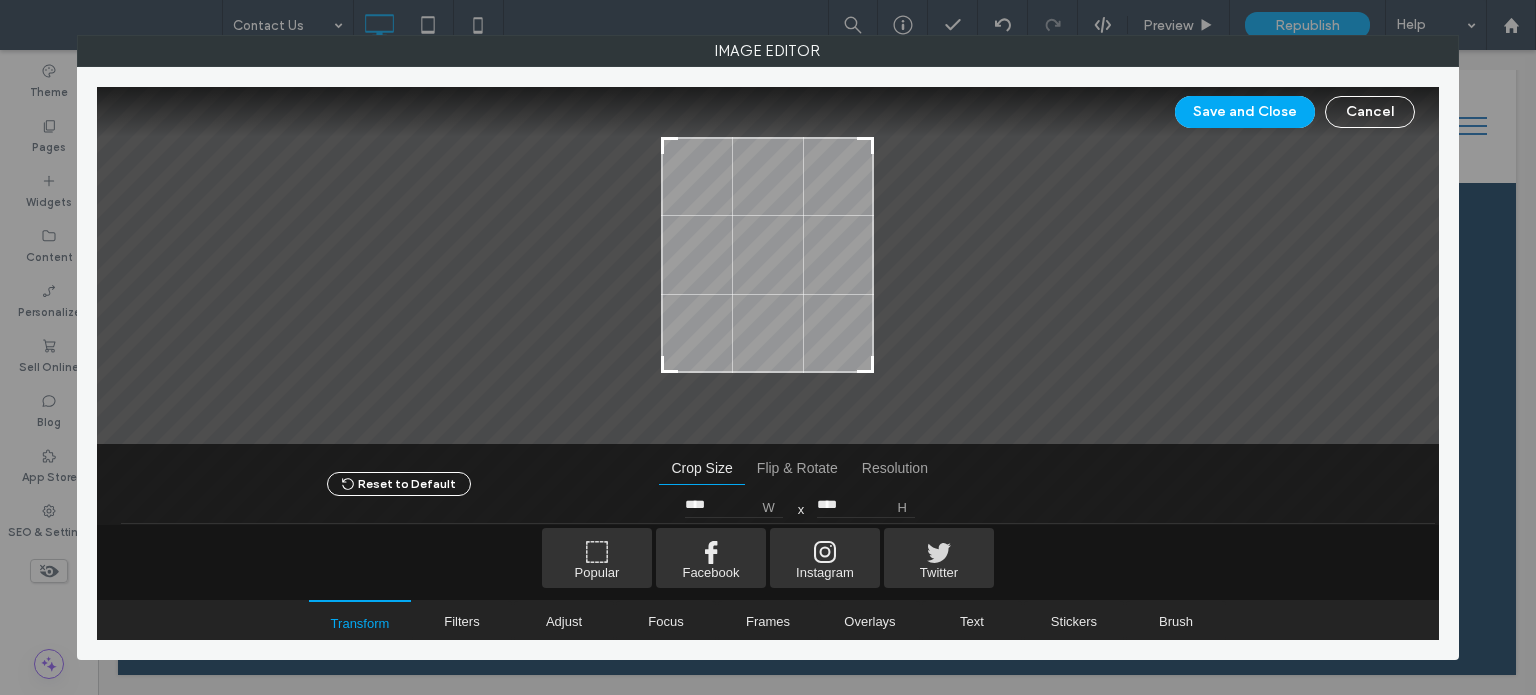 type on "****" 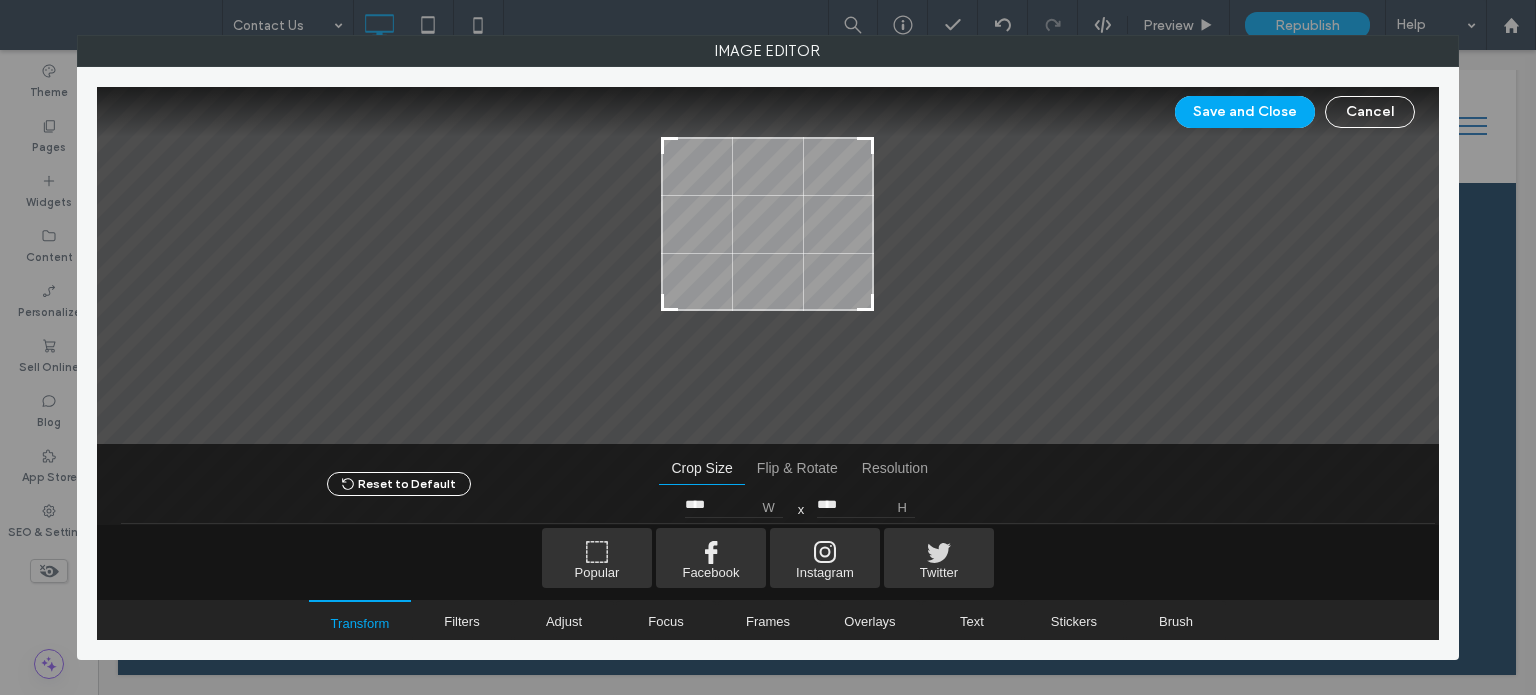 drag, startPoint x: 861, startPoint y: 389, endPoint x: 878, endPoint y: 305, distance: 85.70297 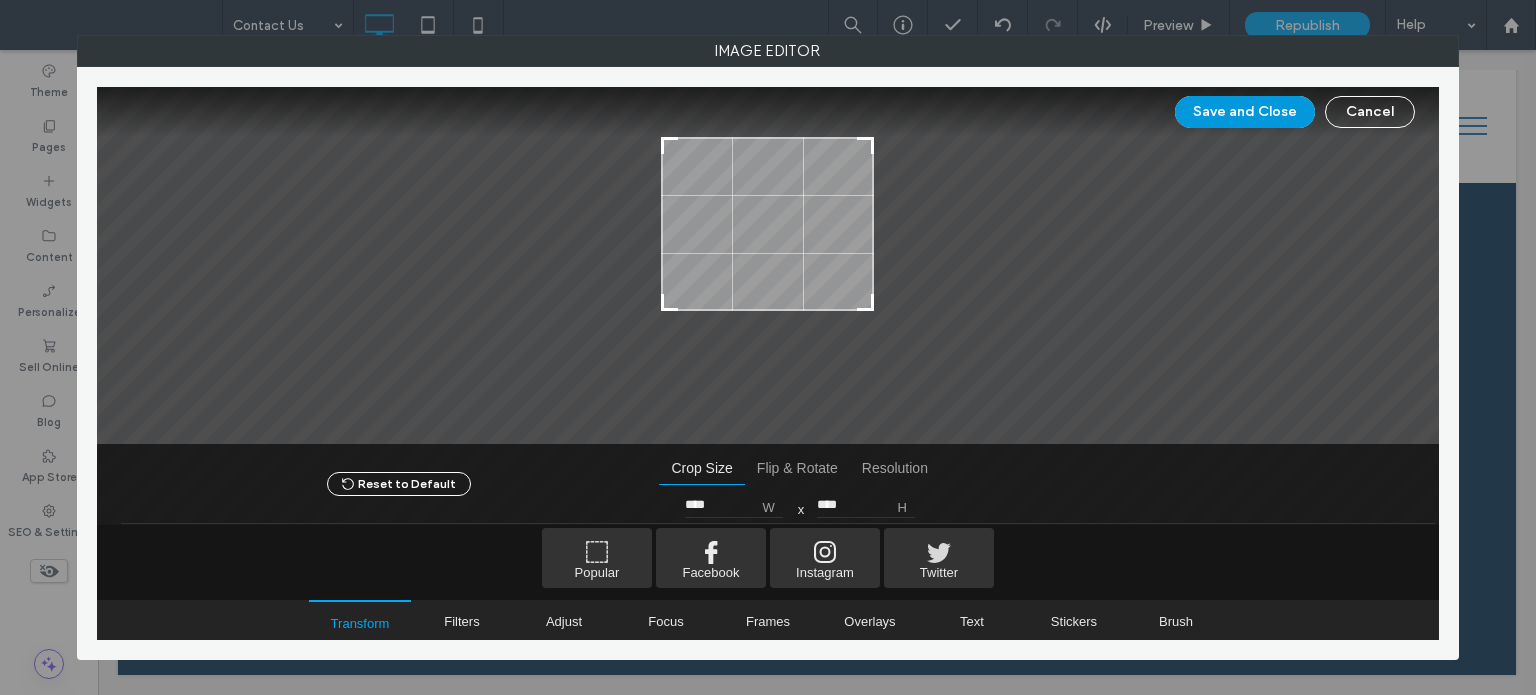 click on "Save and Close" at bounding box center (1245, 112) 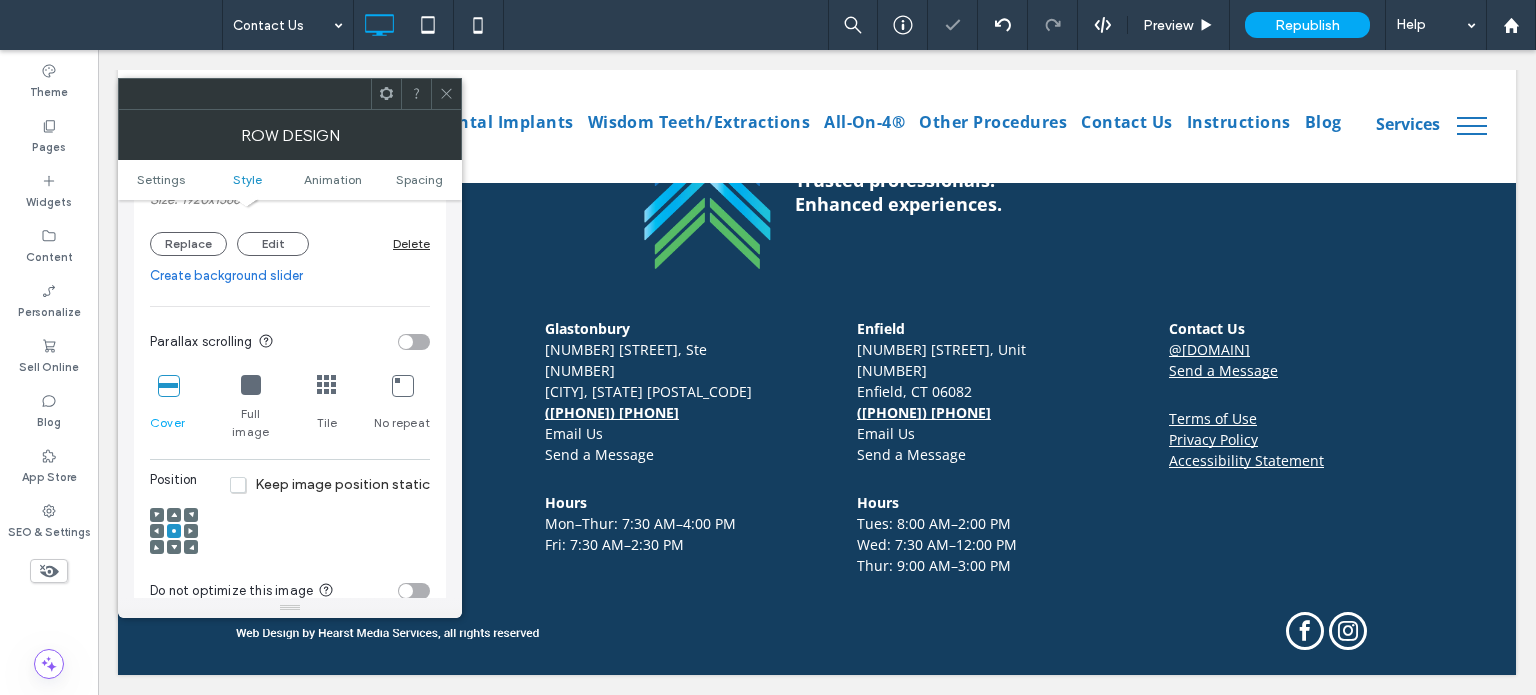 click 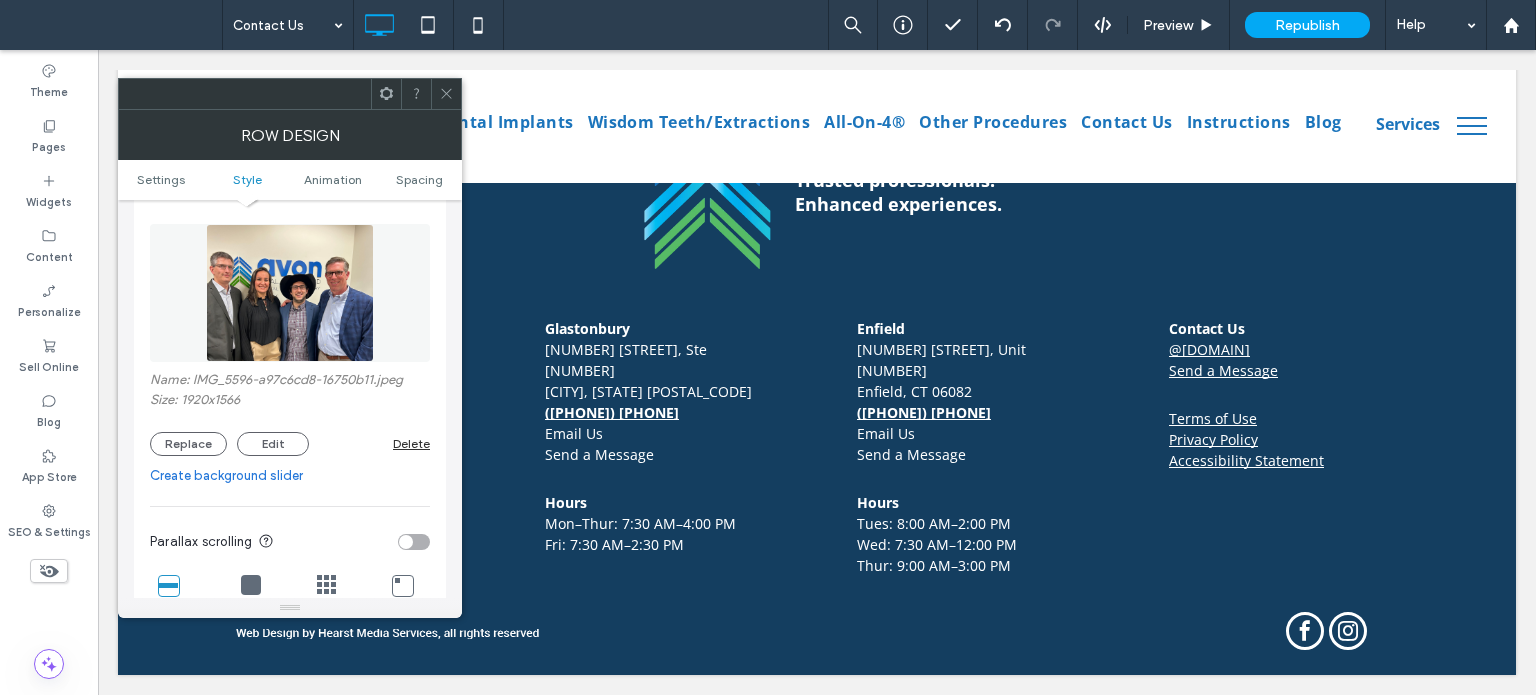 scroll, scrollTop: 500, scrollLeft: 0, axis: vertical 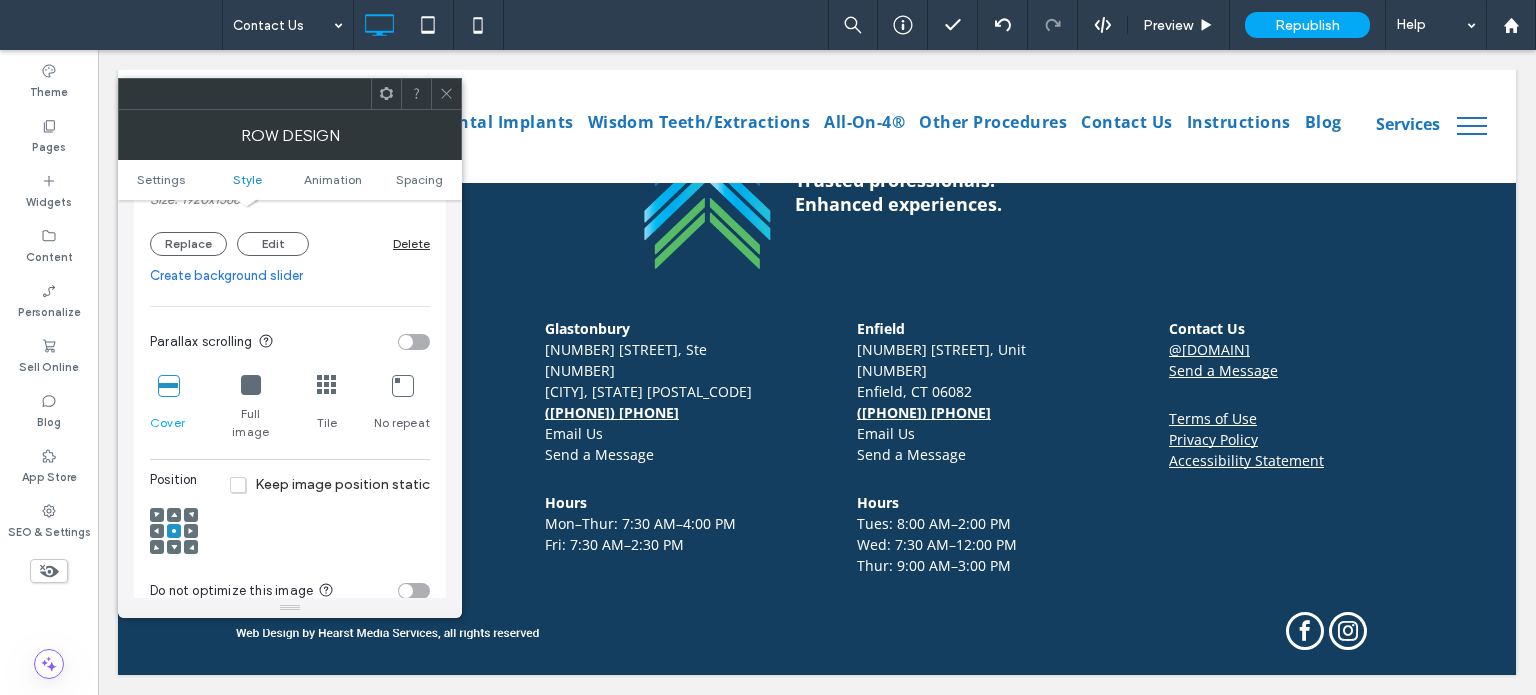 click 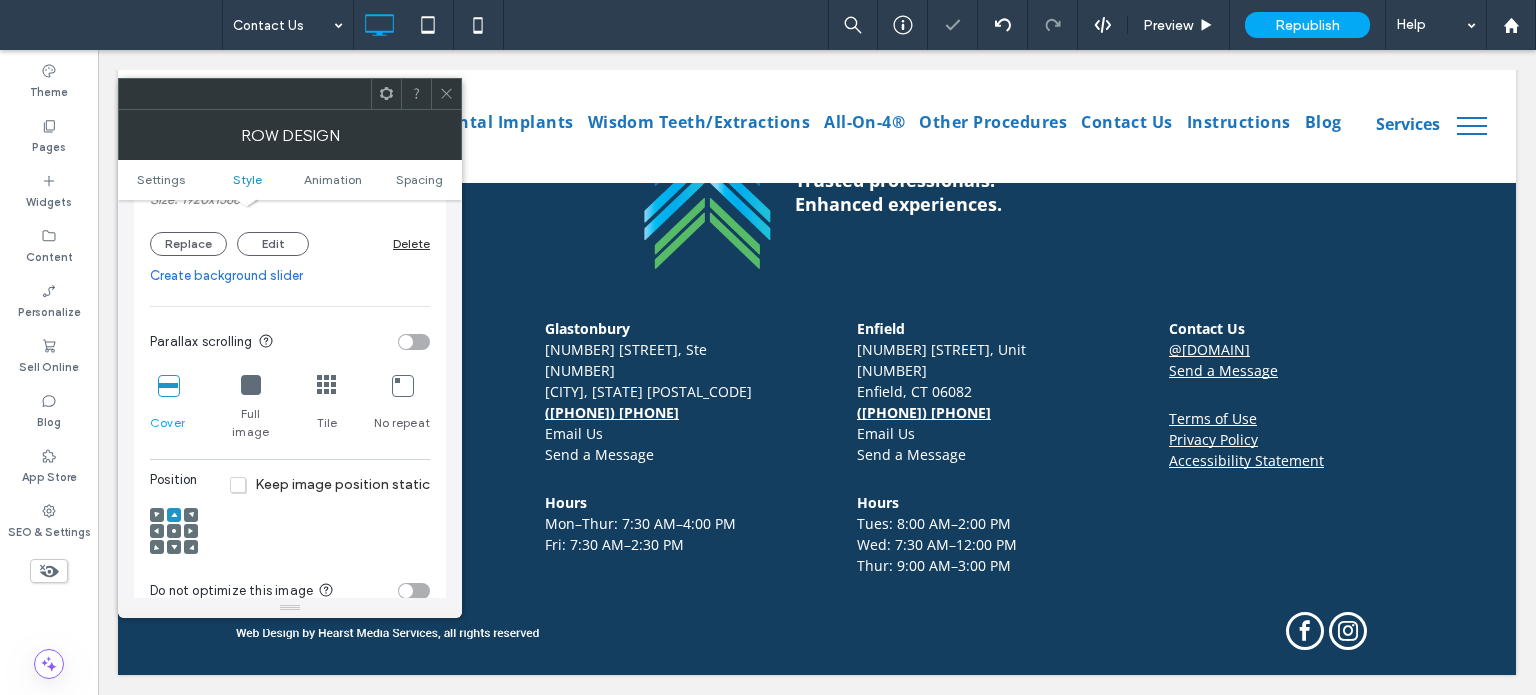 click on "Name: IMG_5596-a97c6cd8-16750b11.jpeg Size: 1920x1566 Replace Edit Delete" at bounding box center [290, 214] 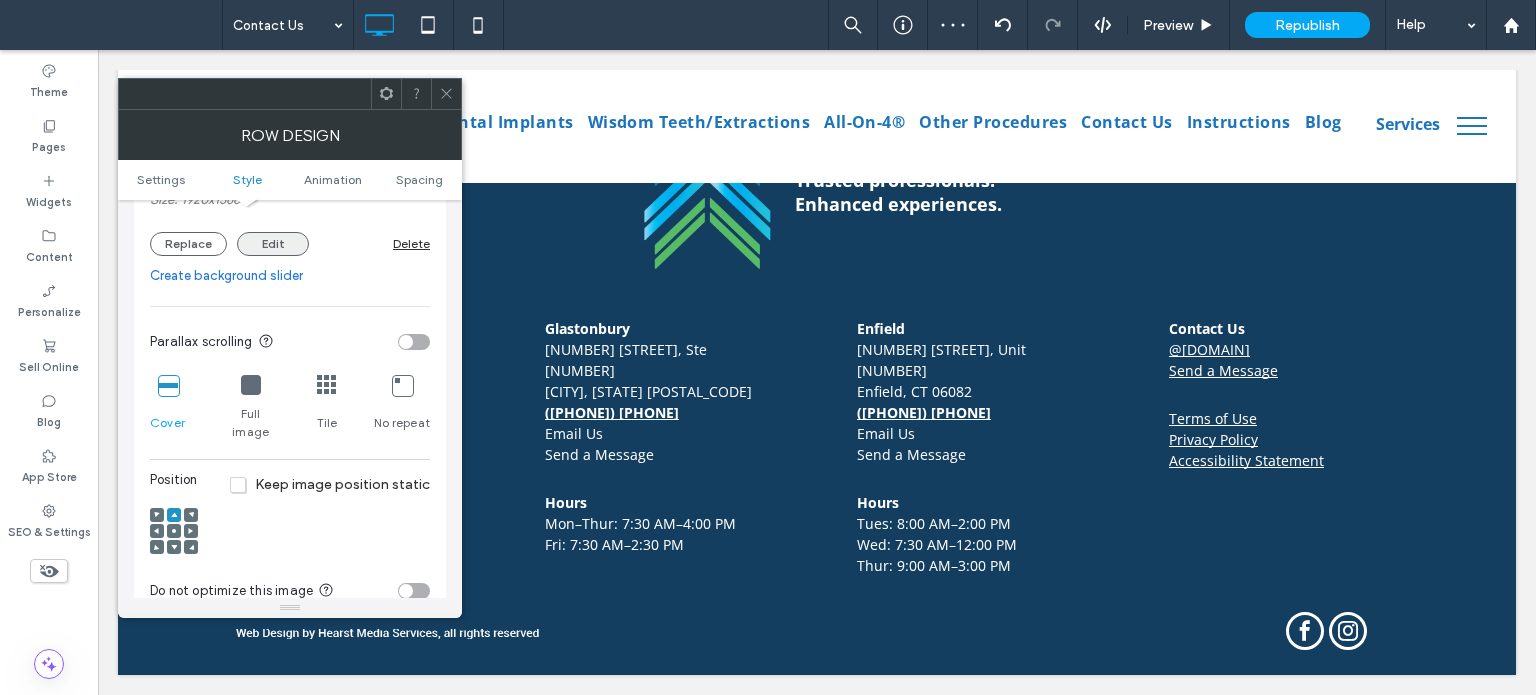 click on "Edit" at bounding box center [273, 244] 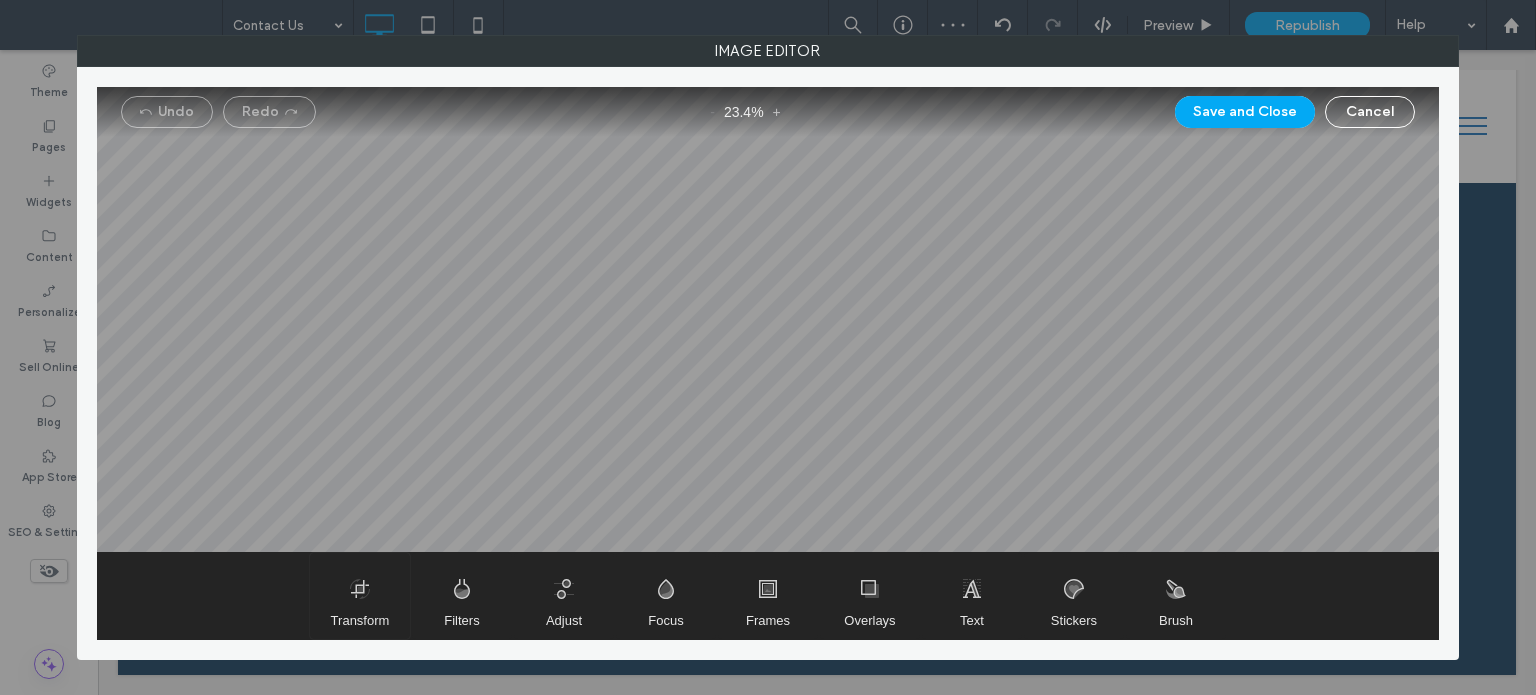 click at bounding box center [360, 596] 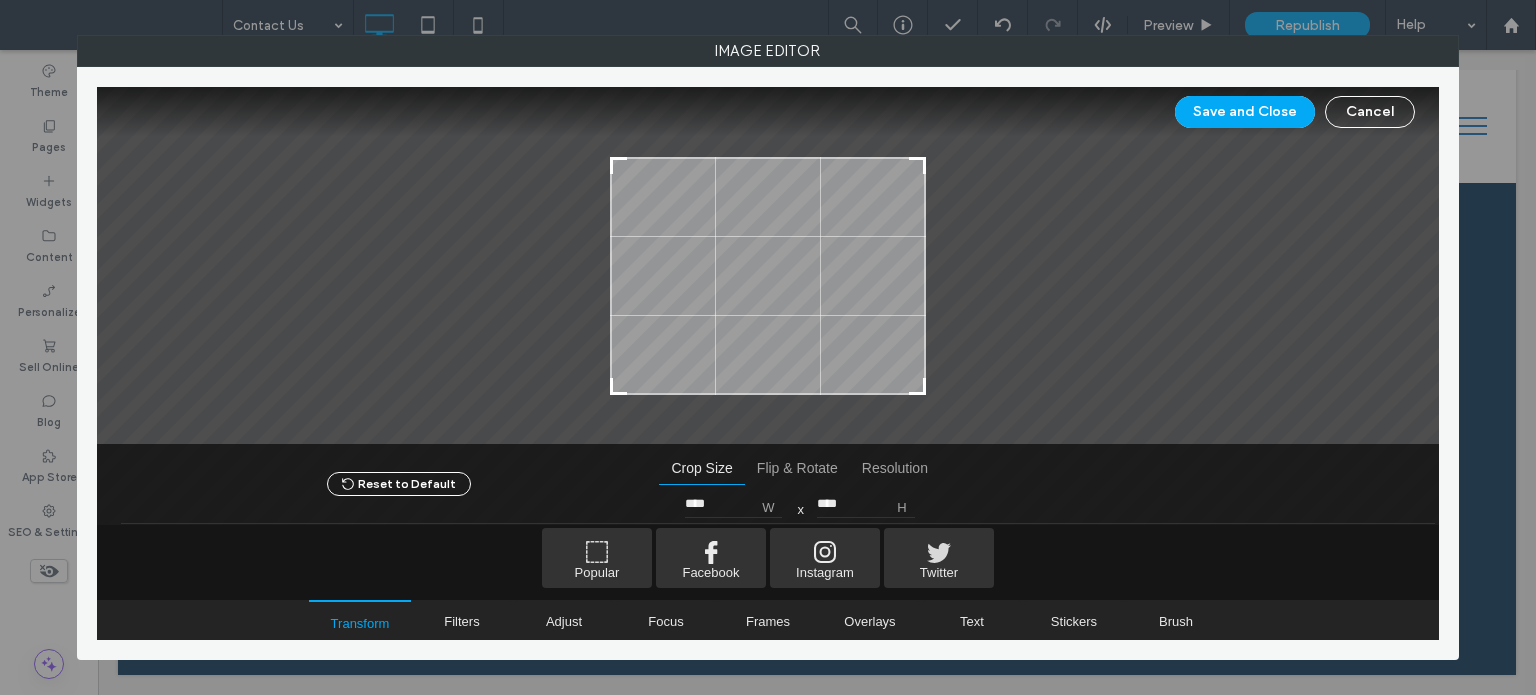 type on "****" 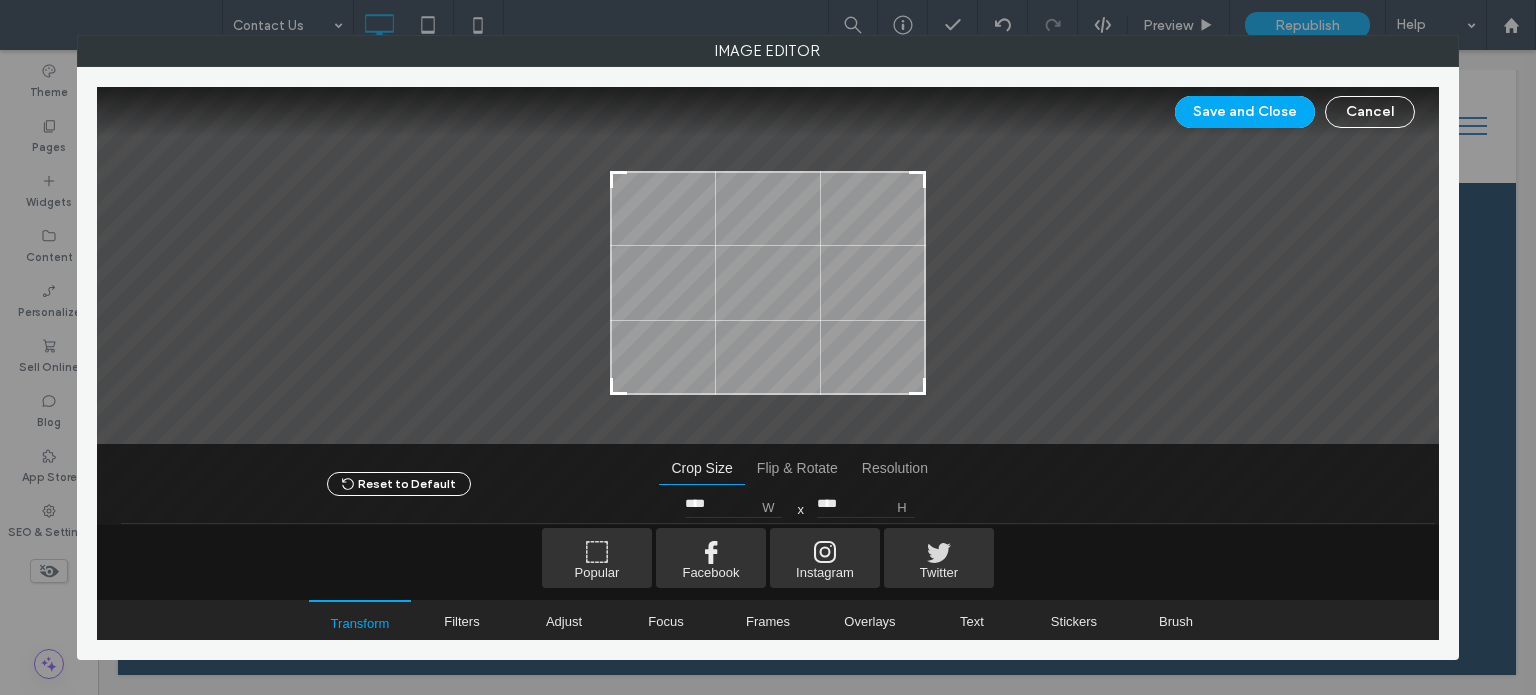 drag, startPoint x: 616, startPoint y: 141, endPoint x: 751, endPoint y: 119, distance: 136.78085 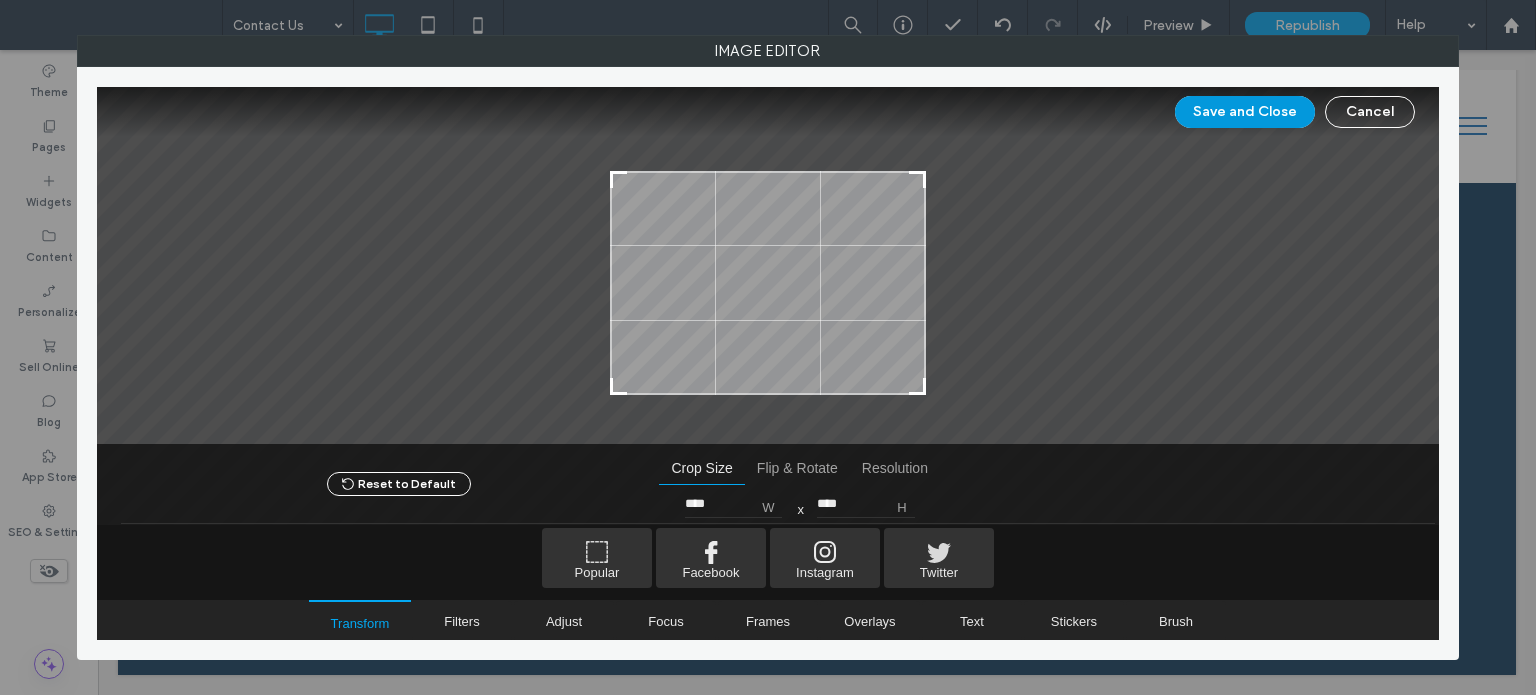 click on "Save and Close" at bounding box center [1245, 112] 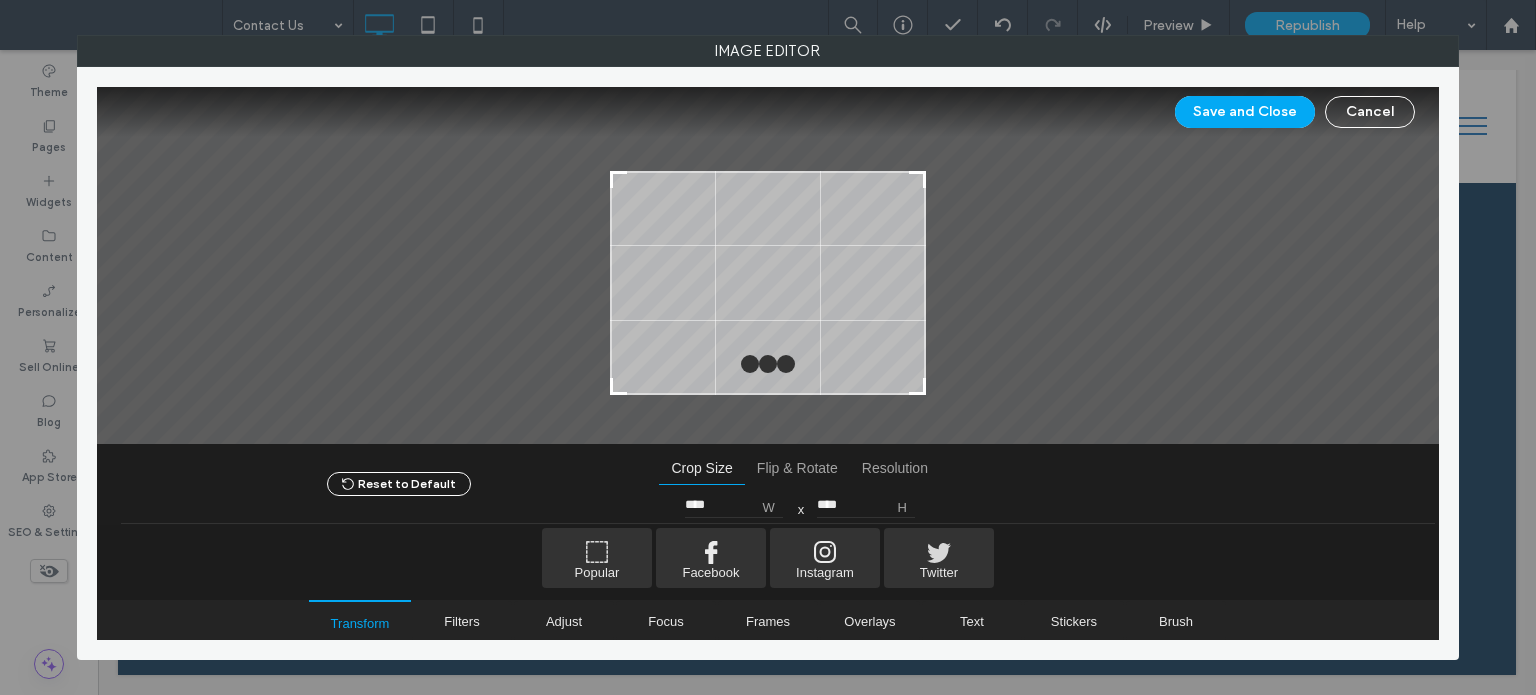 scroll, scrollTop: 516, scrollLeft: 0, axis: vertical 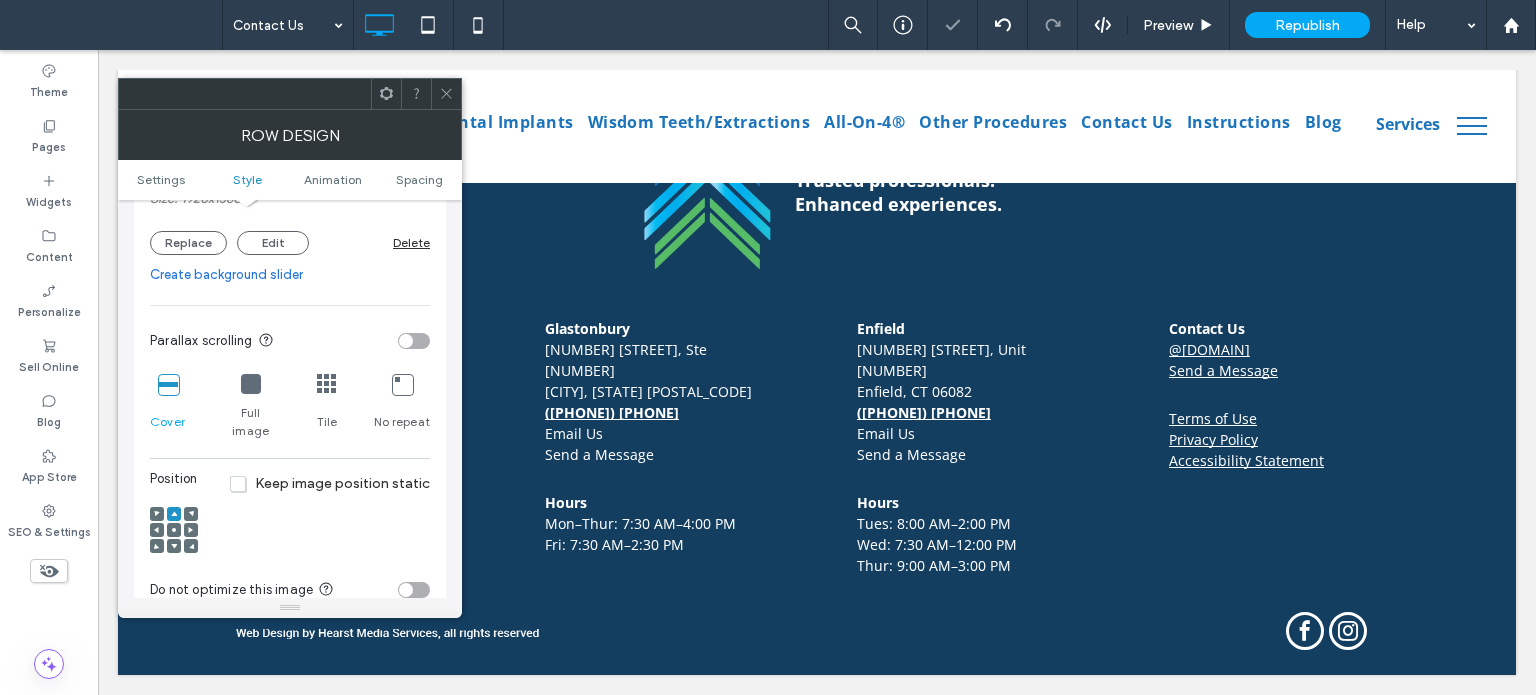 click at bounding box center (446, 94) 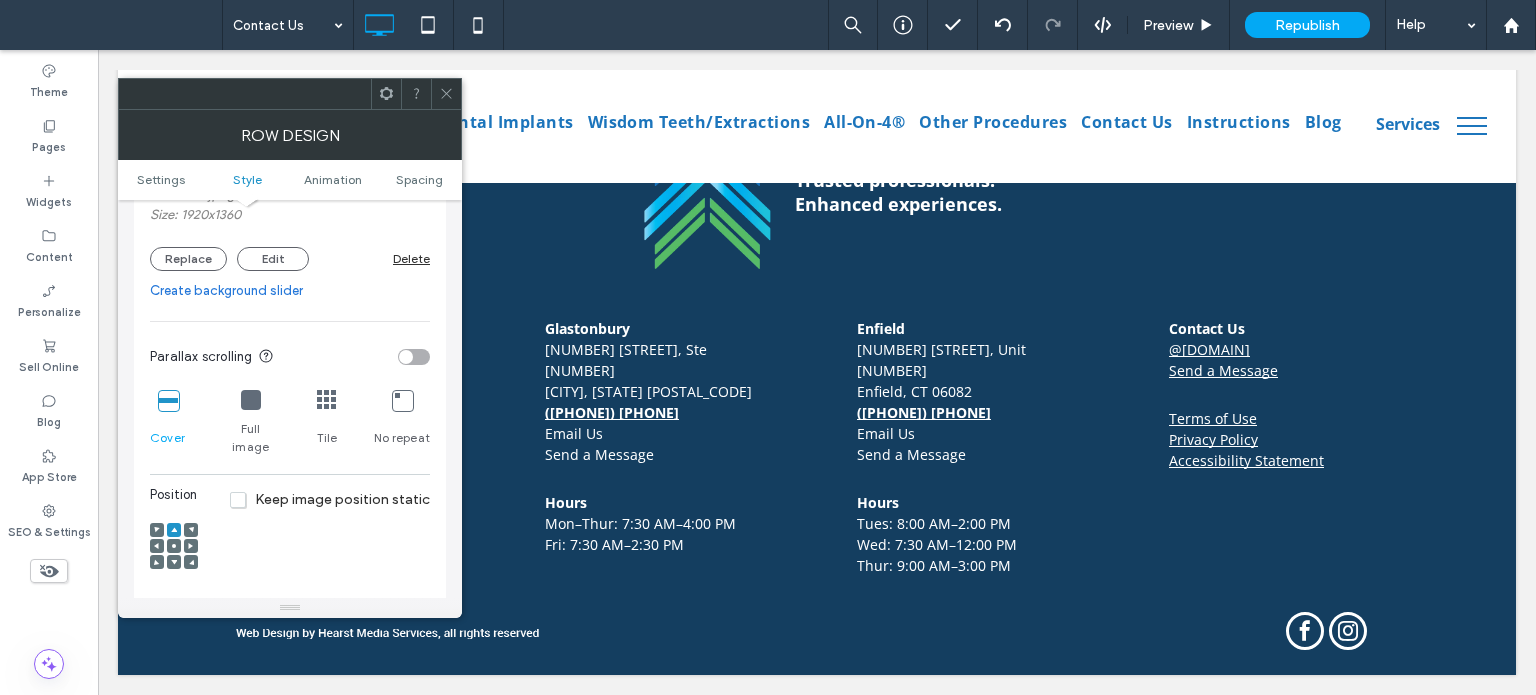 scroll, scrollTop: 600, scrollLeft: 0, axis: vertical 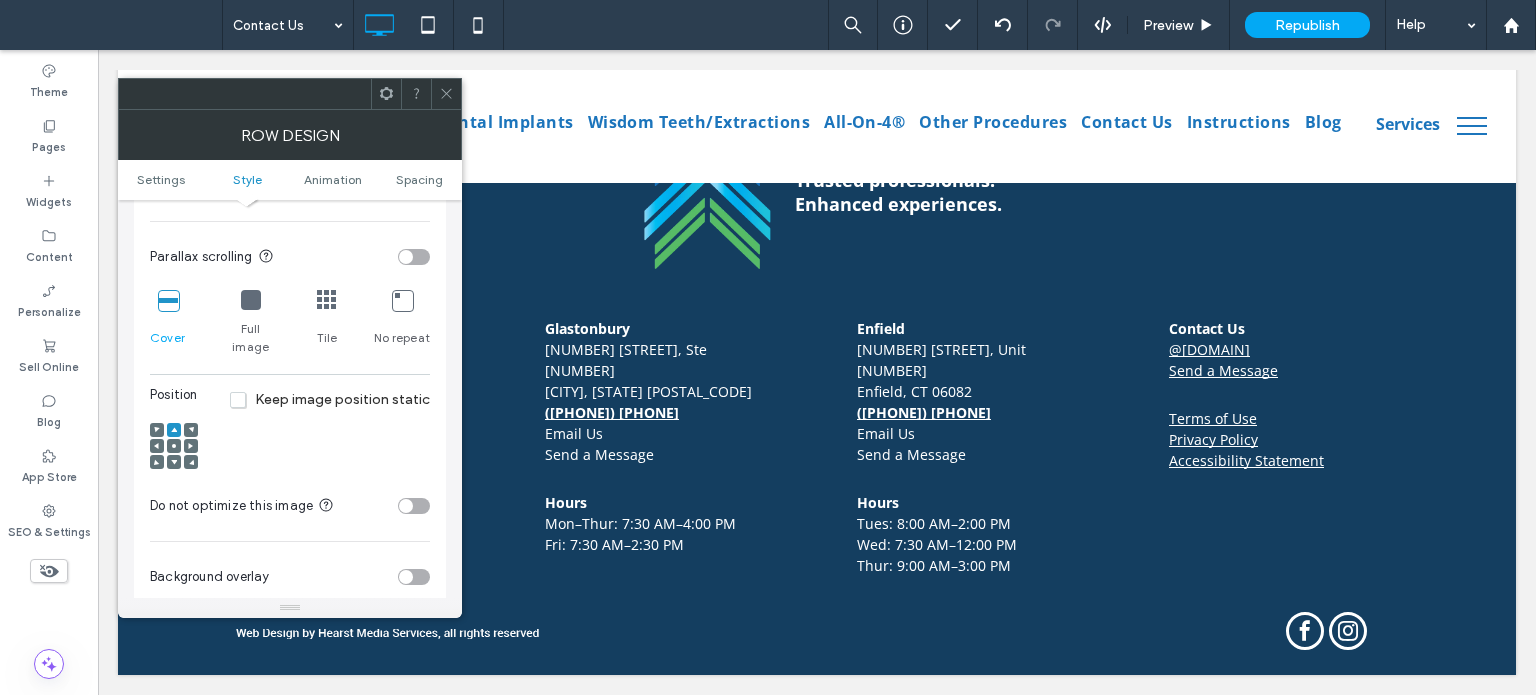 click 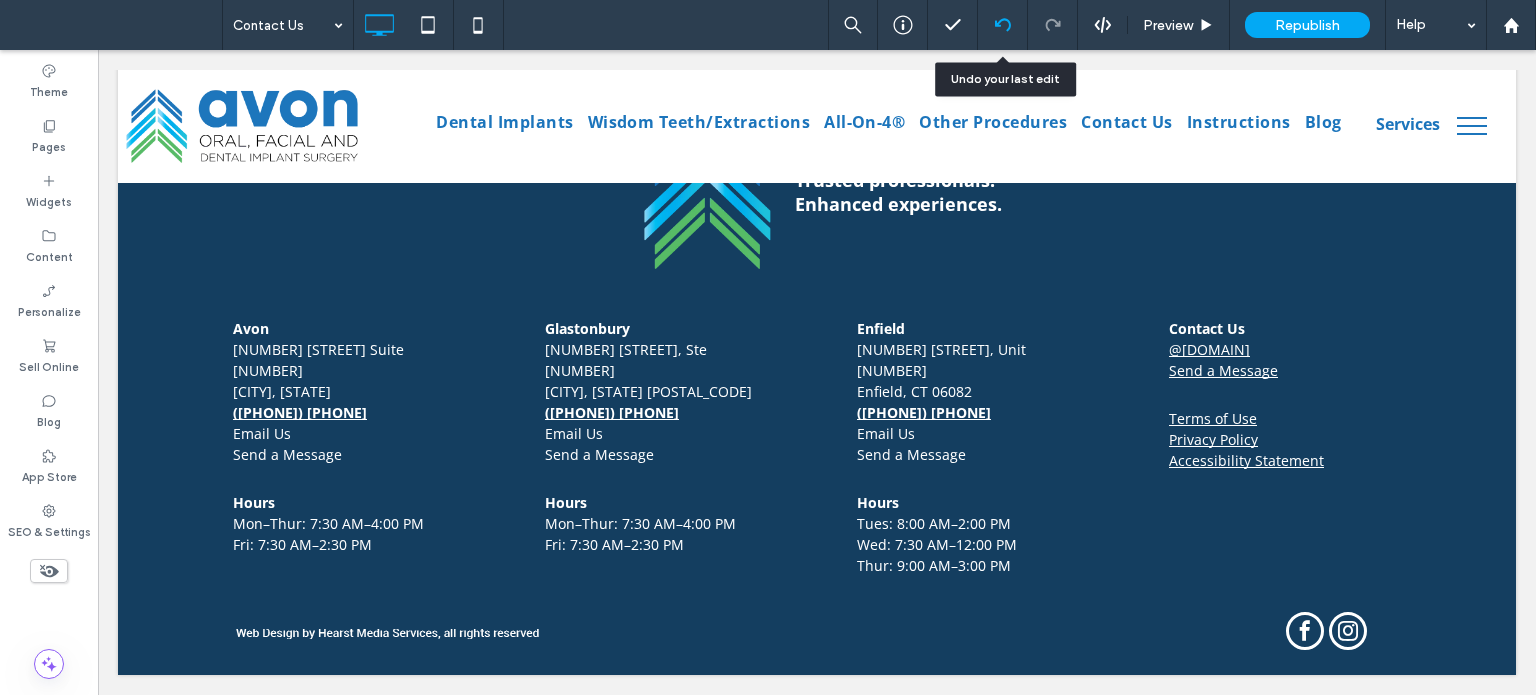 click 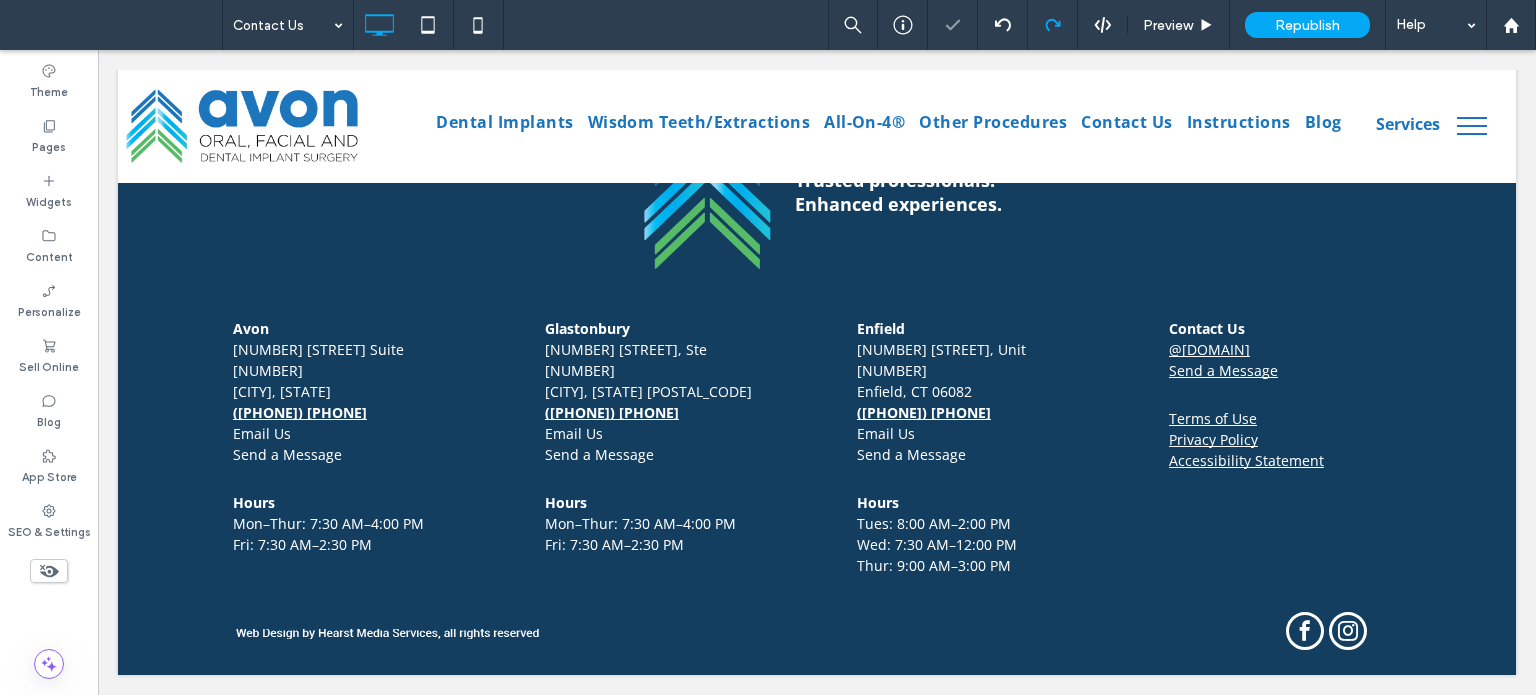 click at bounding box center (1052, 25) 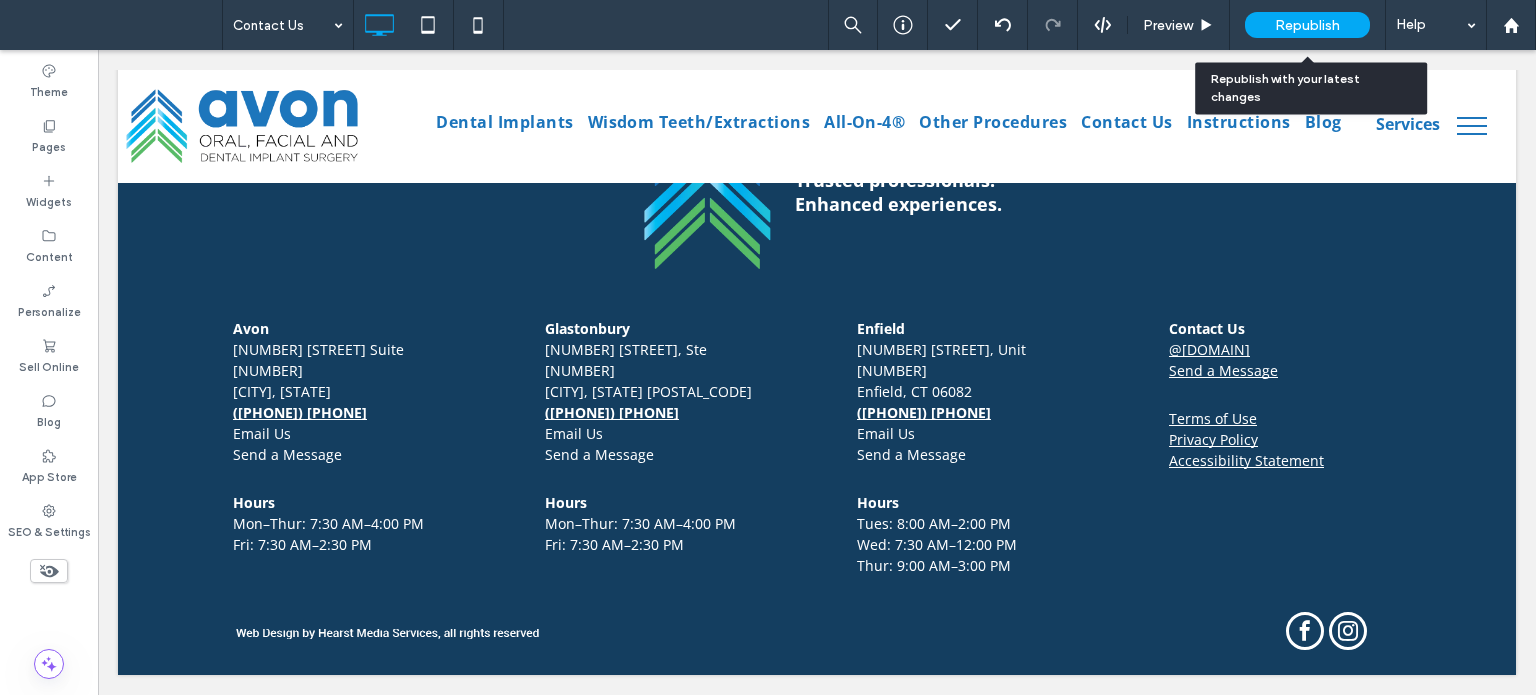 click on "Republish" at bounding box center (1307, 25) 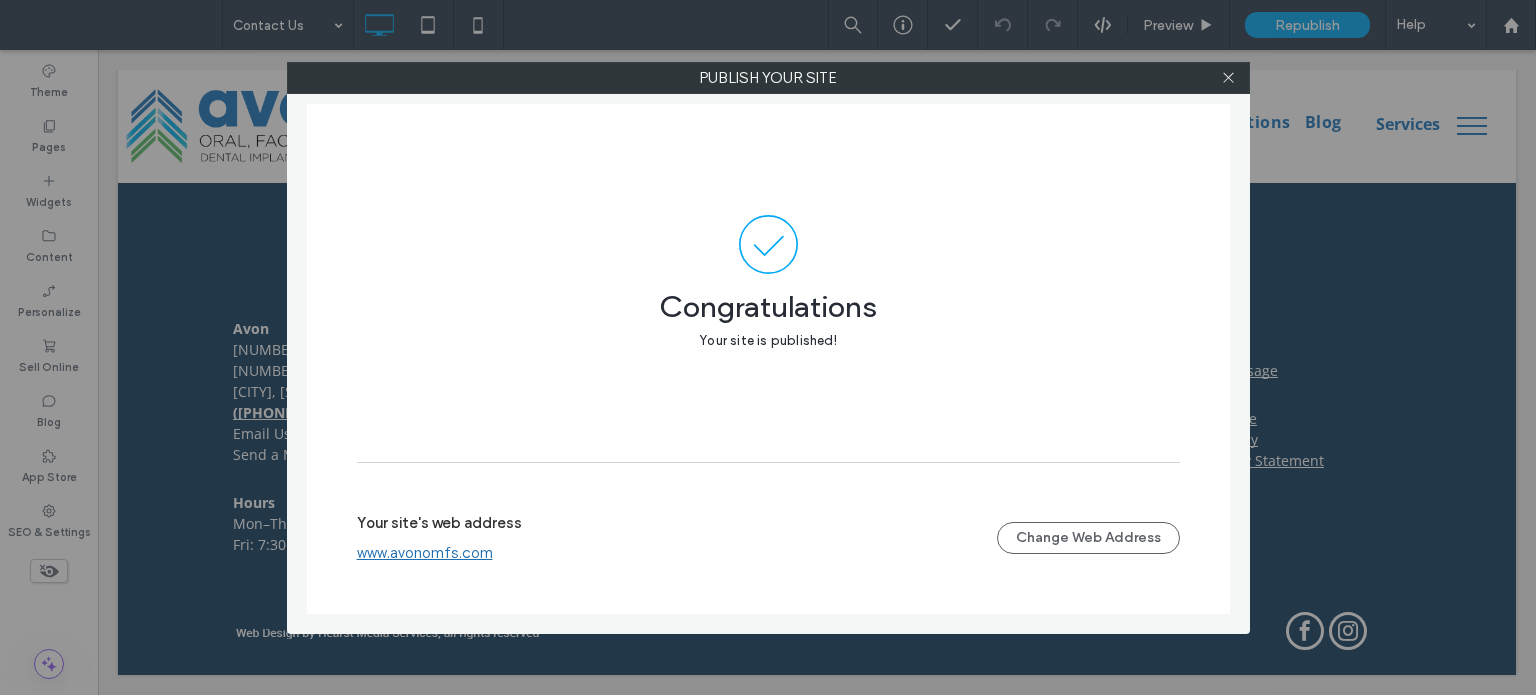 click on "www.avonomfs.com" at bounding box center (425, 553) 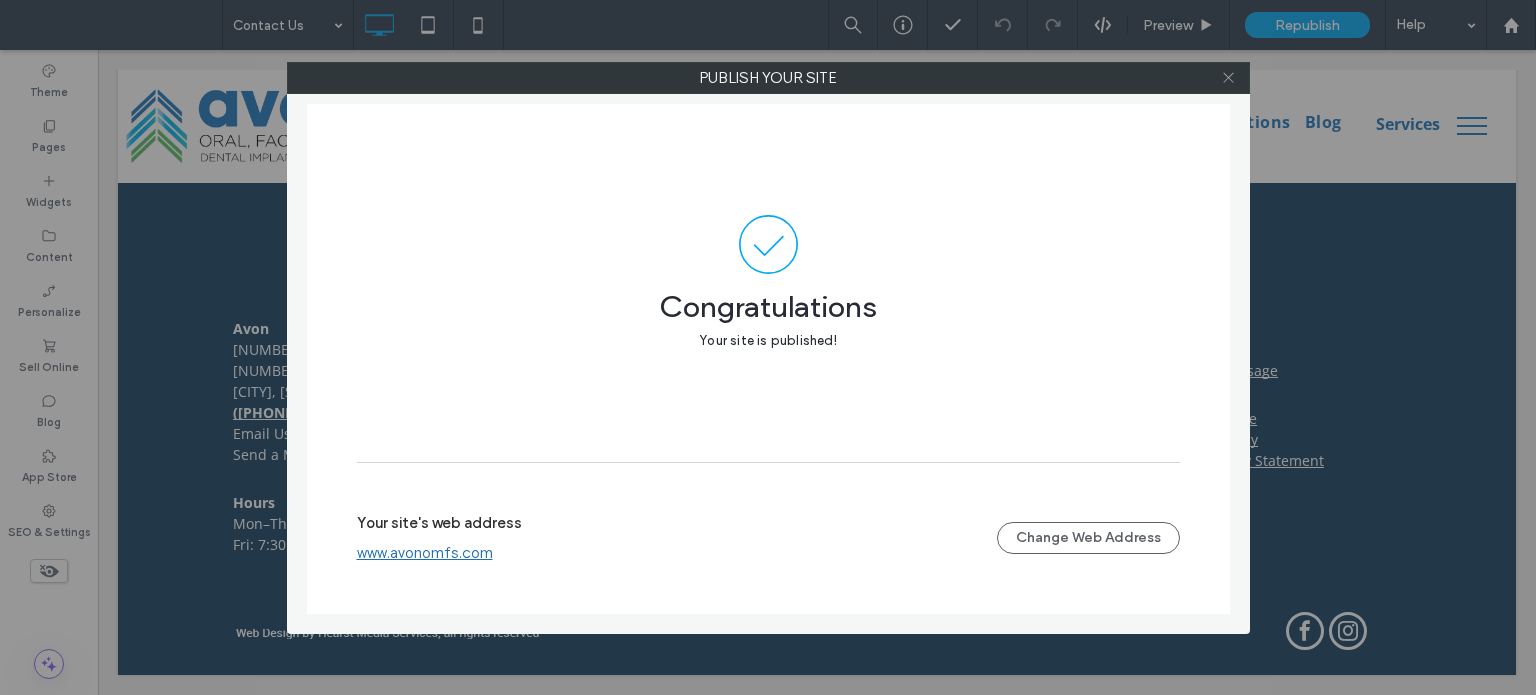 click at bounding box center (1228, 78) 